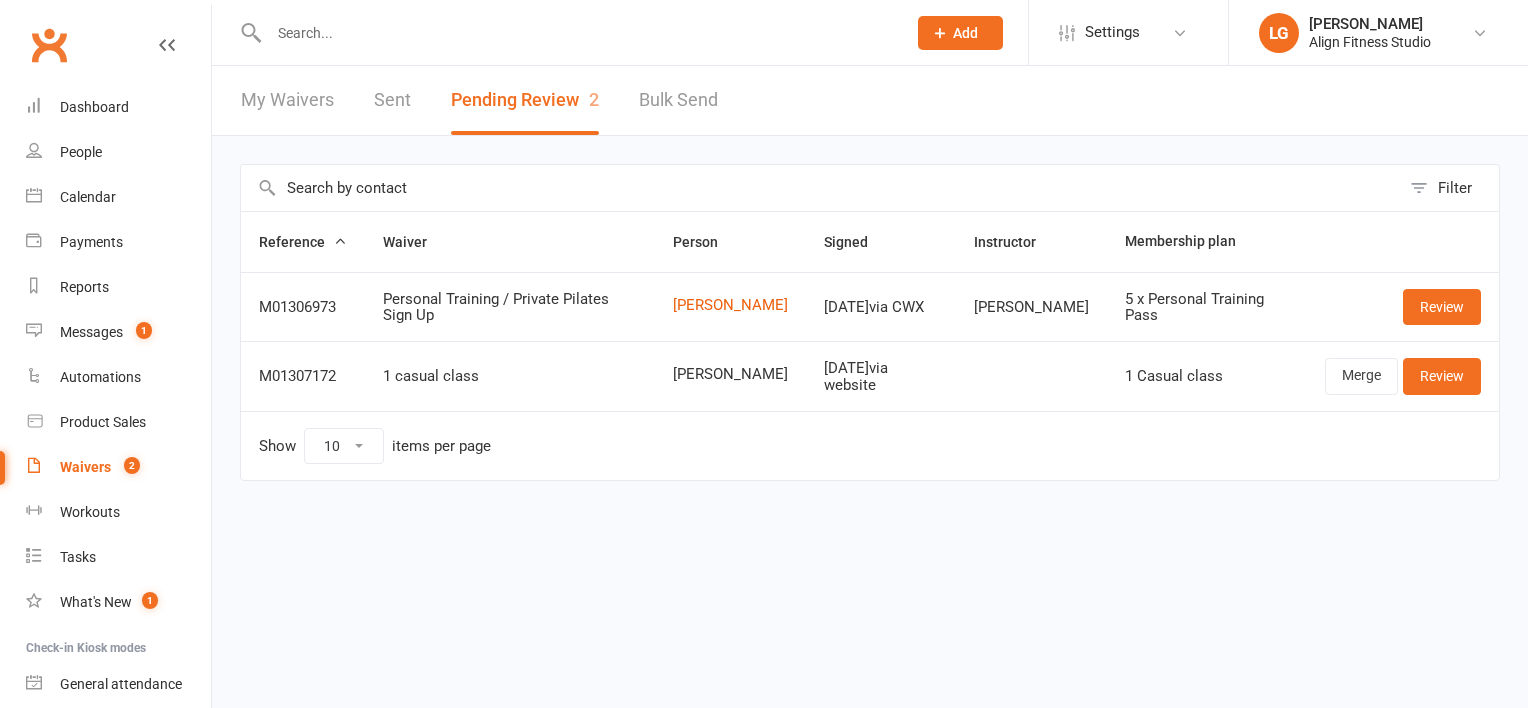 scroll, scrollTop: 0, scrollLeft: 0, axis: both 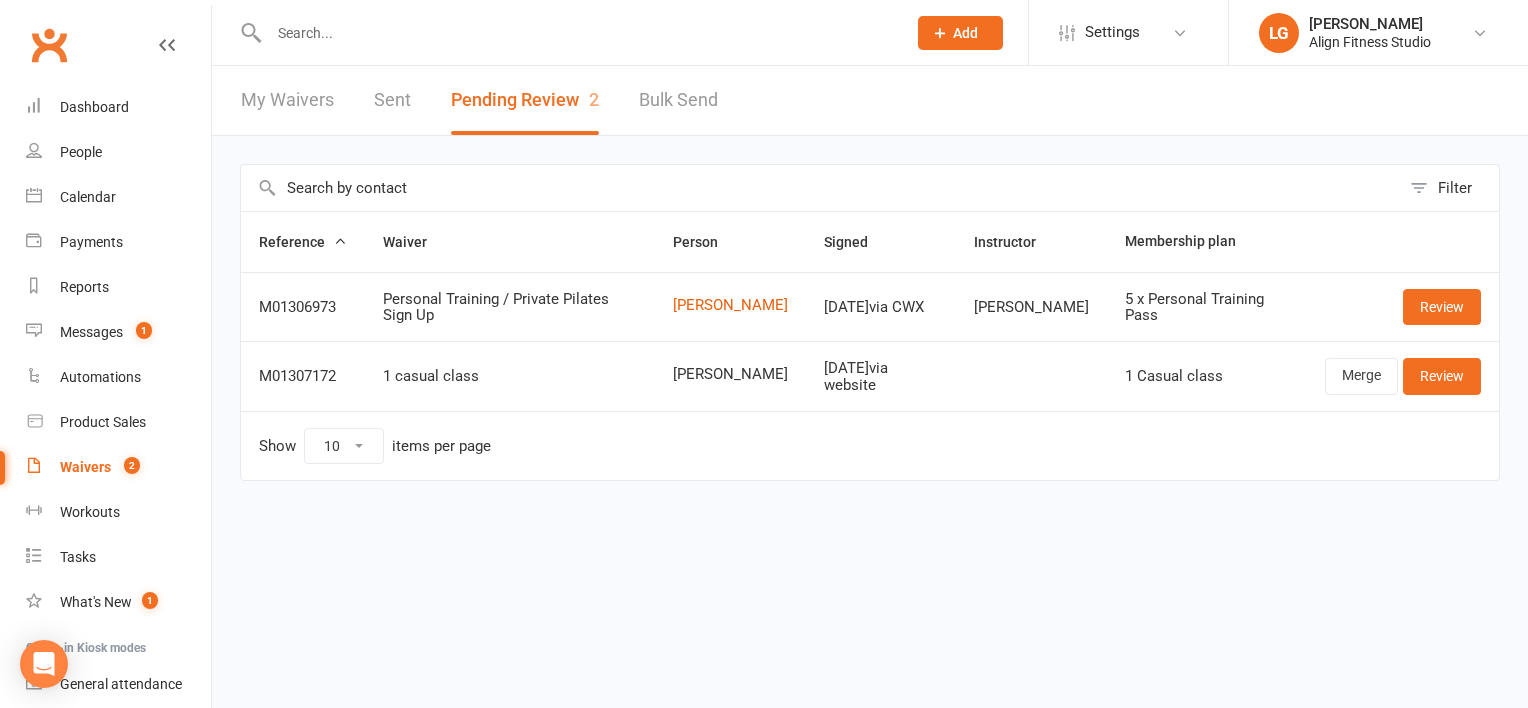 click on "Waivers" at bounding box center [85, 467] 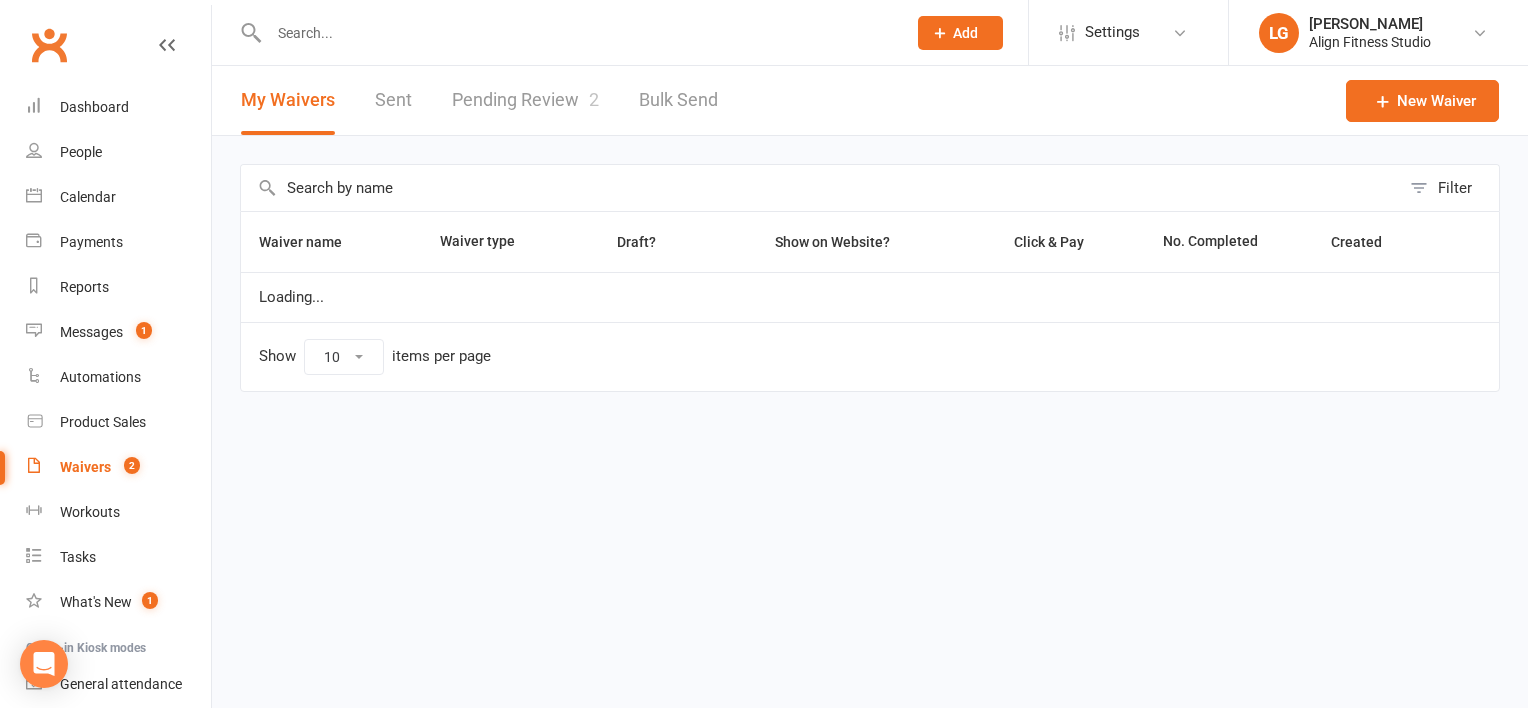 select on "100" 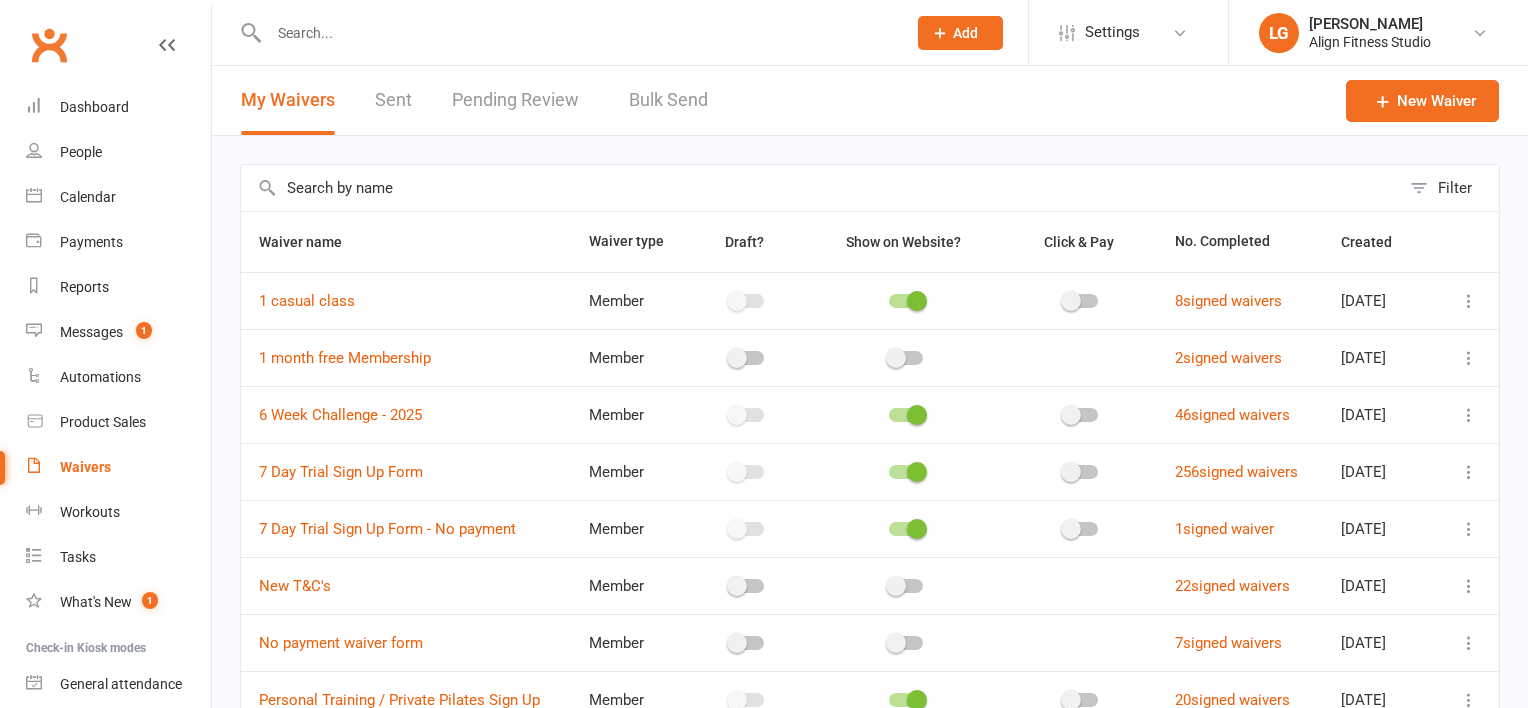 select on "100" 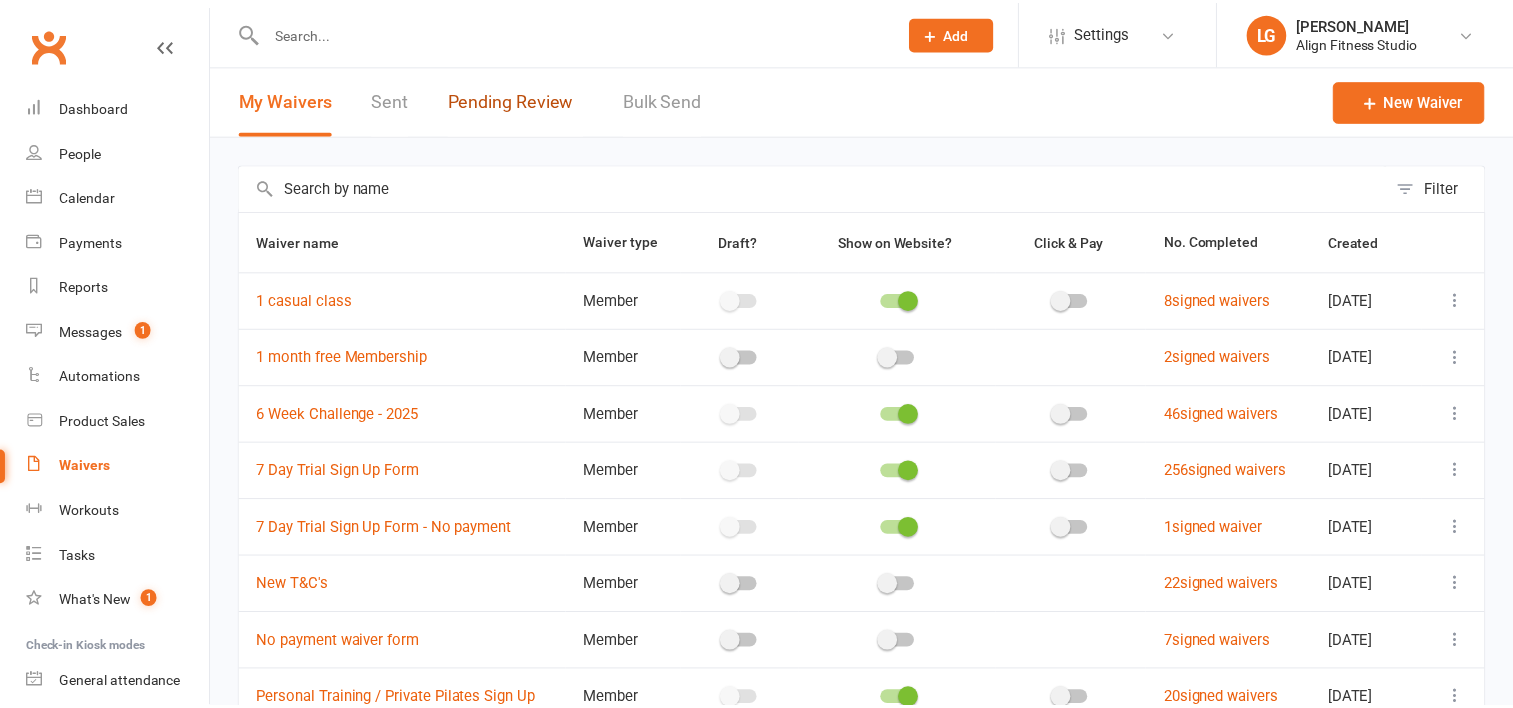scroll, scrollTop: 0, scrollLeft: 0, axis: both 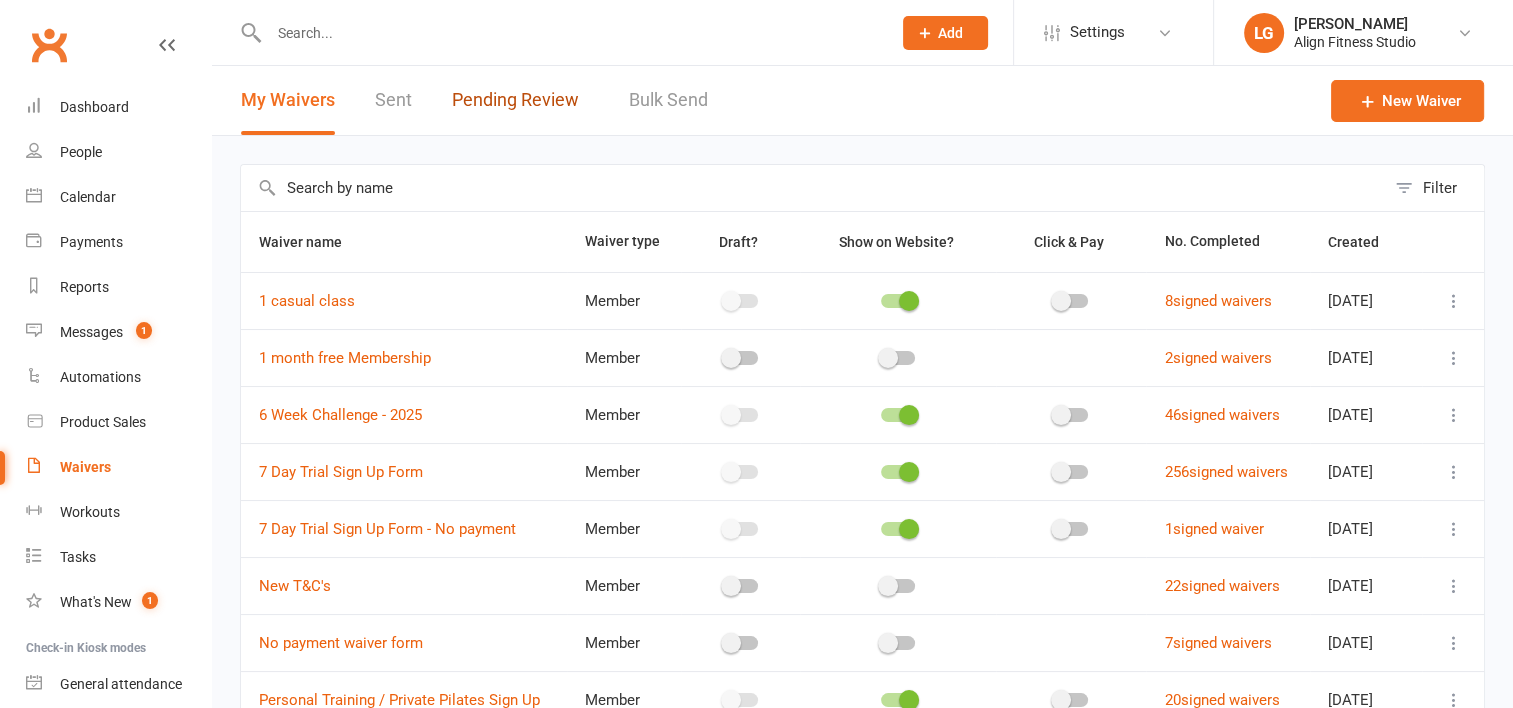 click on "Pending Review" at bounding box center [520, 100] 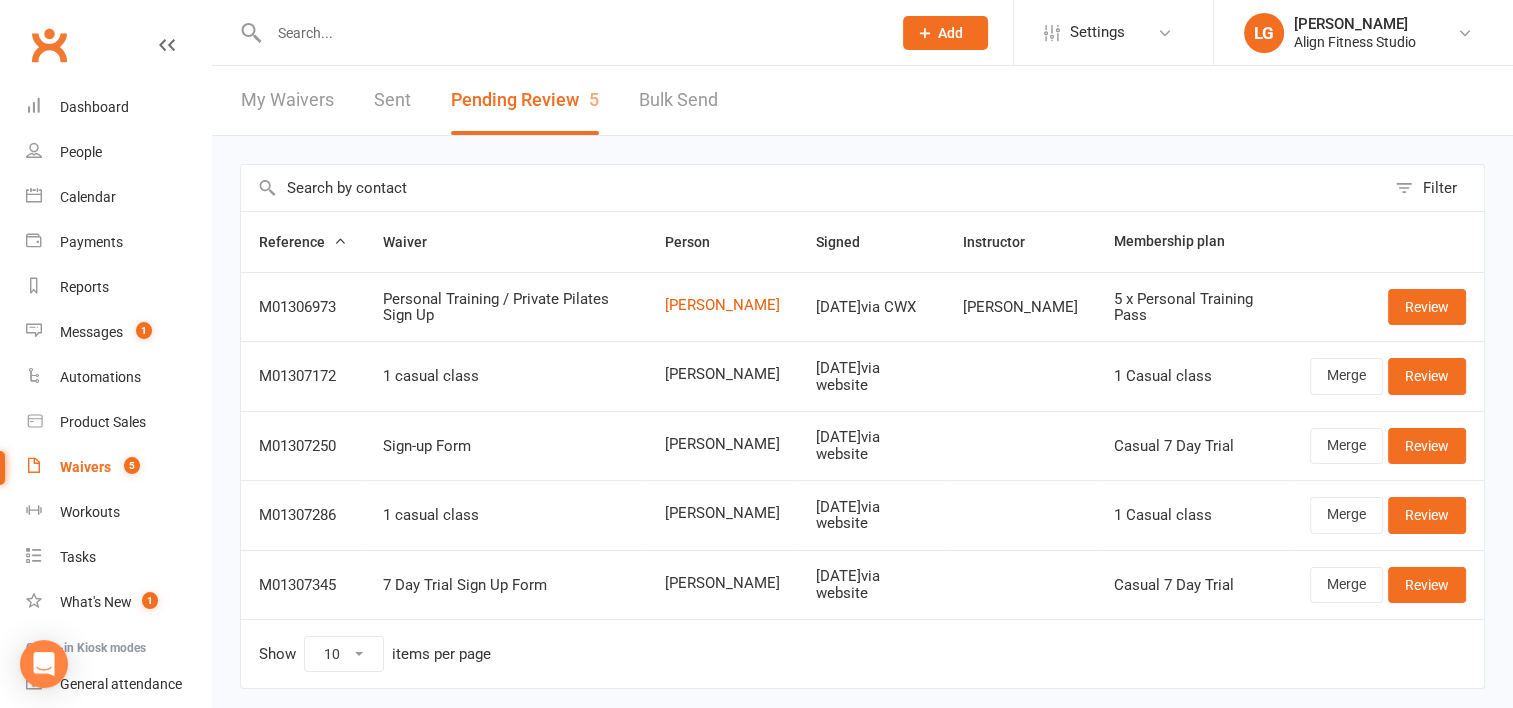 click on "Pending Review 5" at bounding box center [525, 100] 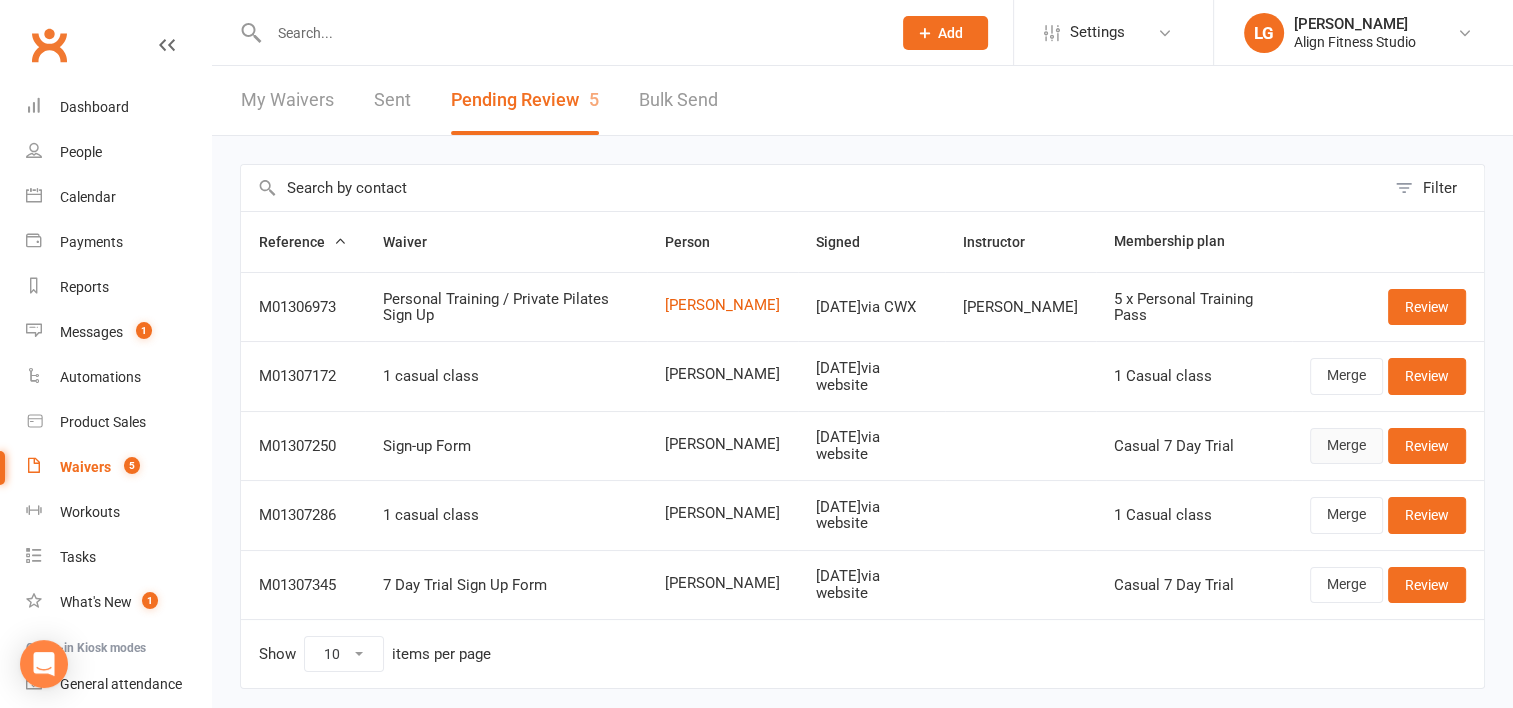 click on "Merge" at bounding box center (1346, 446) 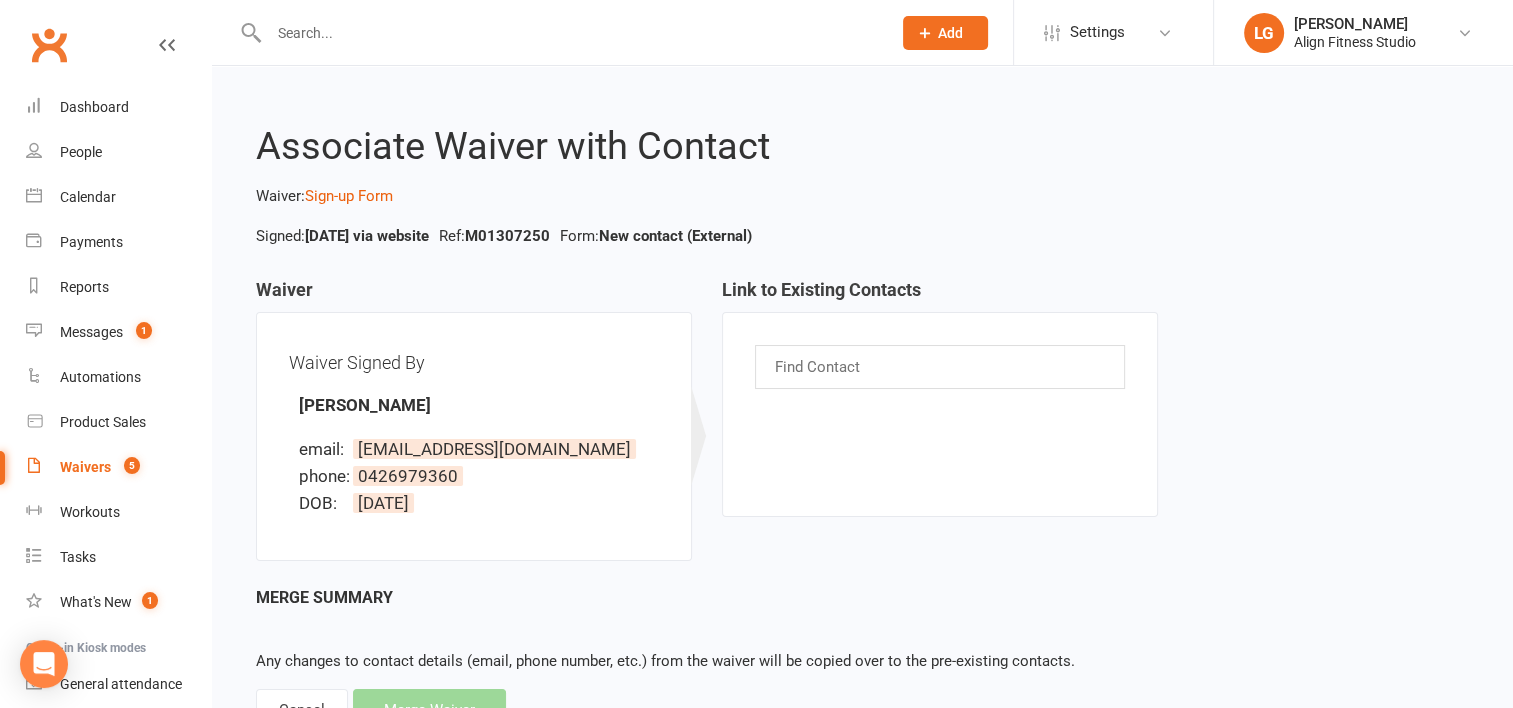 scroll, scrollTop: 83, scrollLeft: 0, axis: vertical 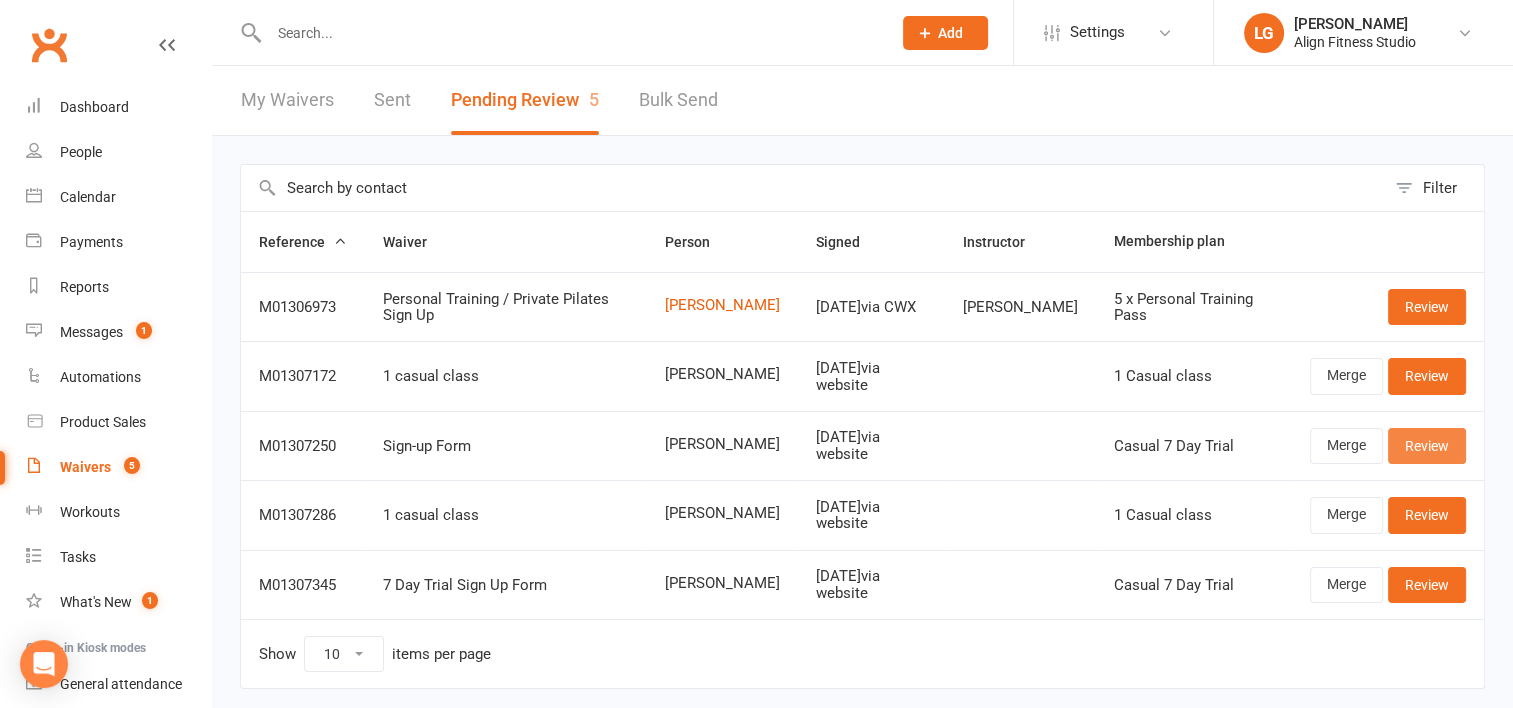 click on "Review" at bounding box center (1427, 446) 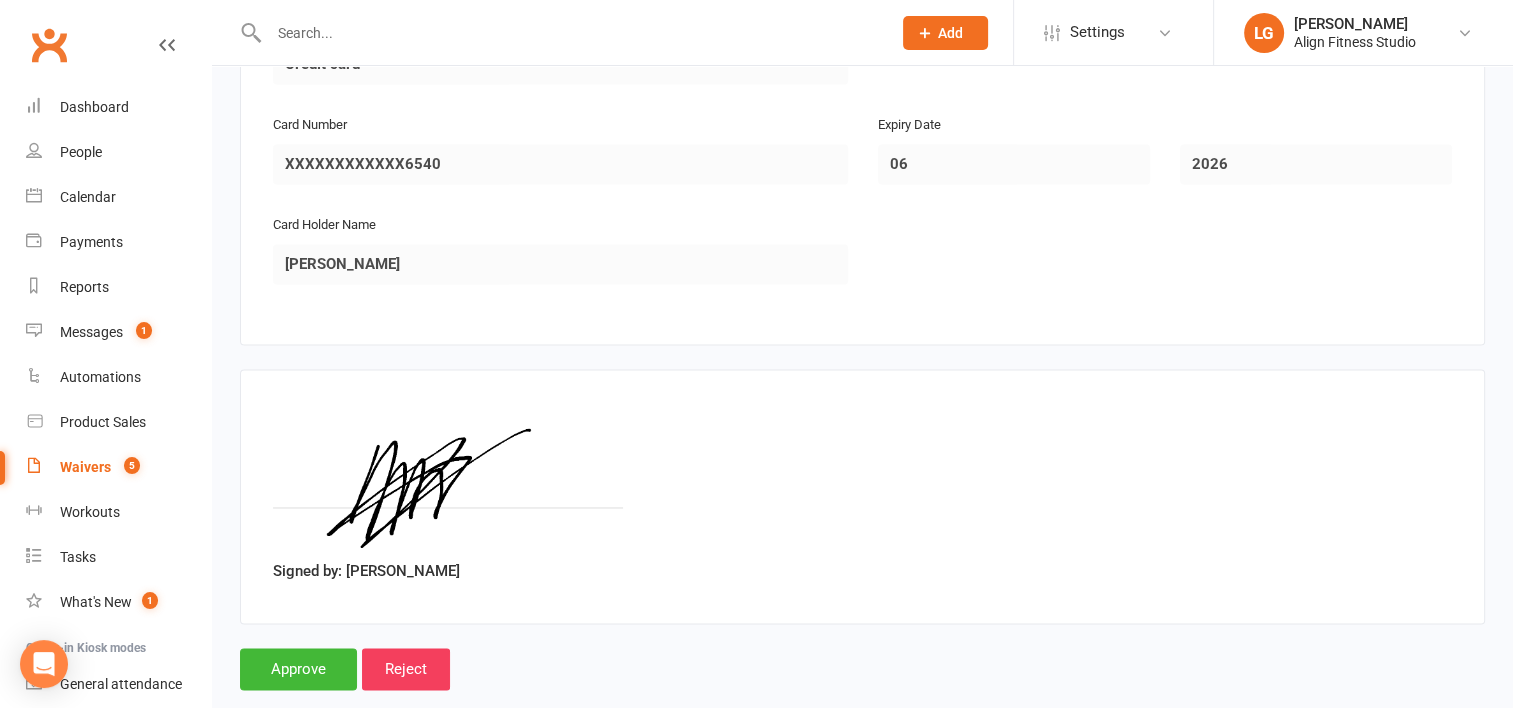 scroll, scrollTop: 3082, scrollLeft: 0, axis: vertical 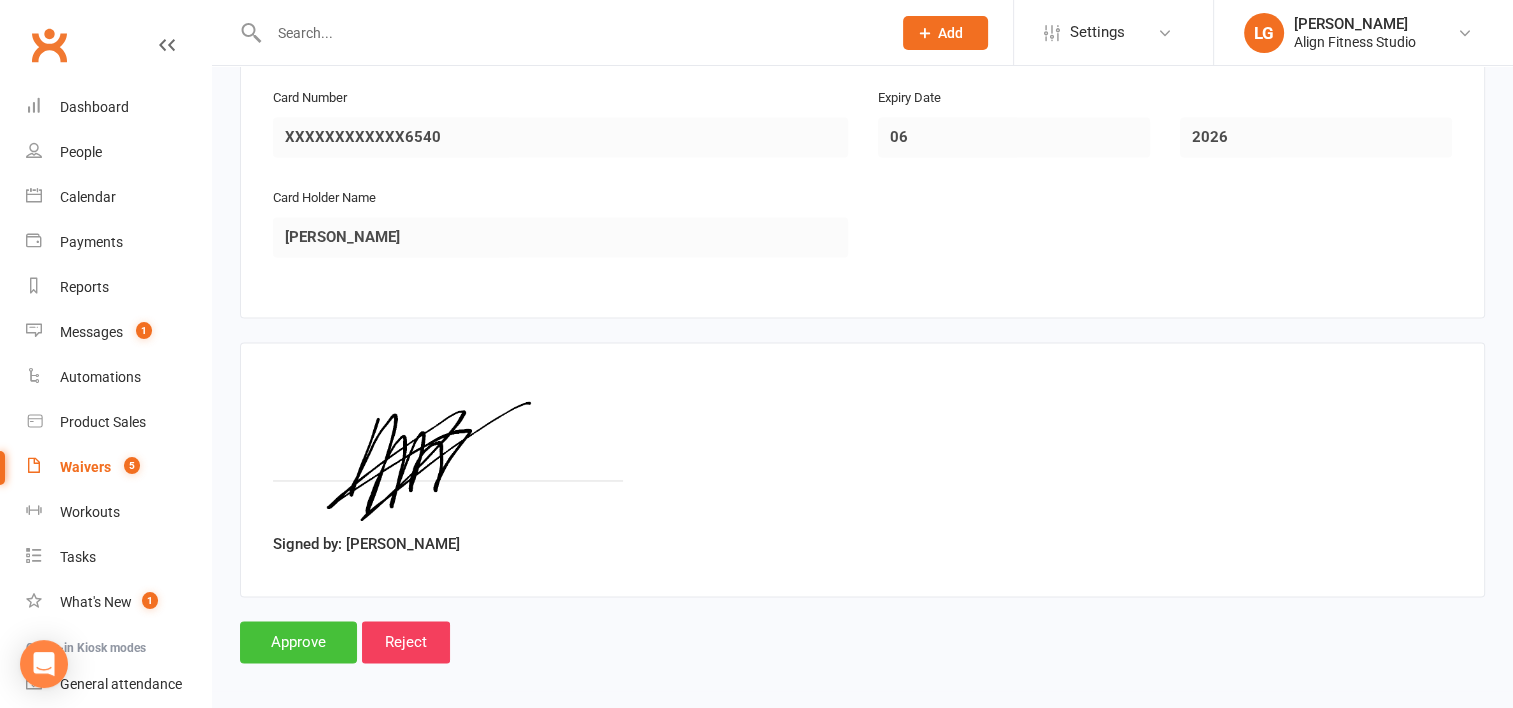 click on "Approve" at bounding box center (298, 642) 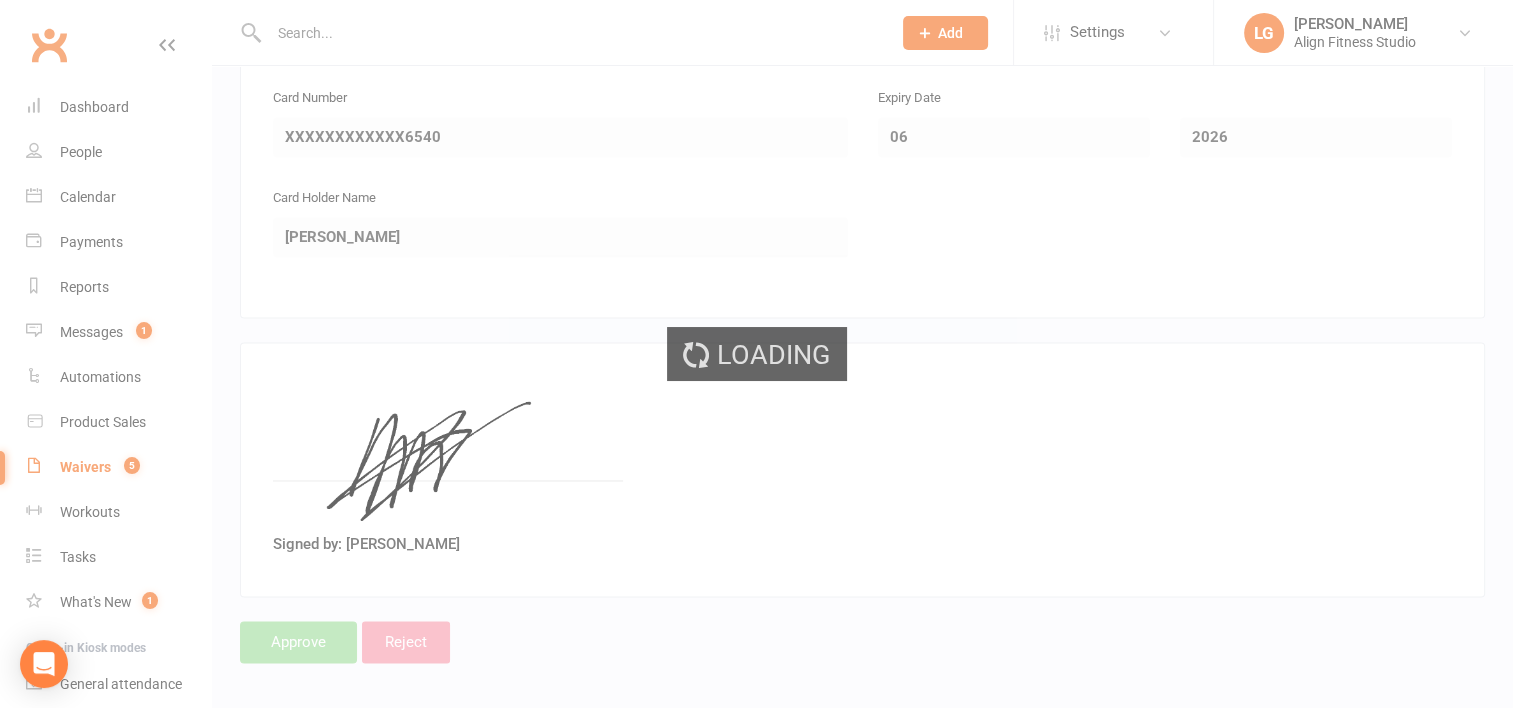 scroll, scrollTop: 0, scrollLeft: 0, axis: both 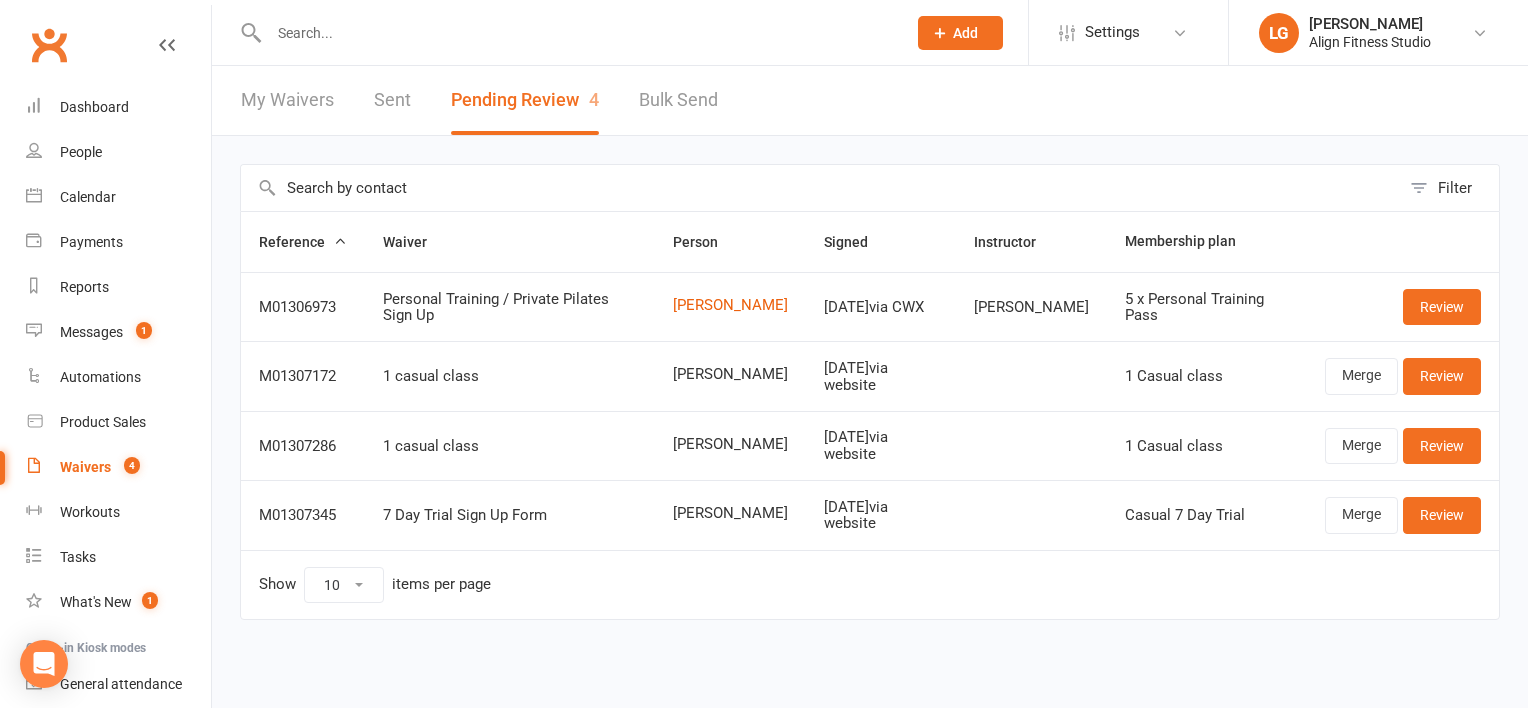 click at bounding box center (566, 32) 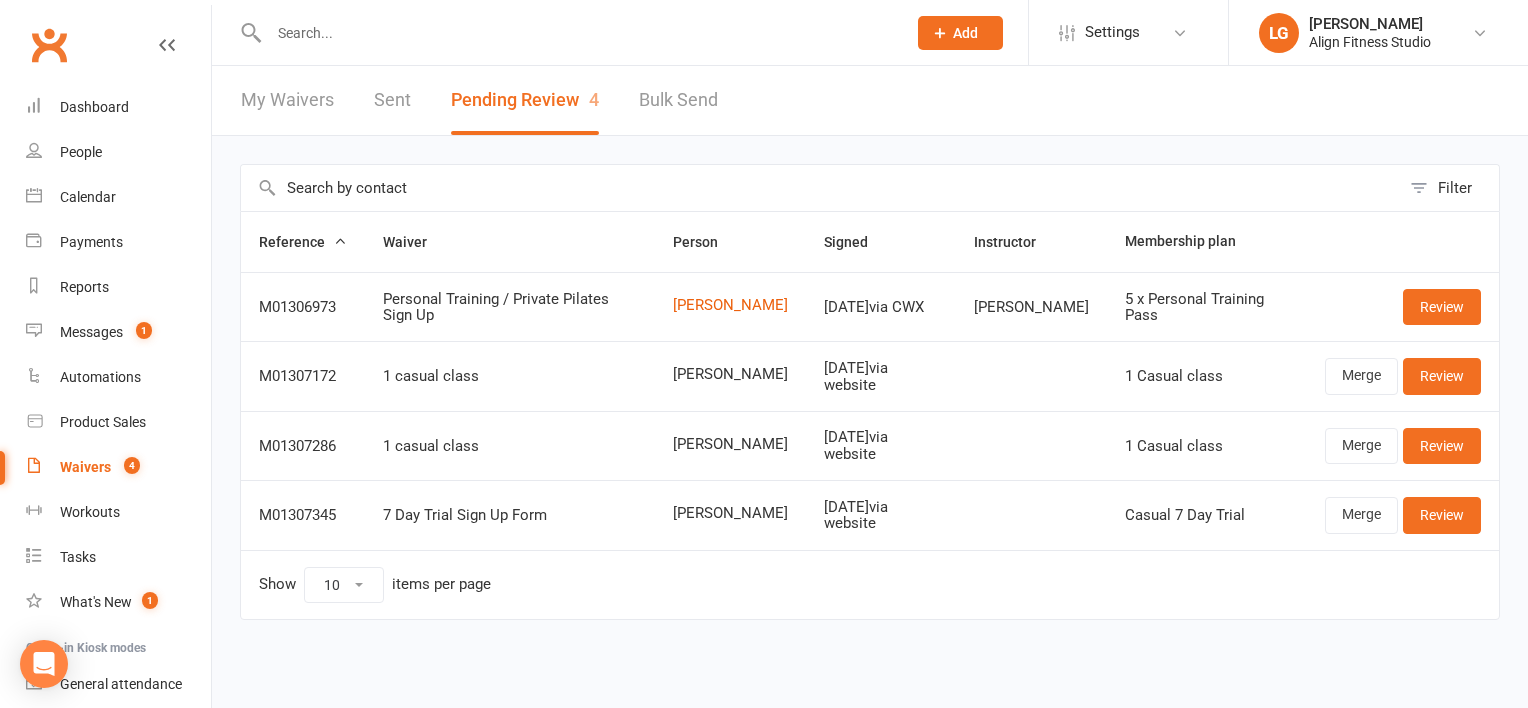 click at bounding box center [577, 33] 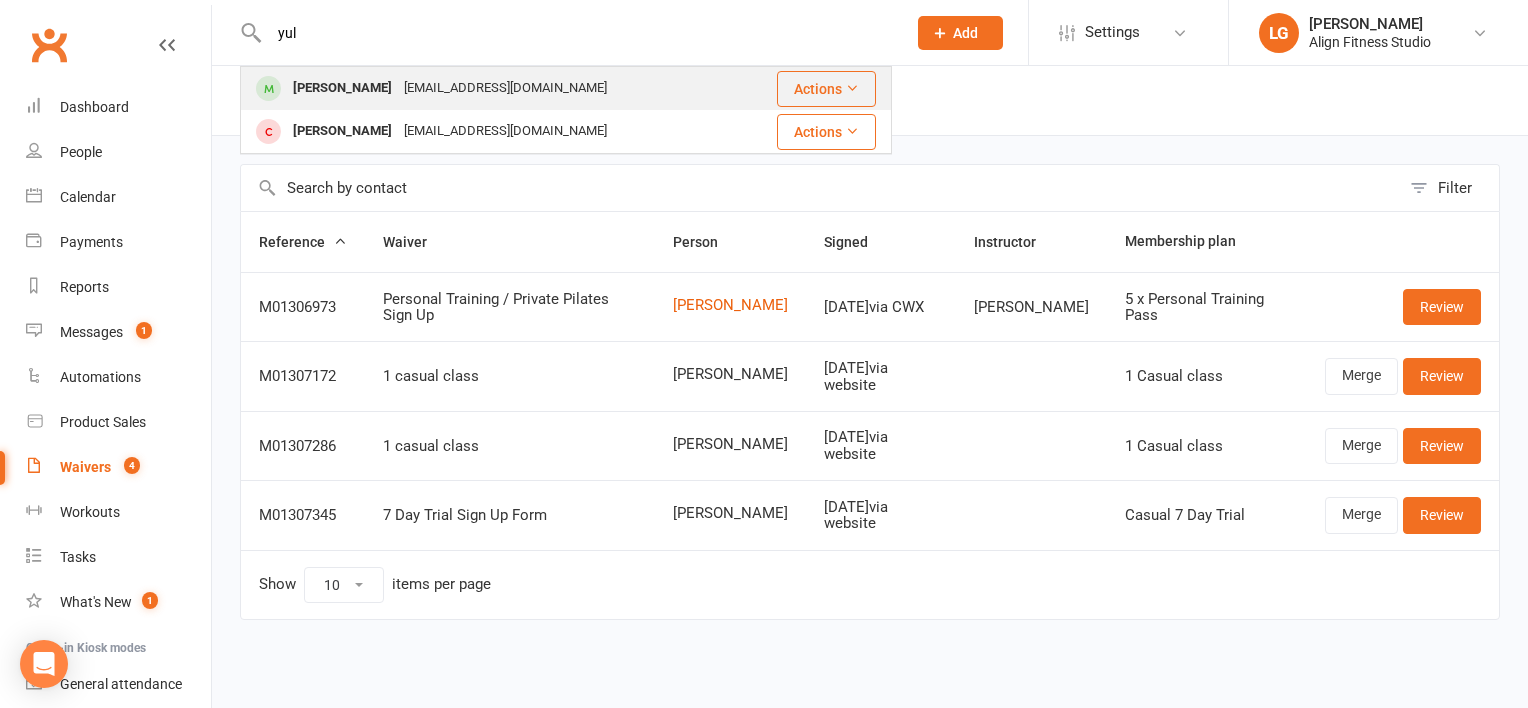 type on "yul" 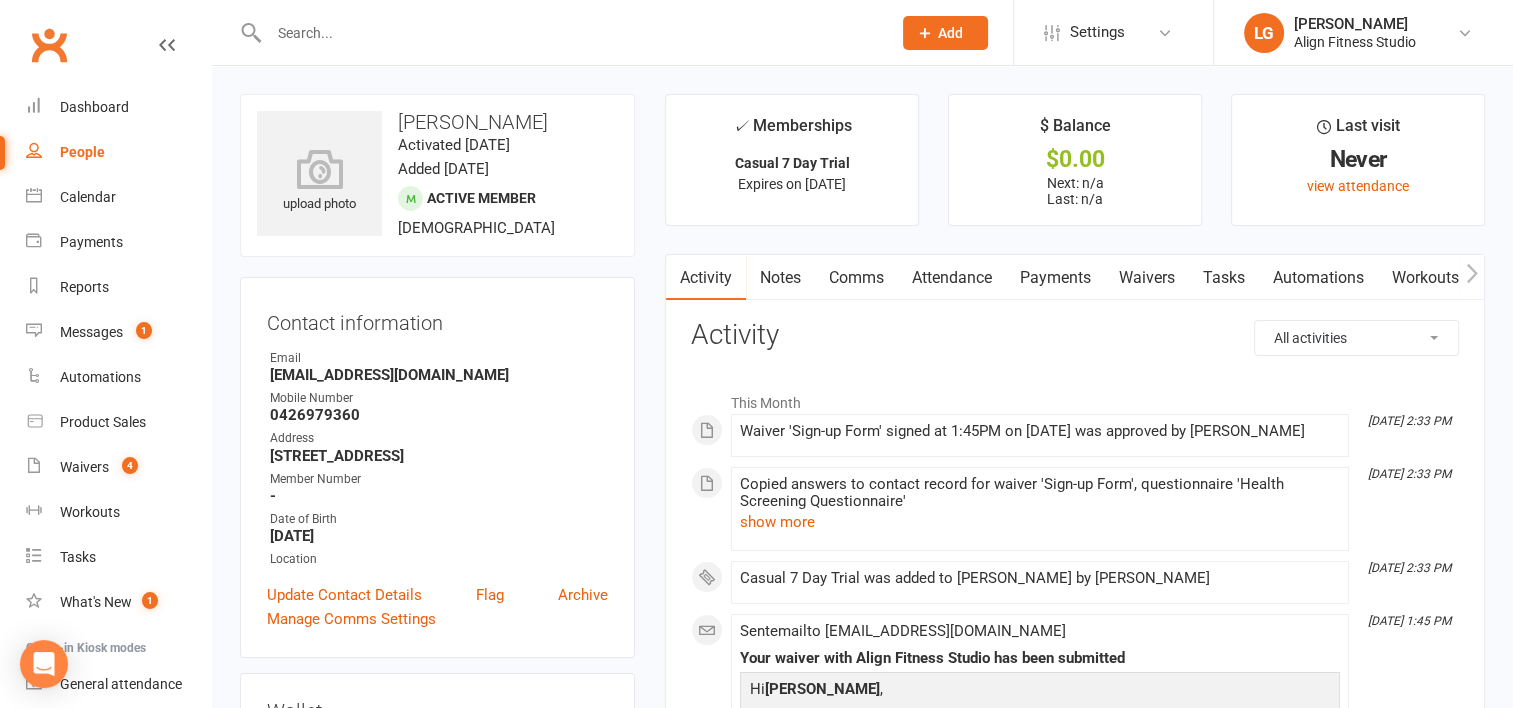 click on "Payments" at bounding box center (1055, 278) 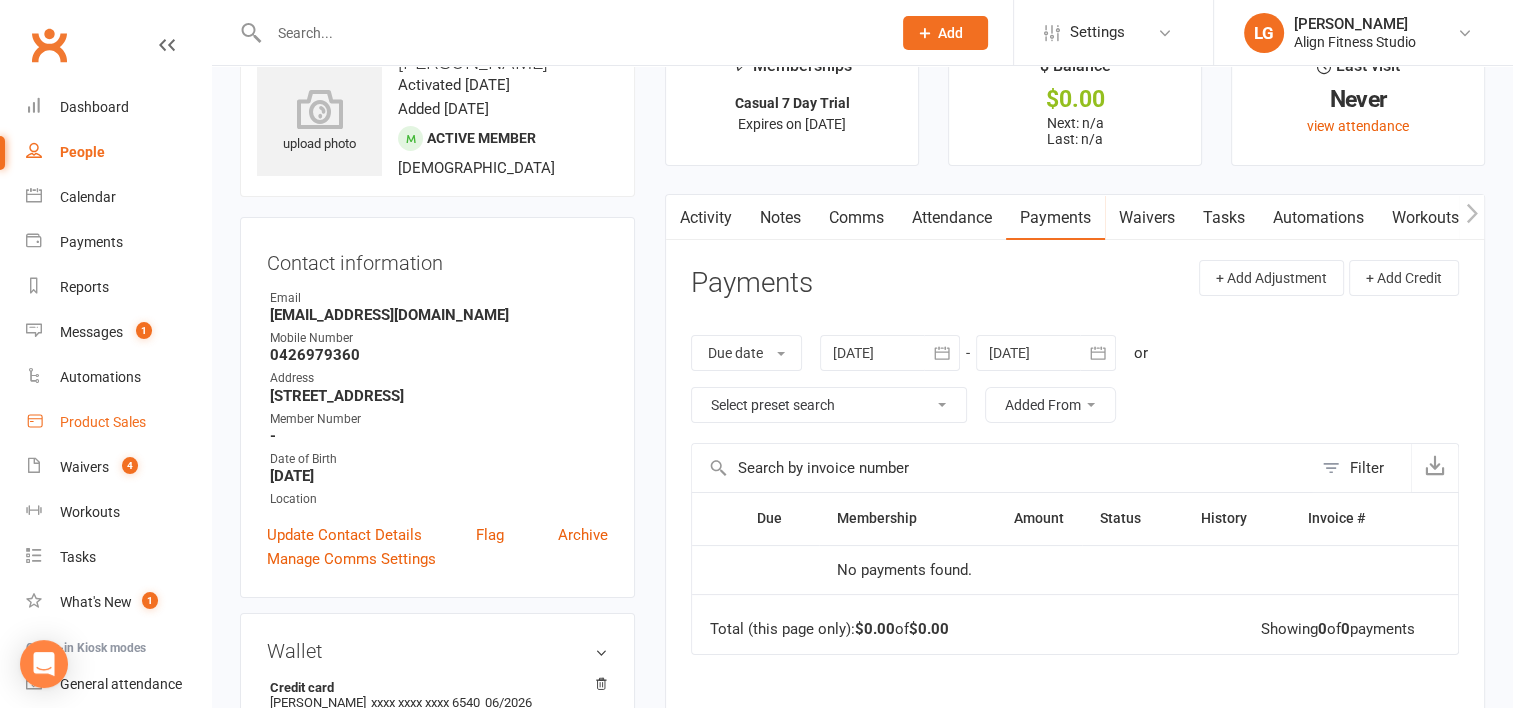 scroll, scrollTop: 48, scrollLeft: 0, axis: vertical 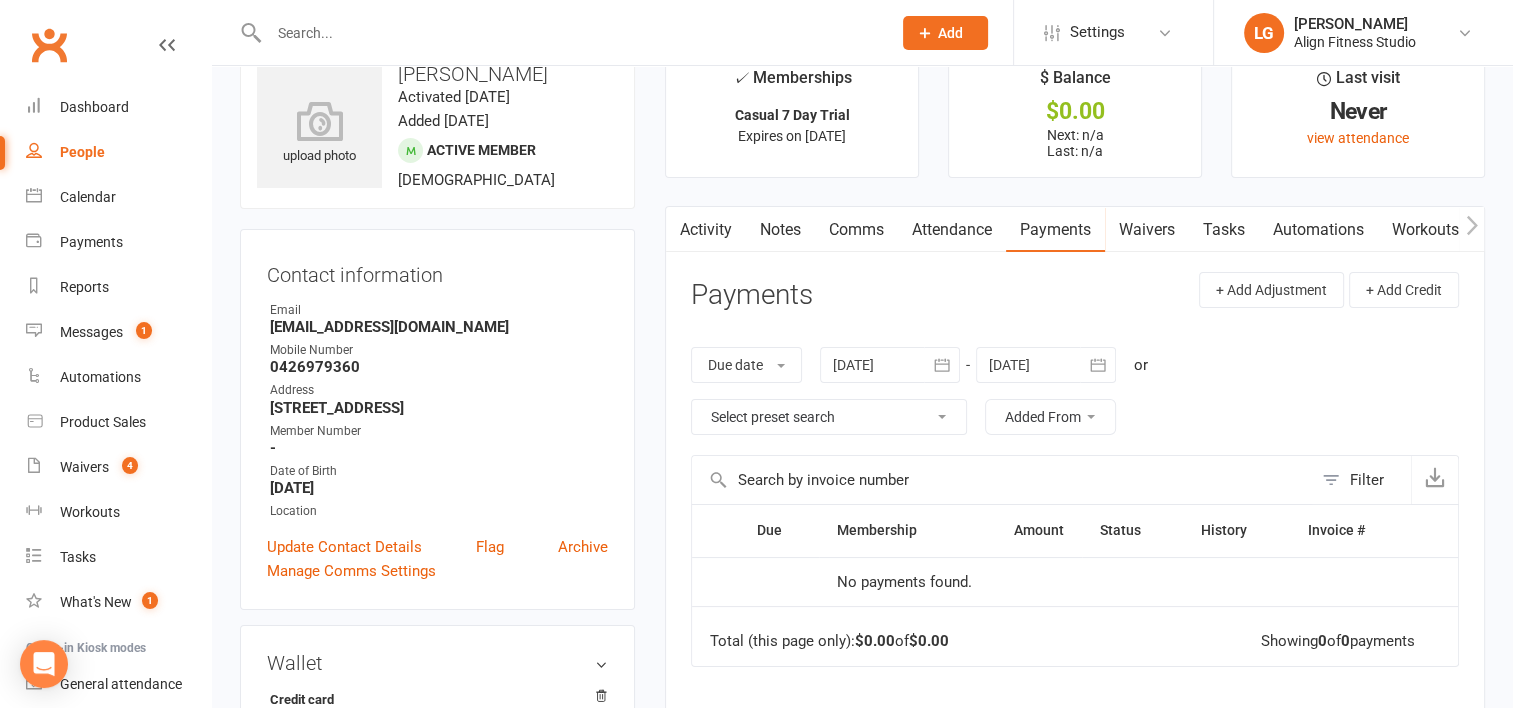 click on "Activity" at bounding box center (706, 230) 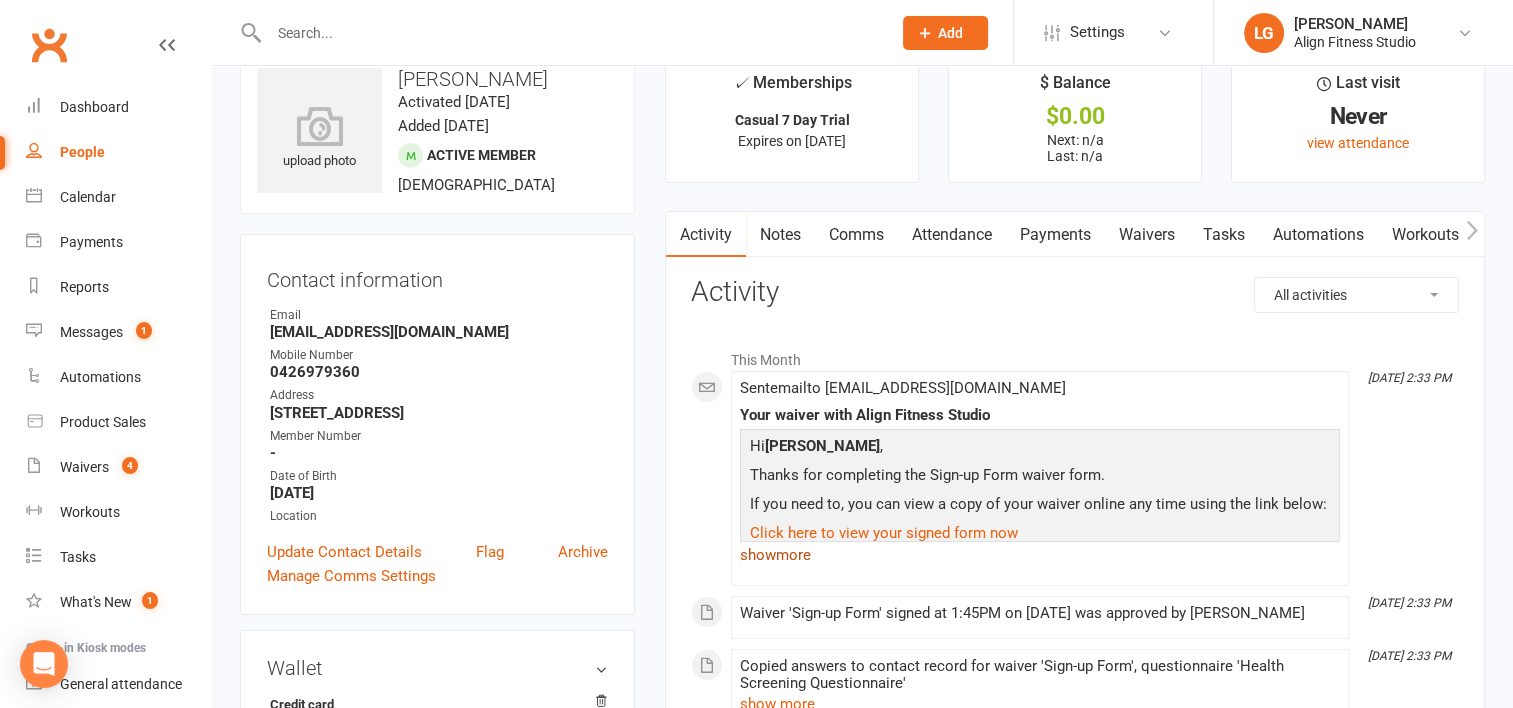 scroll, scrollTop: 56, scrollLeft: 0, axis: vertical 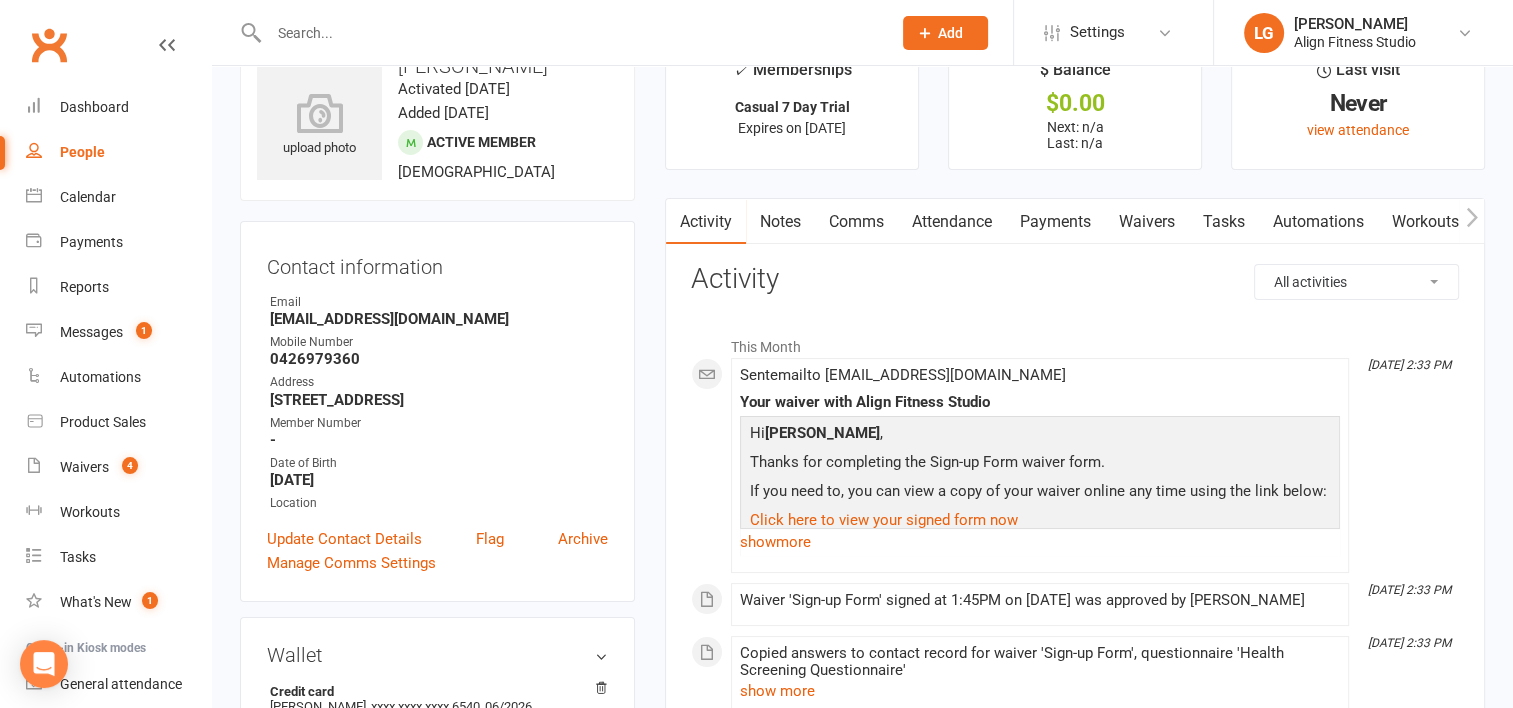 click on "Payments" at bounding box center [1055, 222] 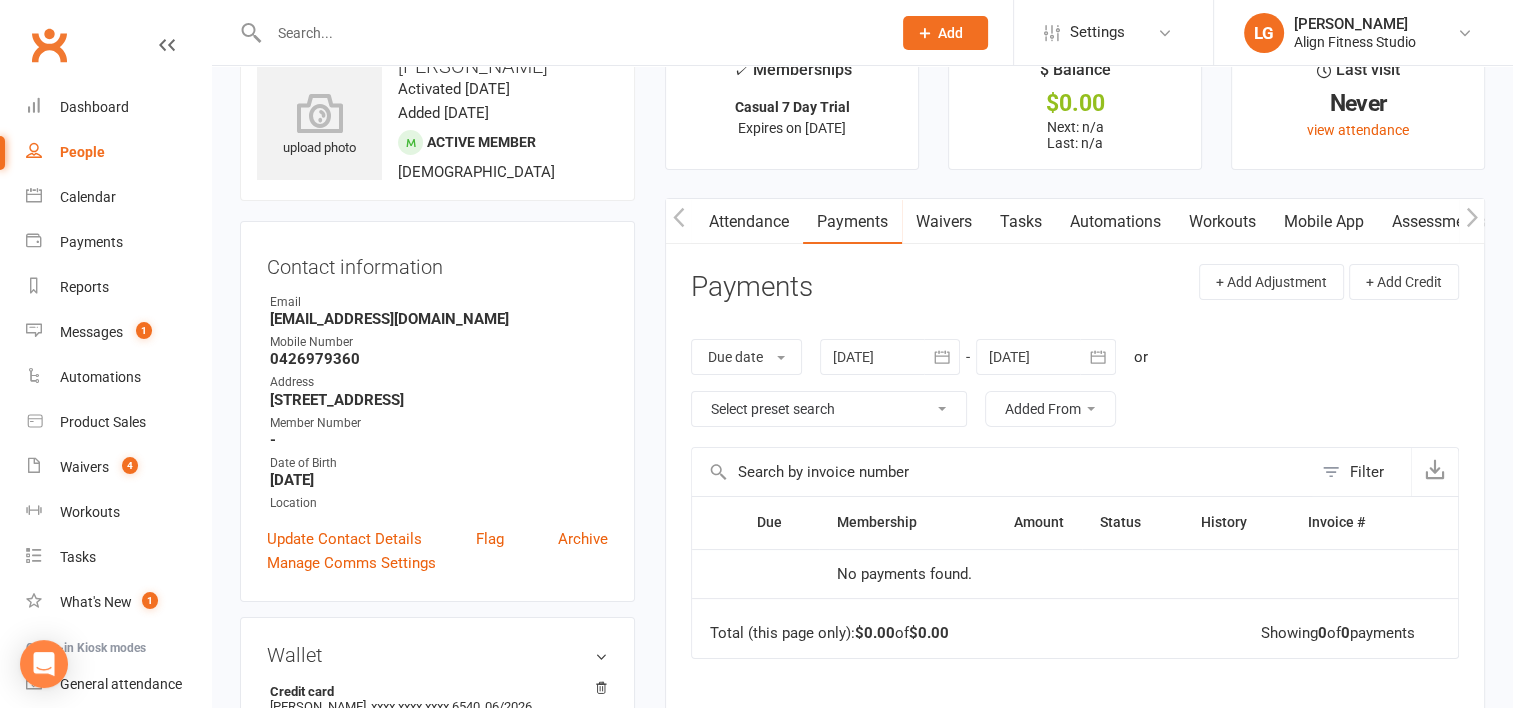 scroll, scrollTop: 0, scrollLeft: 208, axis: horizontal 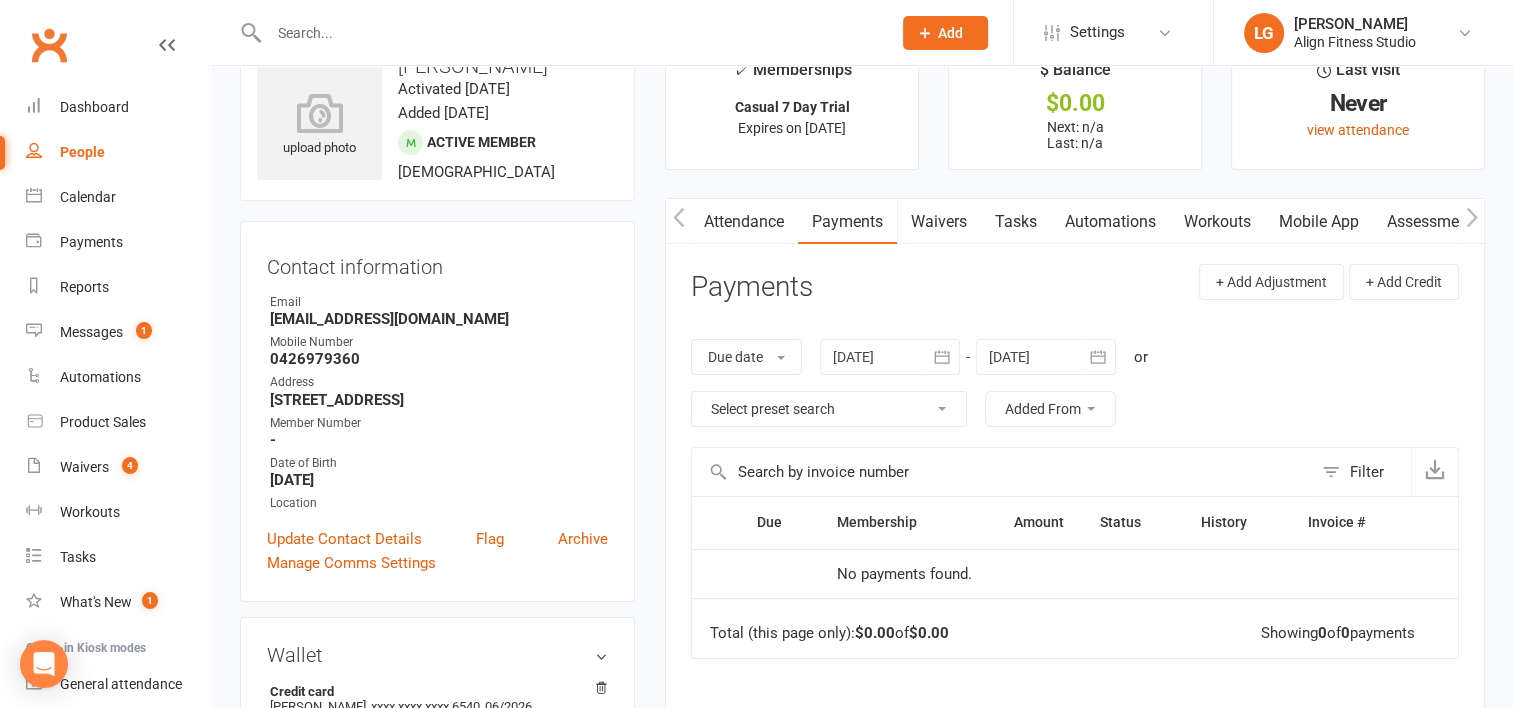 click on "Mobile App" at bounding box center [1319, 222] 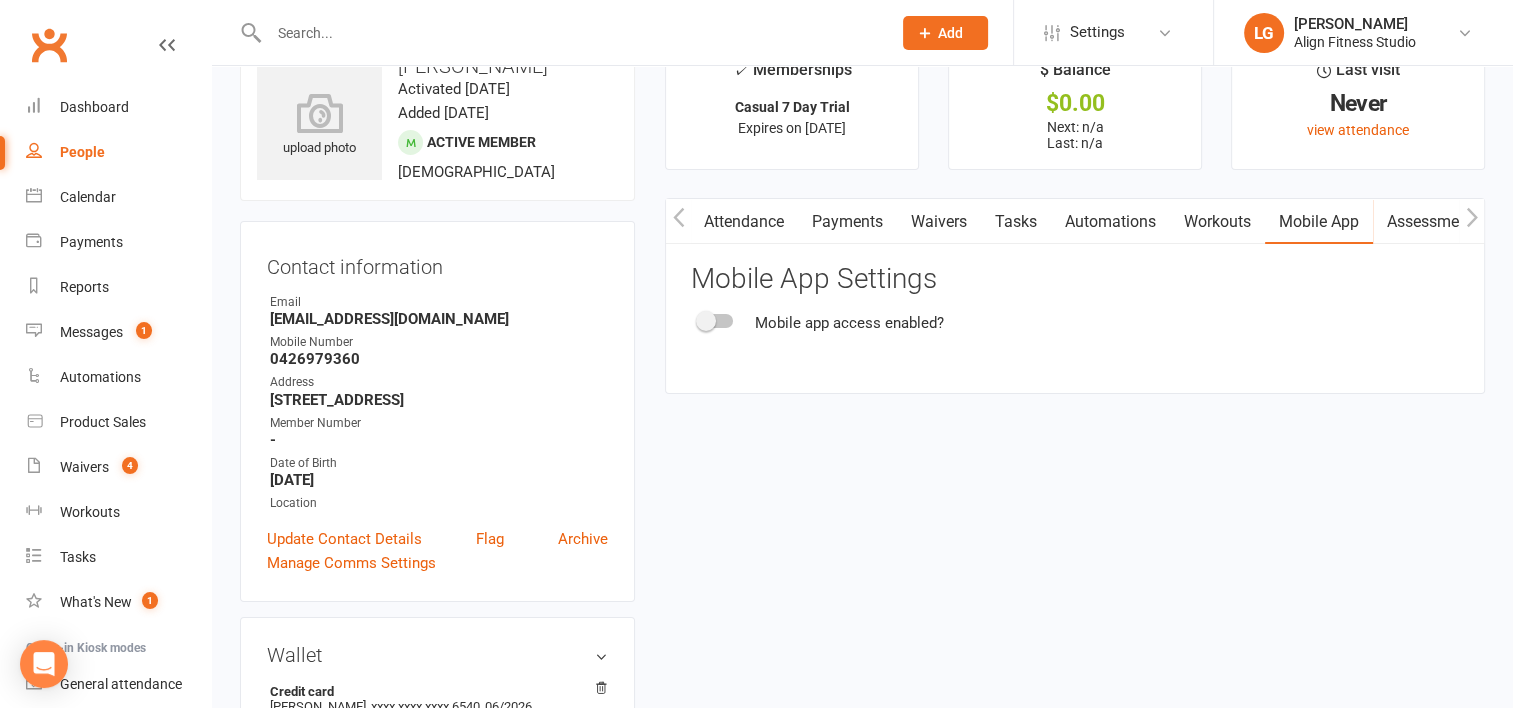 click 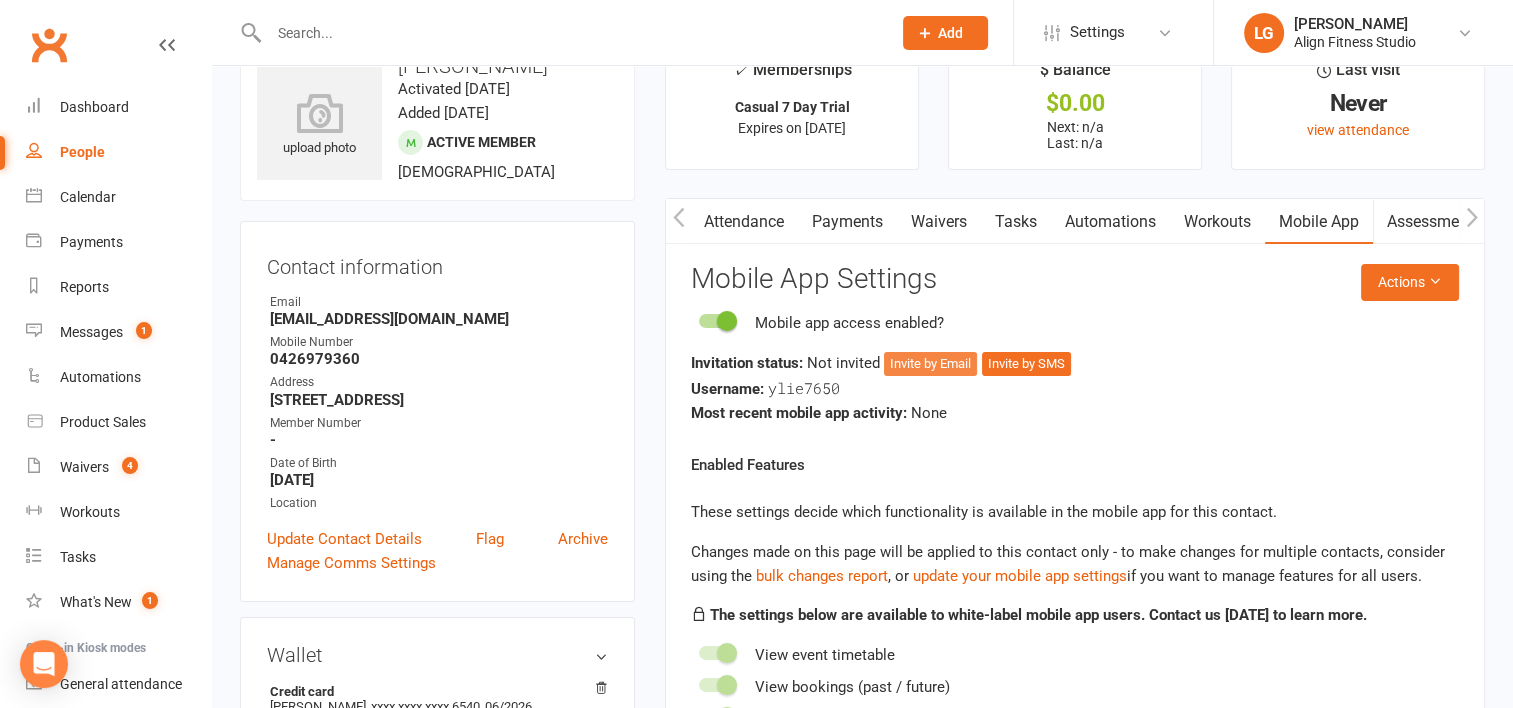 click on "Invite by Email" 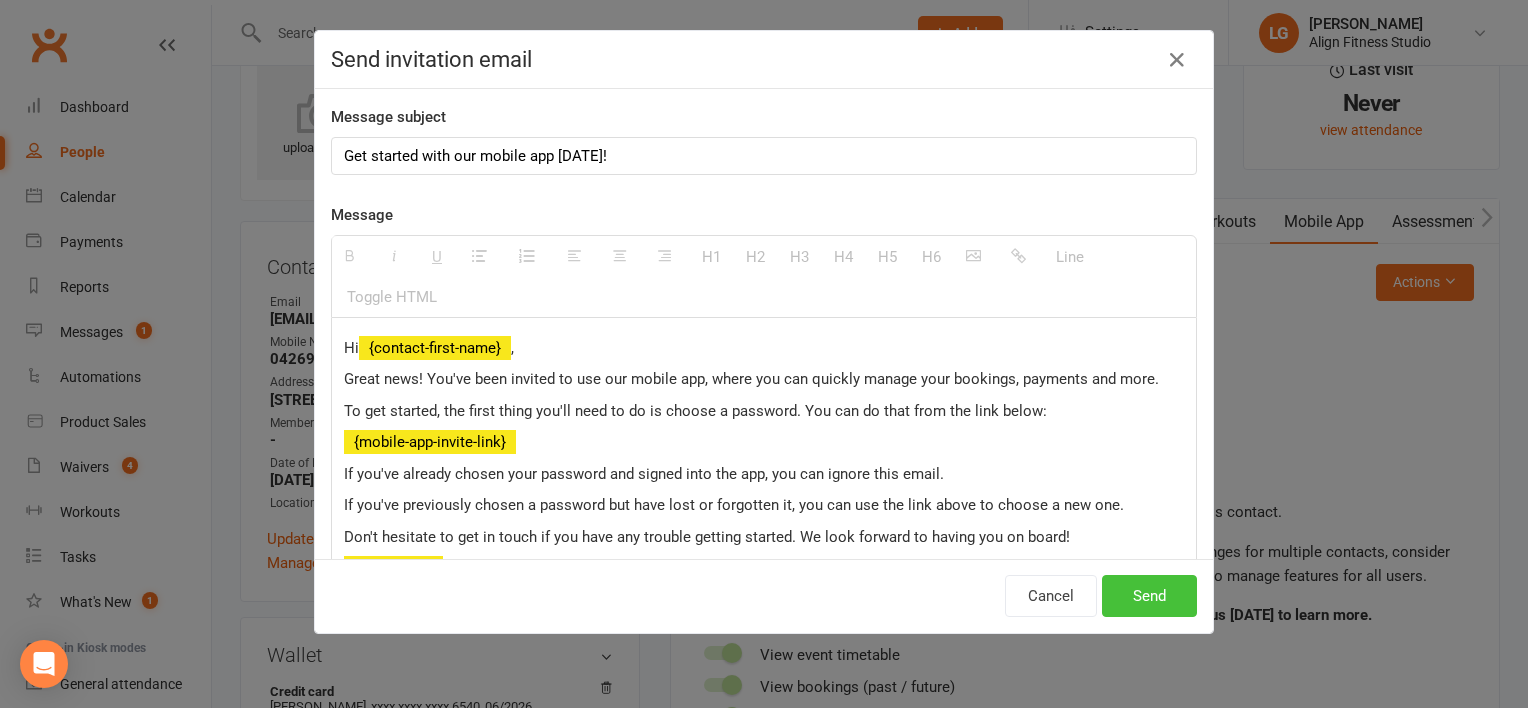 click on "Send" at bounding box center [1149, 596] 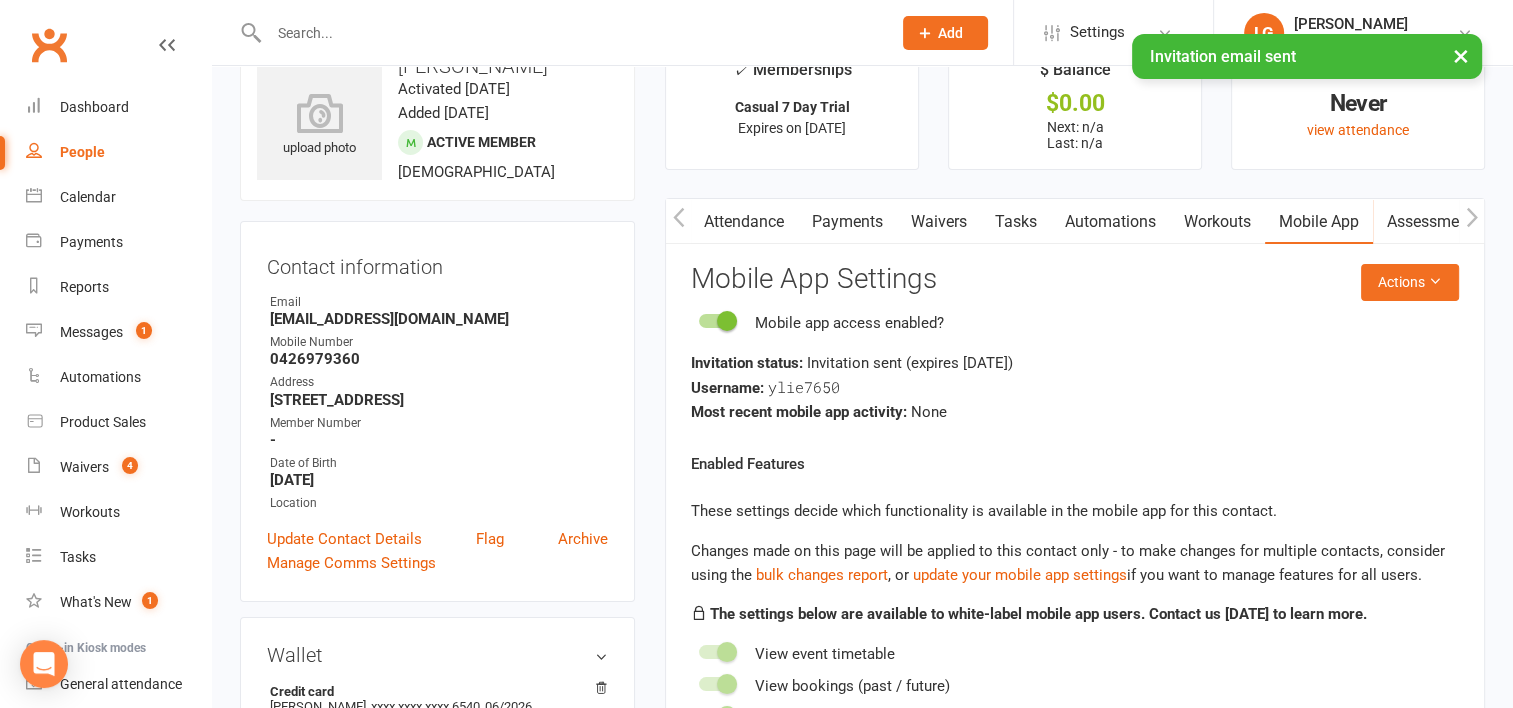 scroll, scrollTop: 0, scrollLeft: 0, axis: both 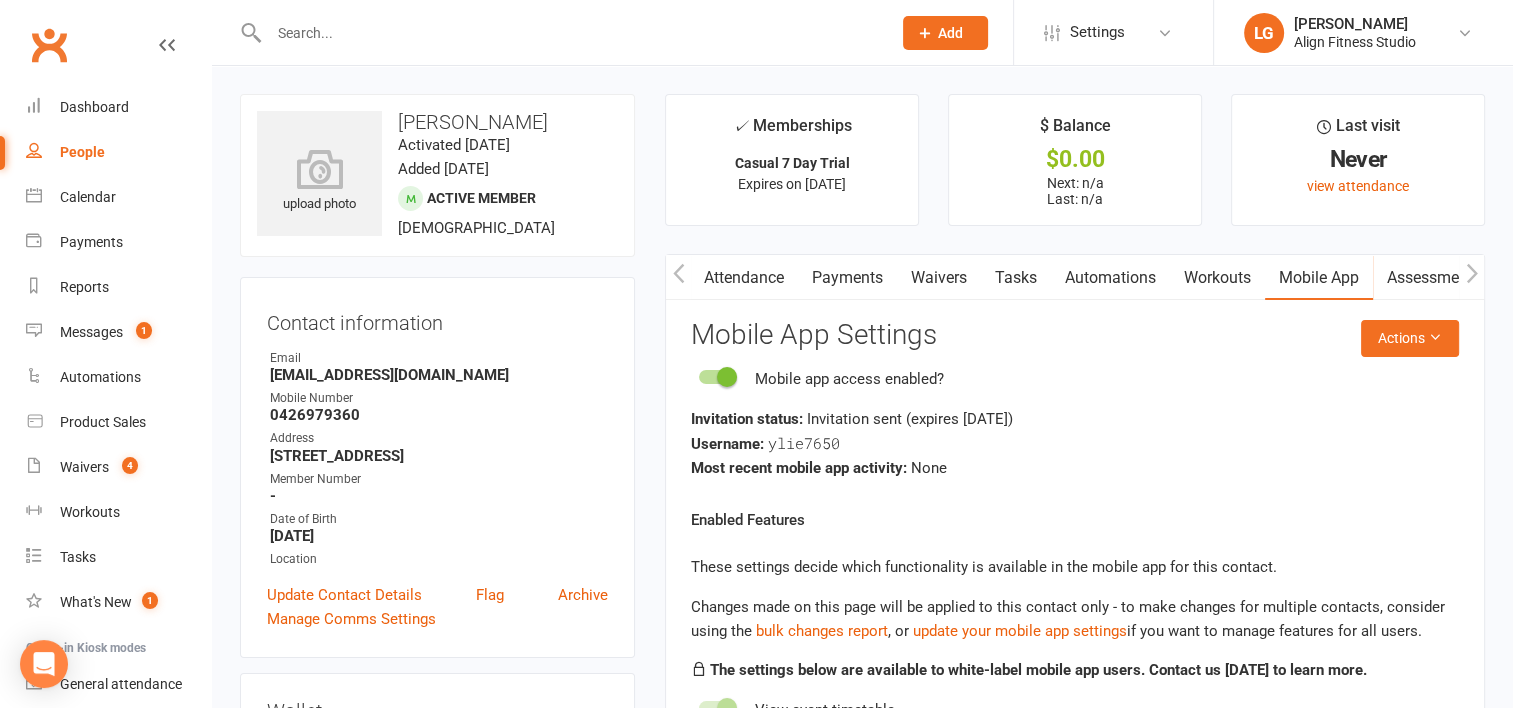 click on "Payments" at bounding box center (847, 278) 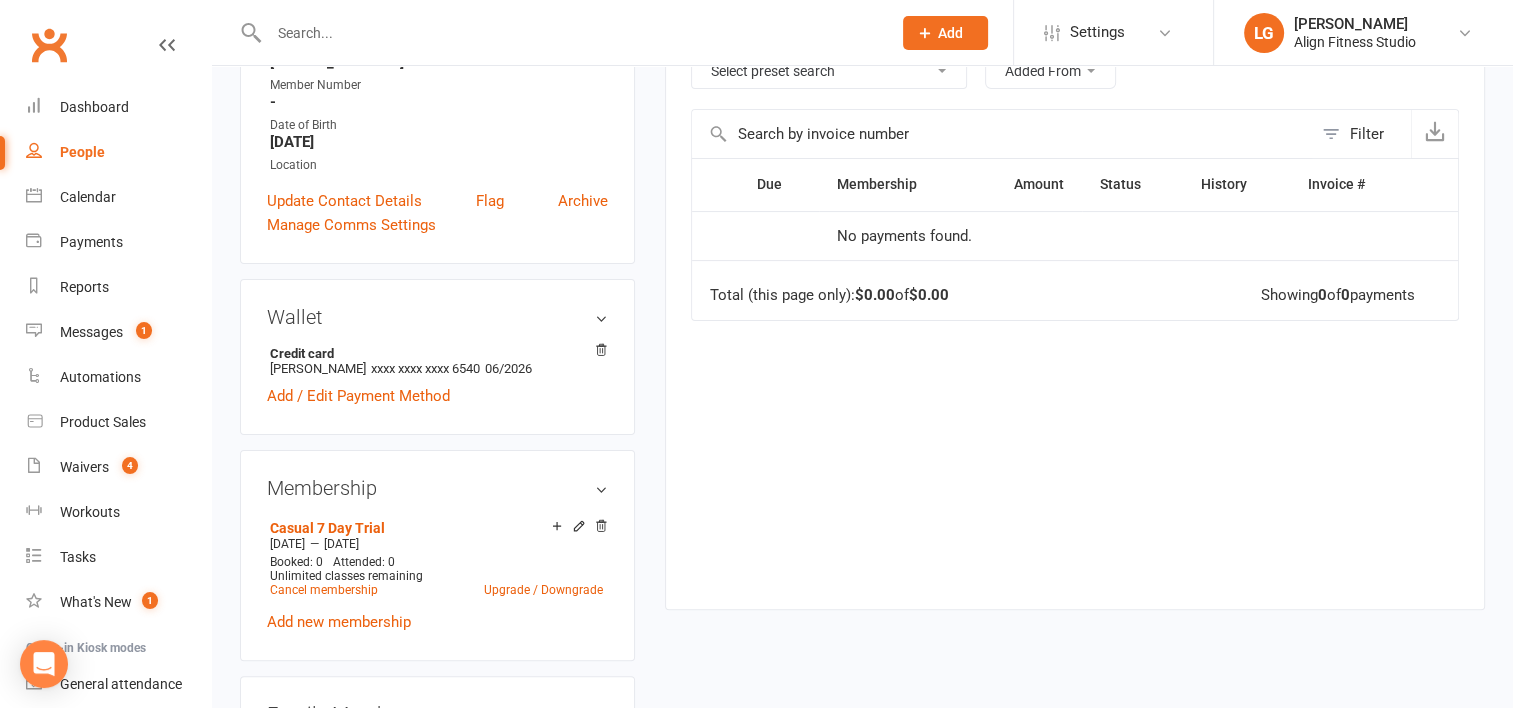 scroll, scrollTop: 0, scrollLeft: 0, axis: both 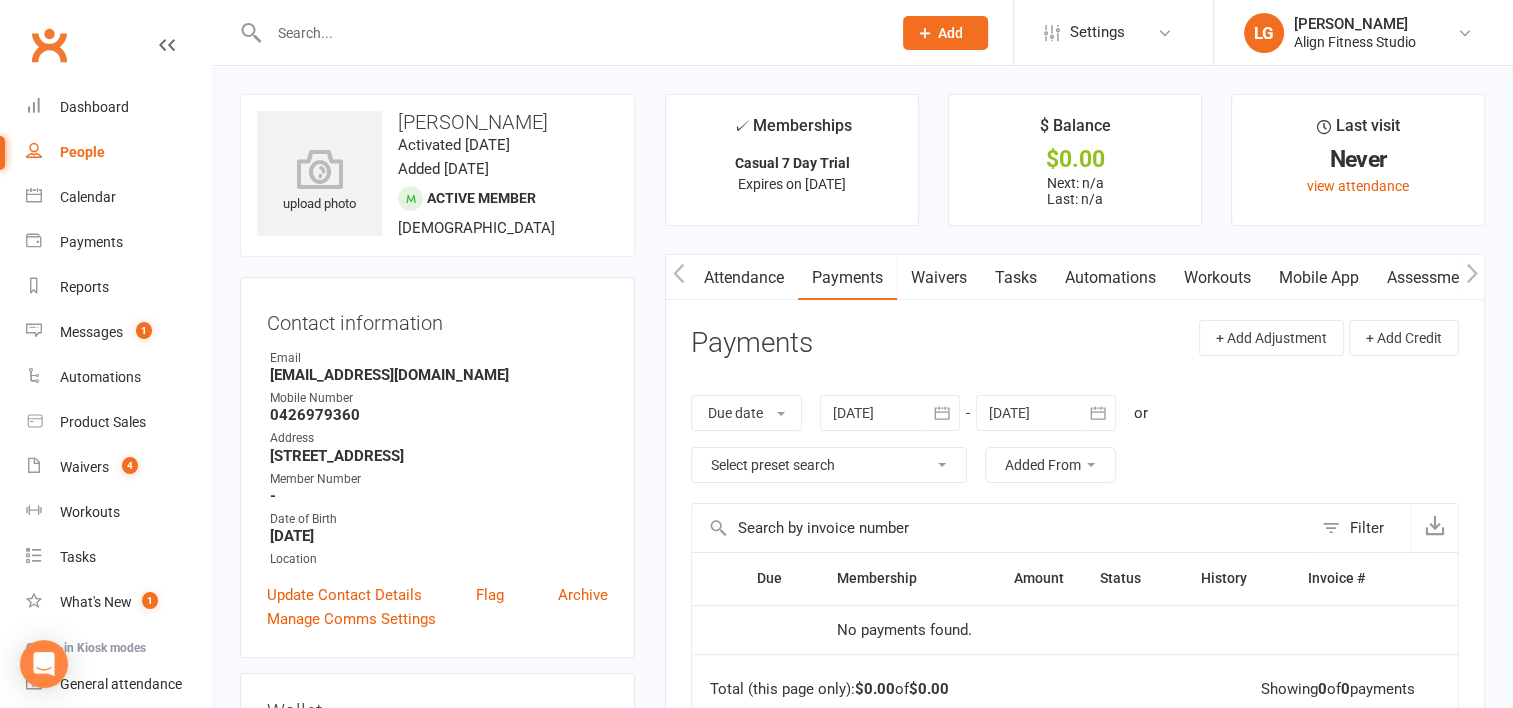 drag, startPoint x: 551, startPoint y: 115, endPoint x: 392, endPoint y: 112, distance: 159.0283 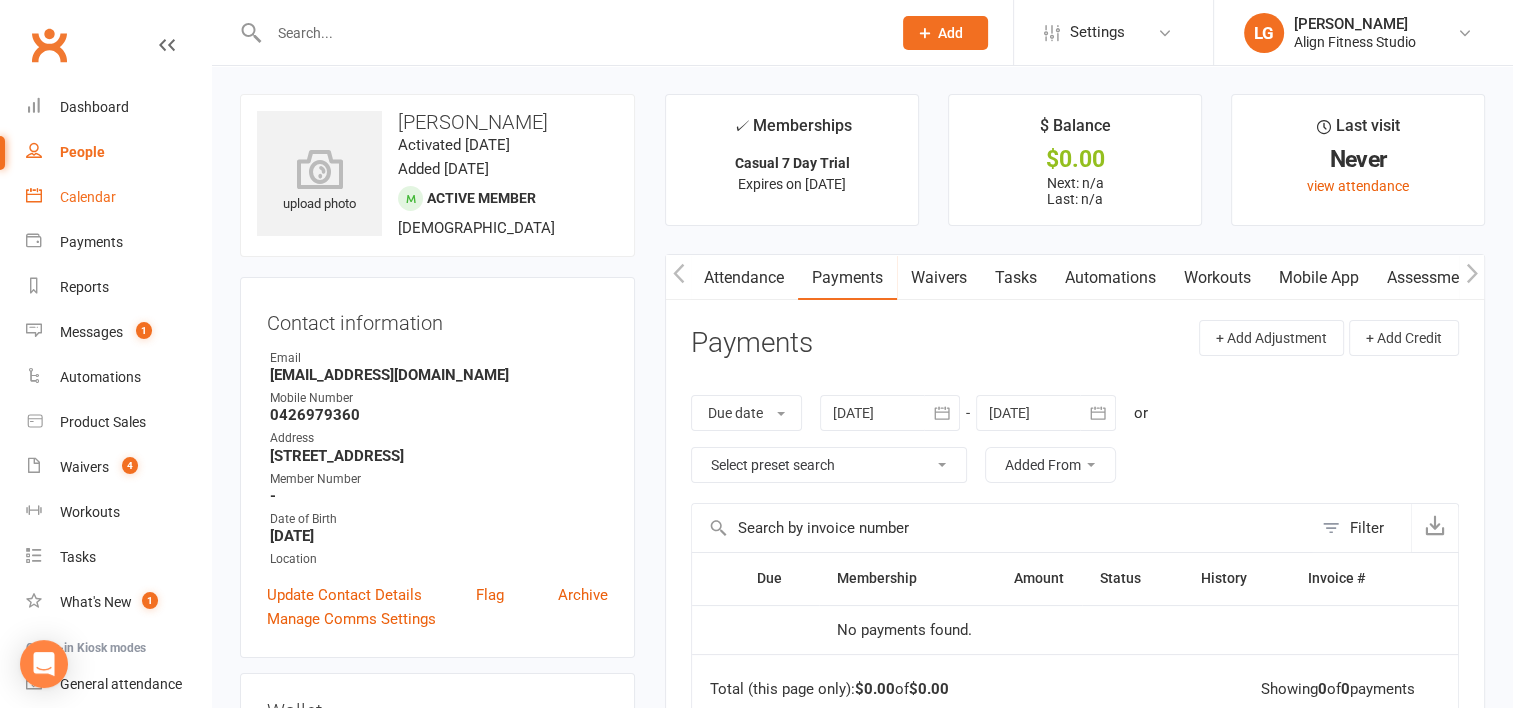 click on "Calendar" at bounding box center (88, 197) 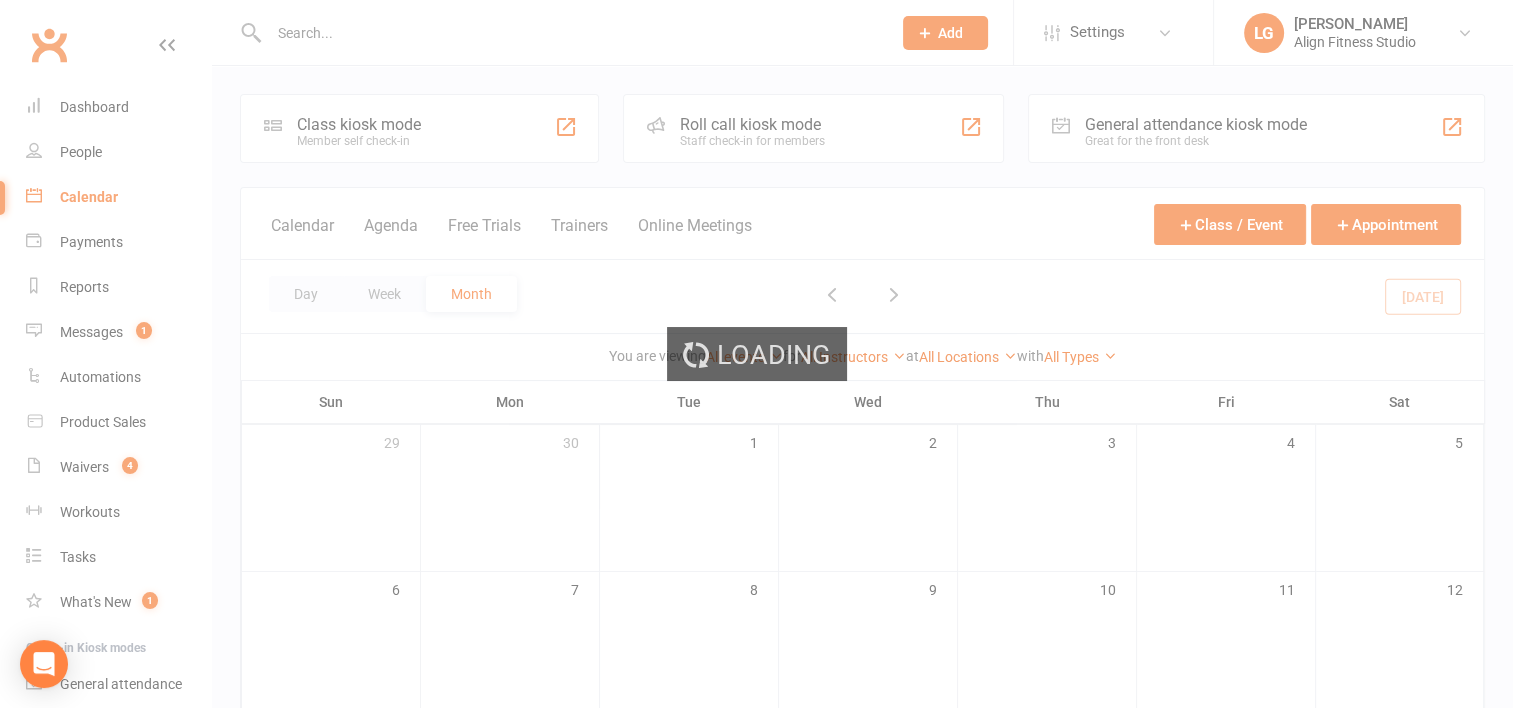 click on "Loading" at bounding box center [756, 354] 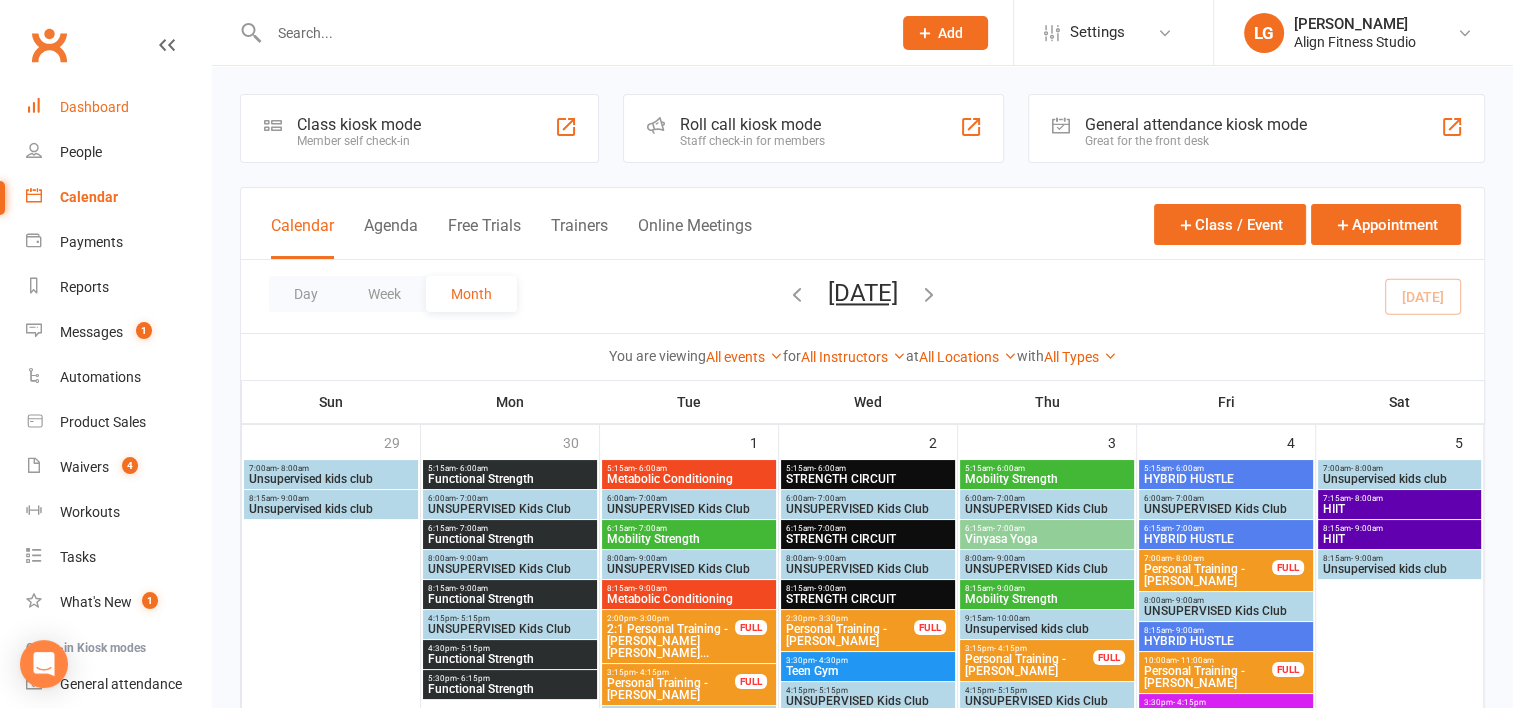 click on "Dashboard" at bounding box center (94, 107) 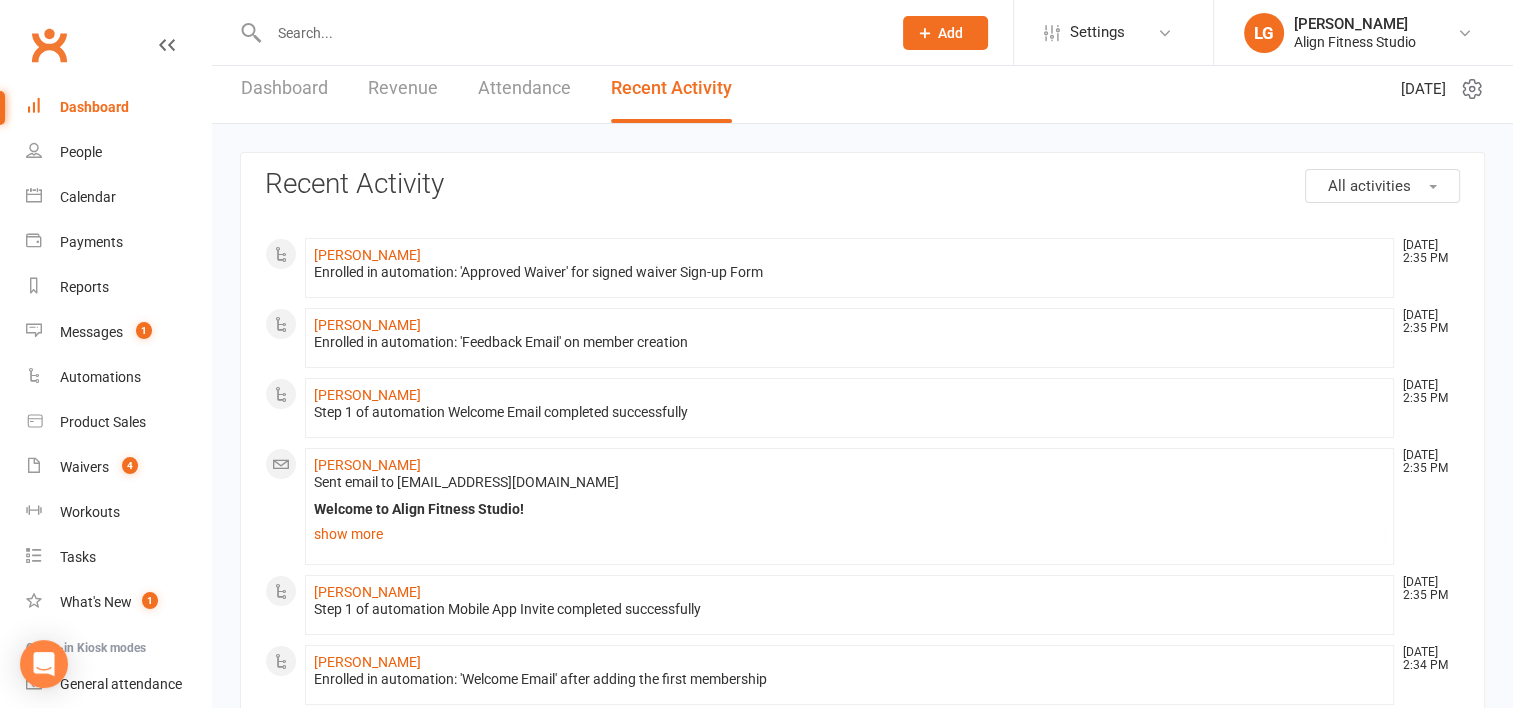 scroll, scrollTop: 0, scrollLeft: 0, axis: both 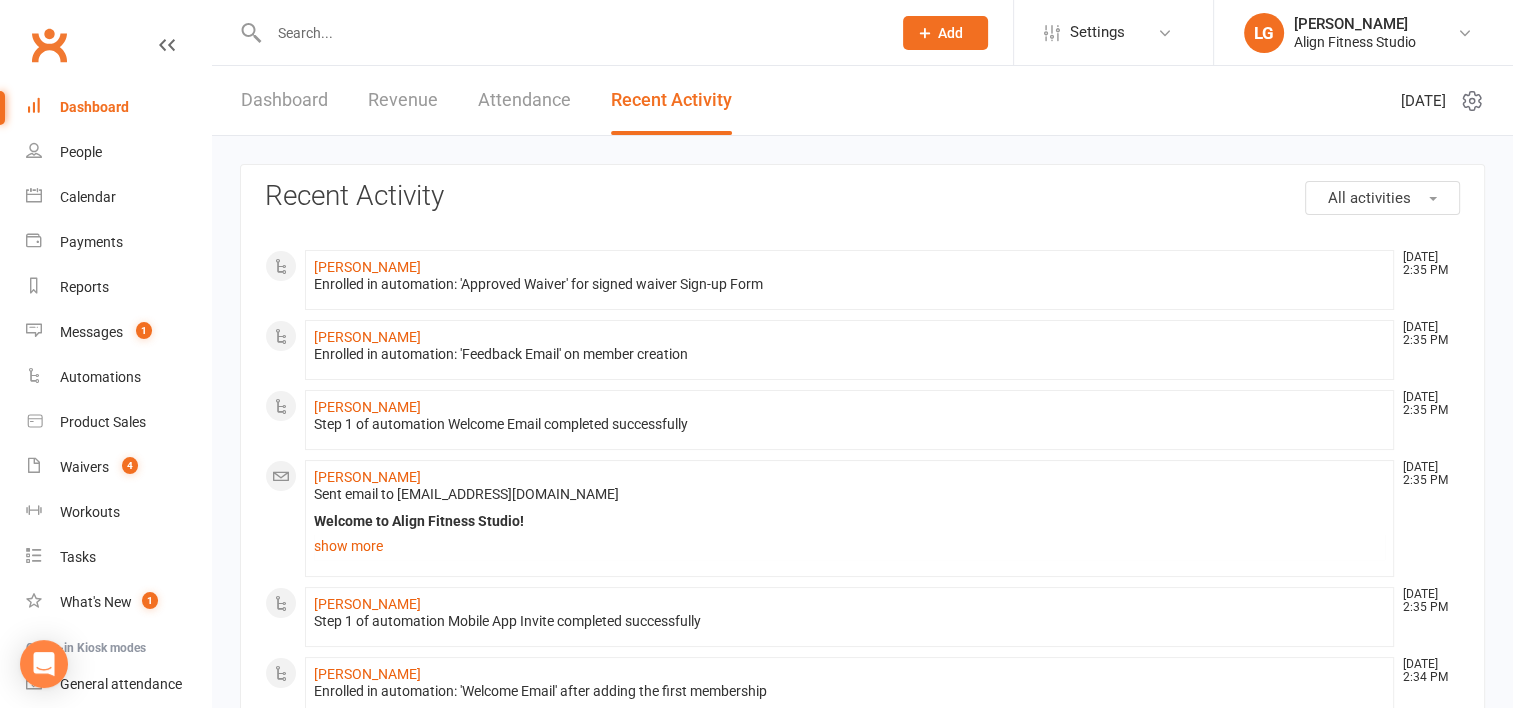 click at bounding box center (570, 33) 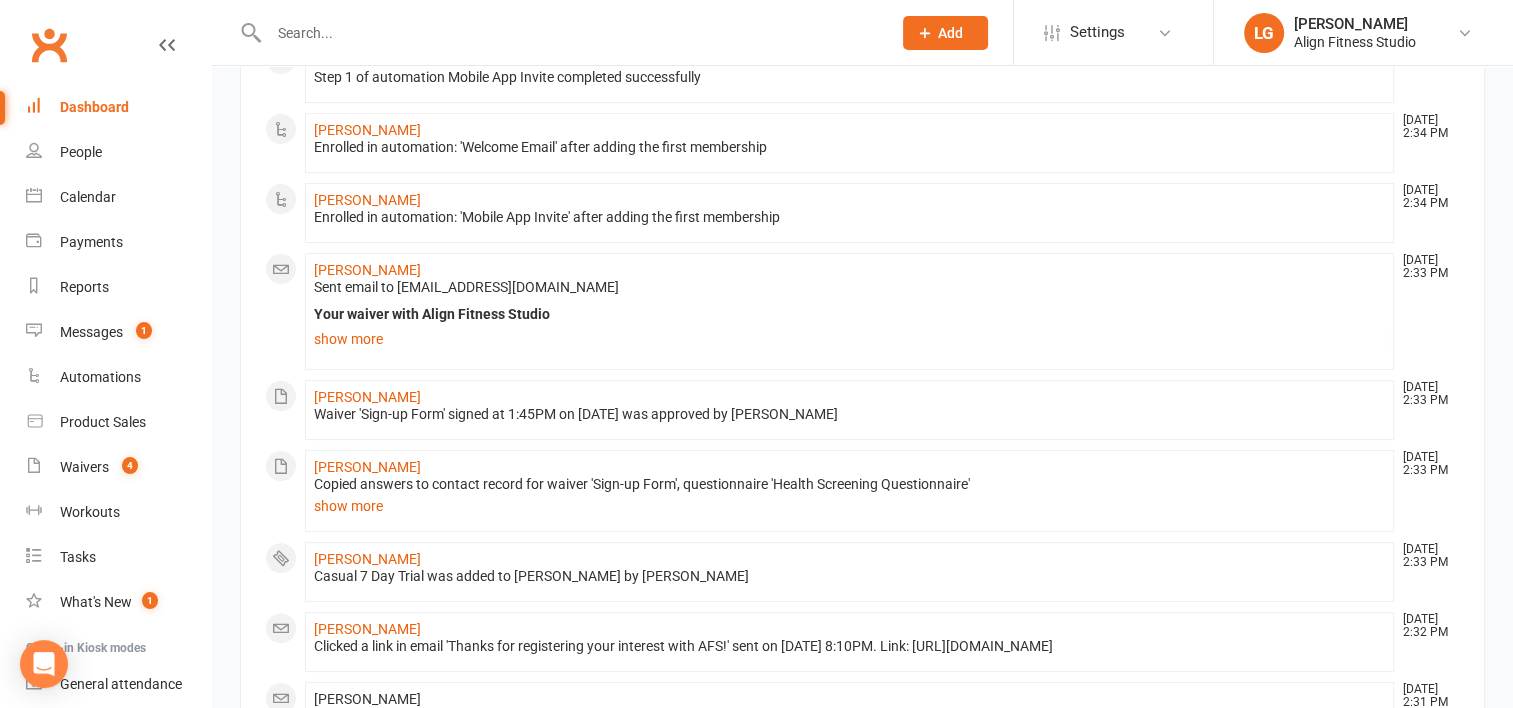 scroll, scrollTop: 592, scrollLeft: 0, axis: vertical 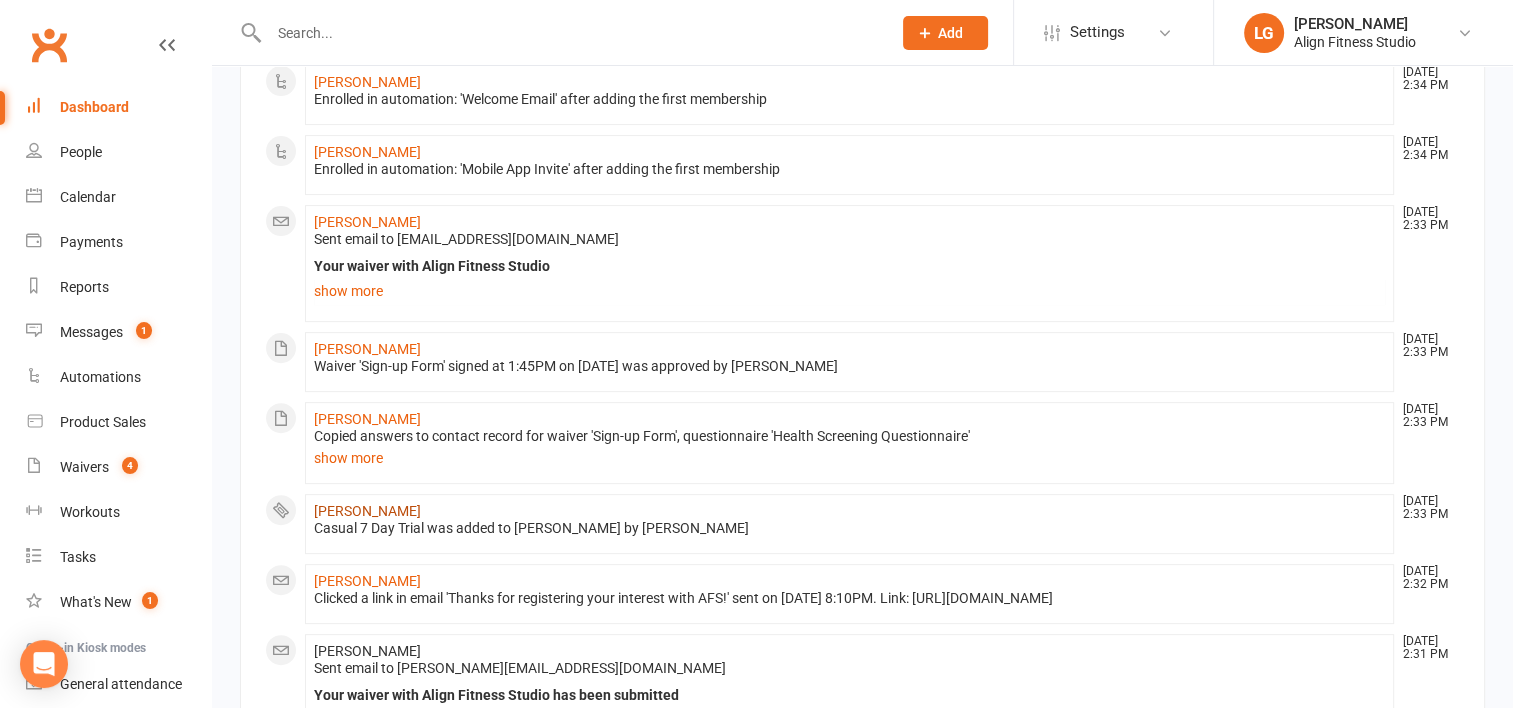 click on "[PERSON_NAME]" at bounding box center (367, 511) 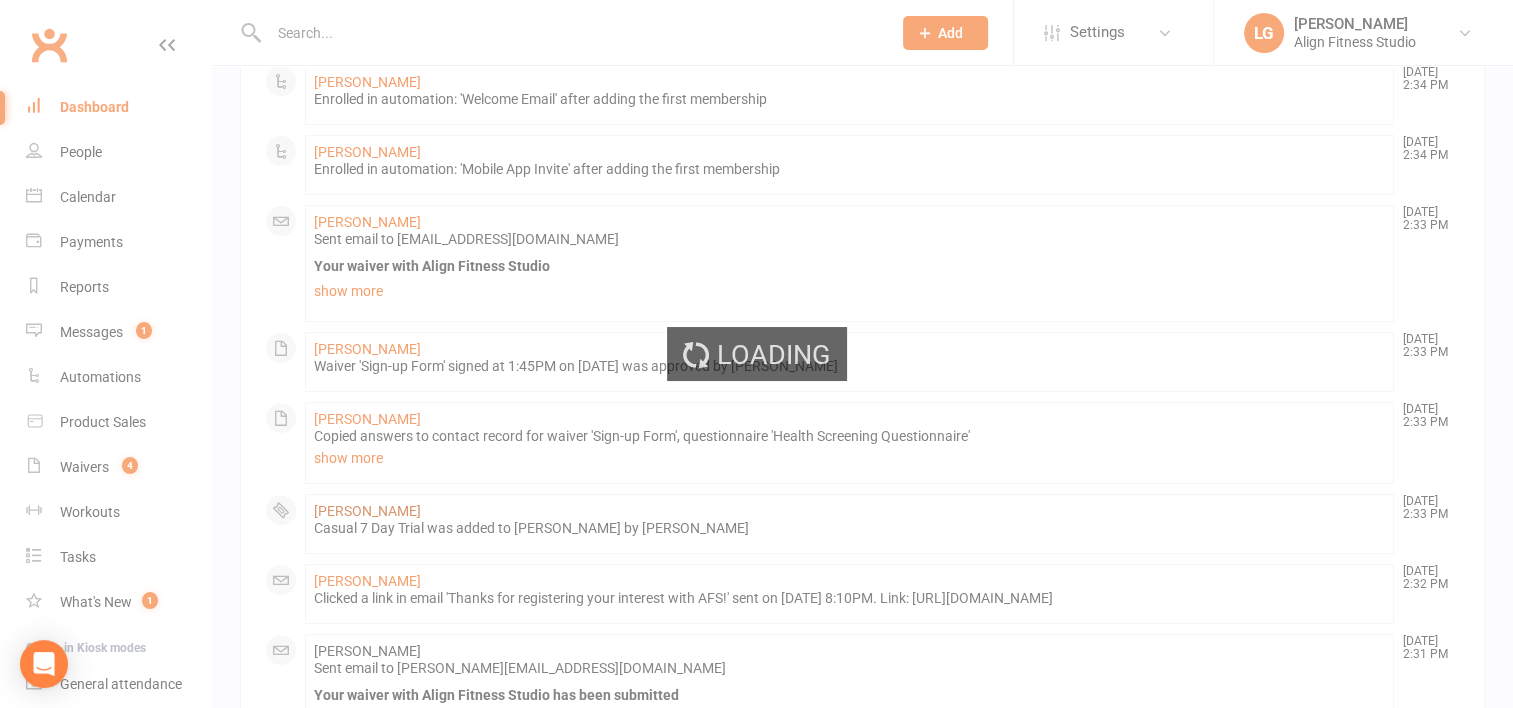 scroll, scrollTop: 0, scrollLeft: 0, axis: both 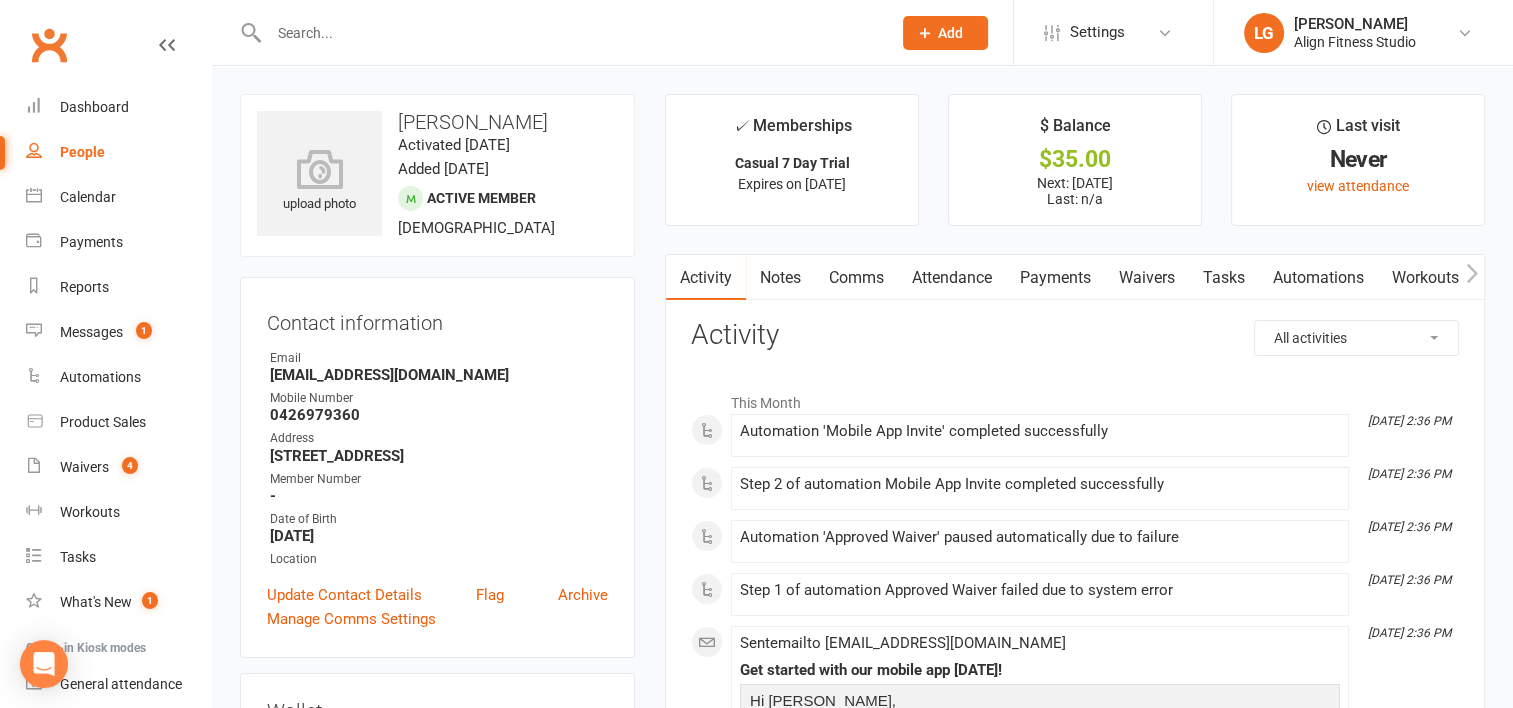 click on "Payments" at bounding box center (1055, 278) 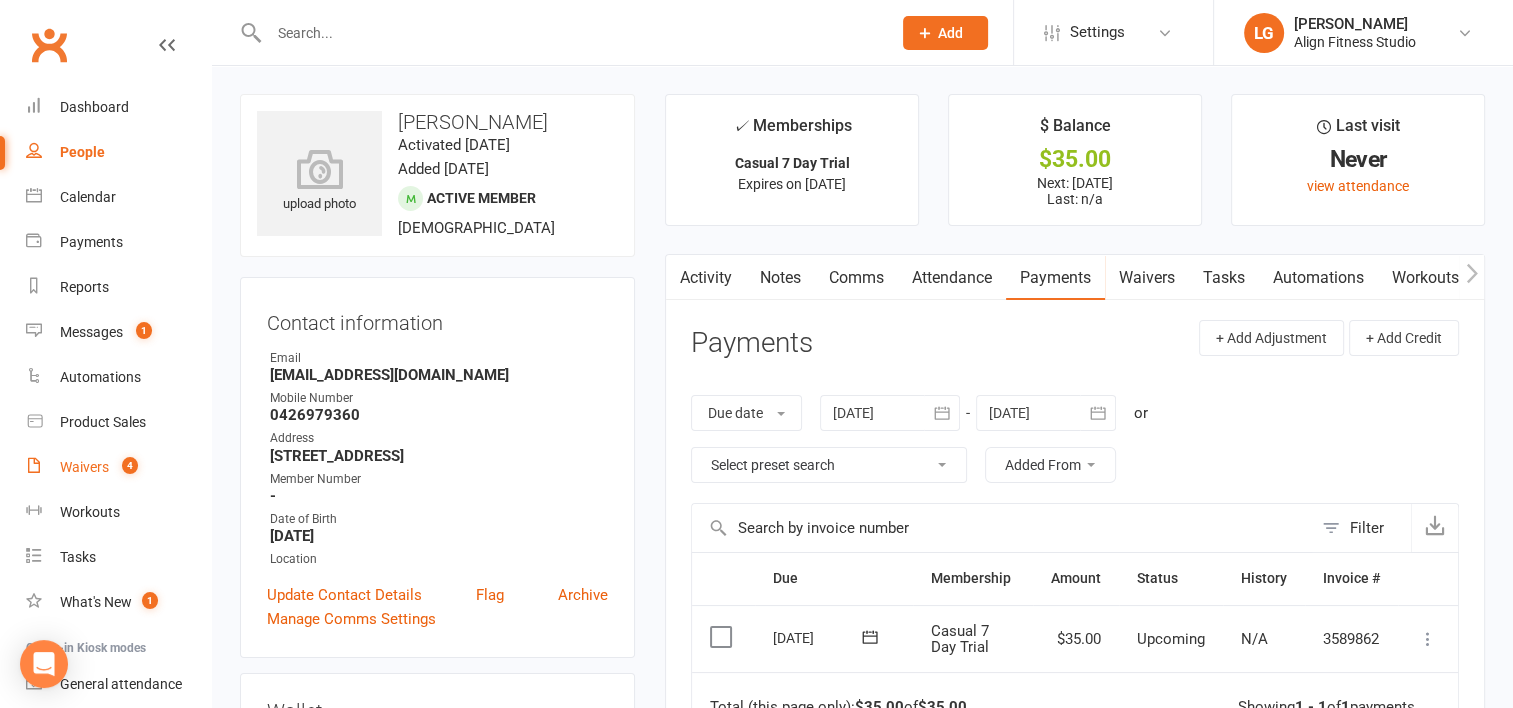 click on "Waivers" at bounding box center [84, 467] 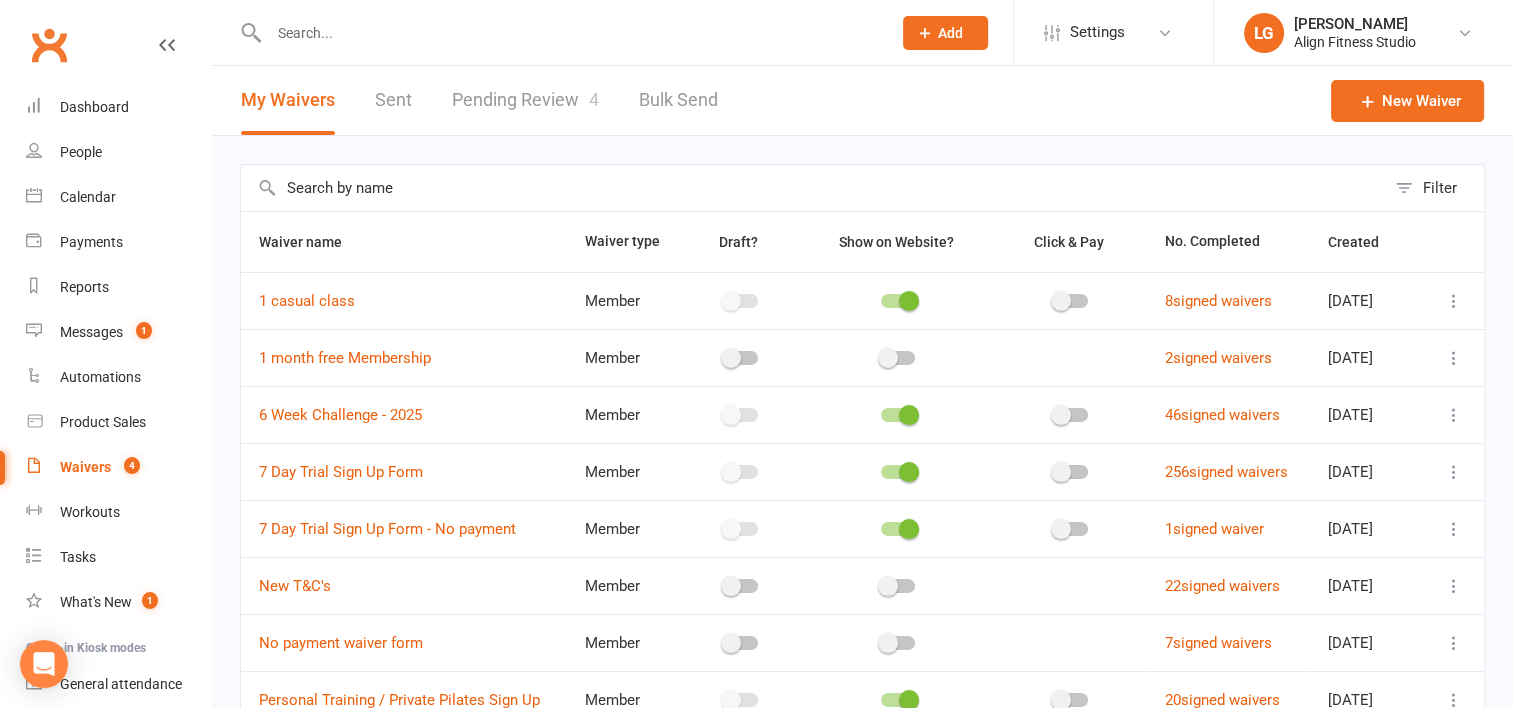 click on "Pending Review 4" at bounding box center (525, 100) 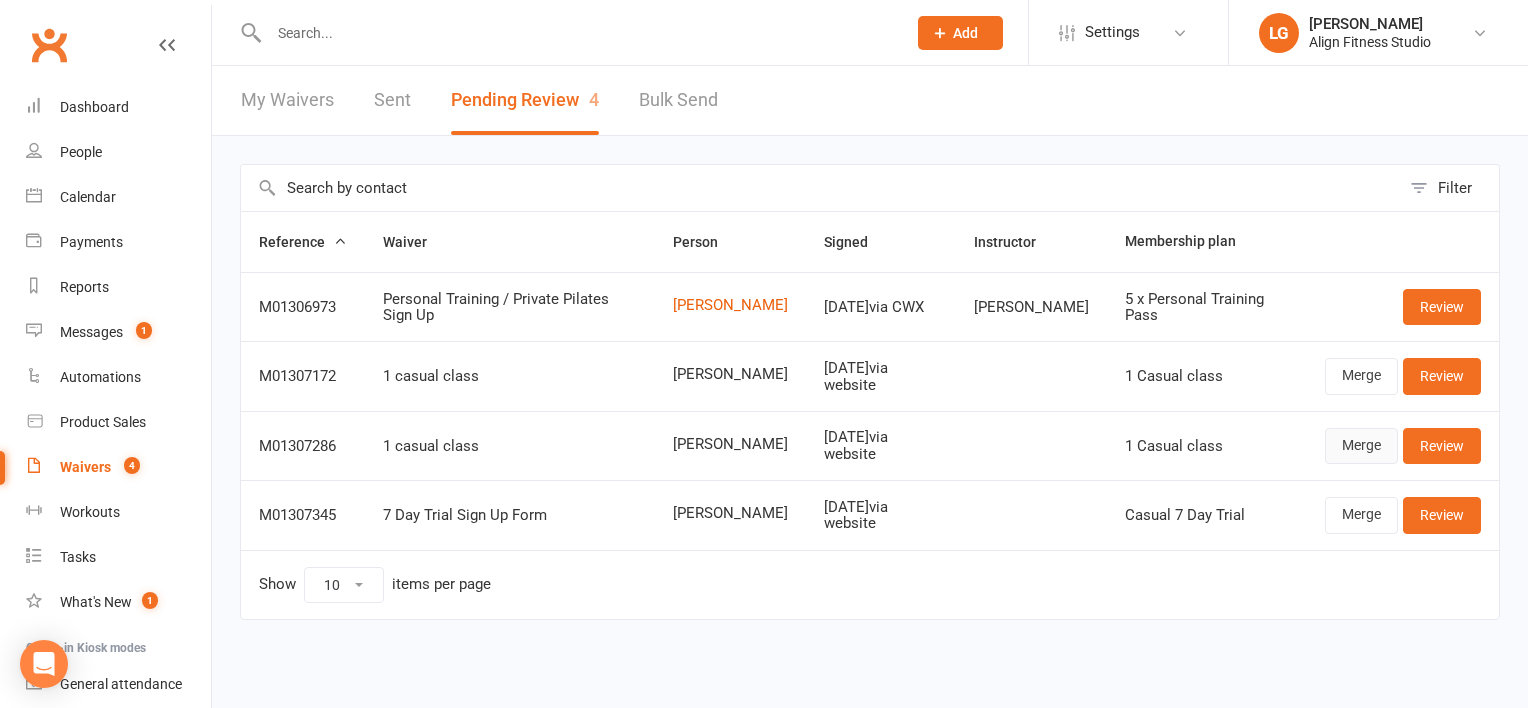 click on "Merge" at bounding box center (1361, 446) 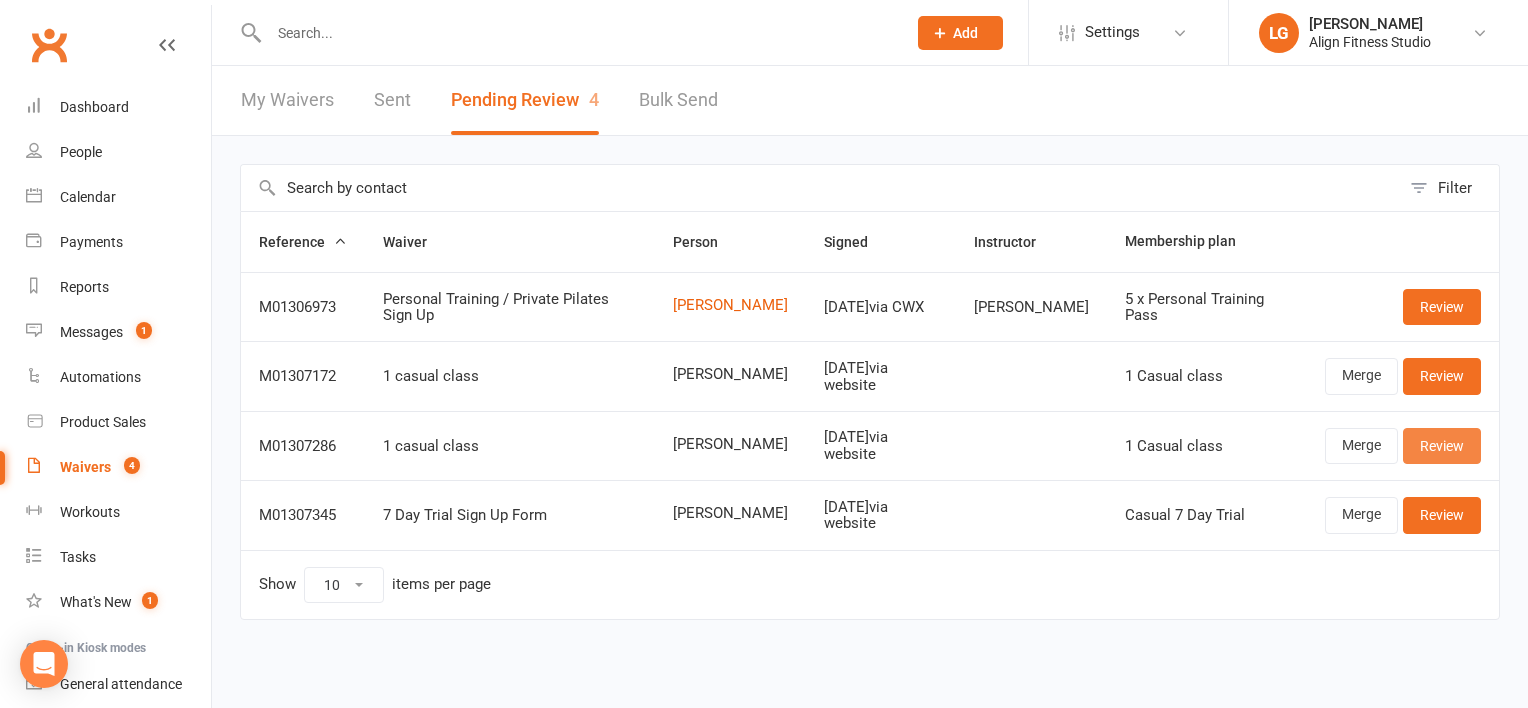 click on "Review" at bounding box center [1442, 446] 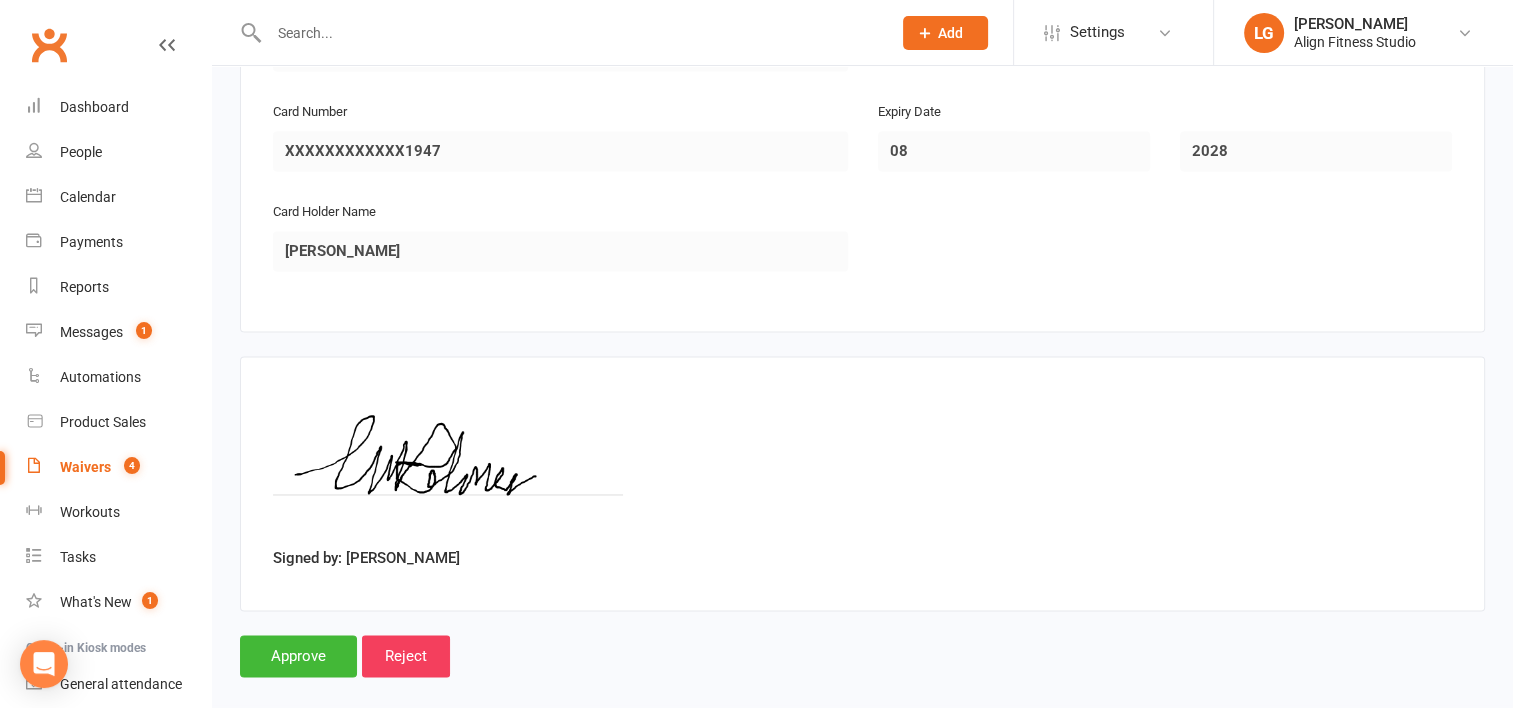 scroll, scrollTop: 3082, scrollLeft: 0, axis: vertical 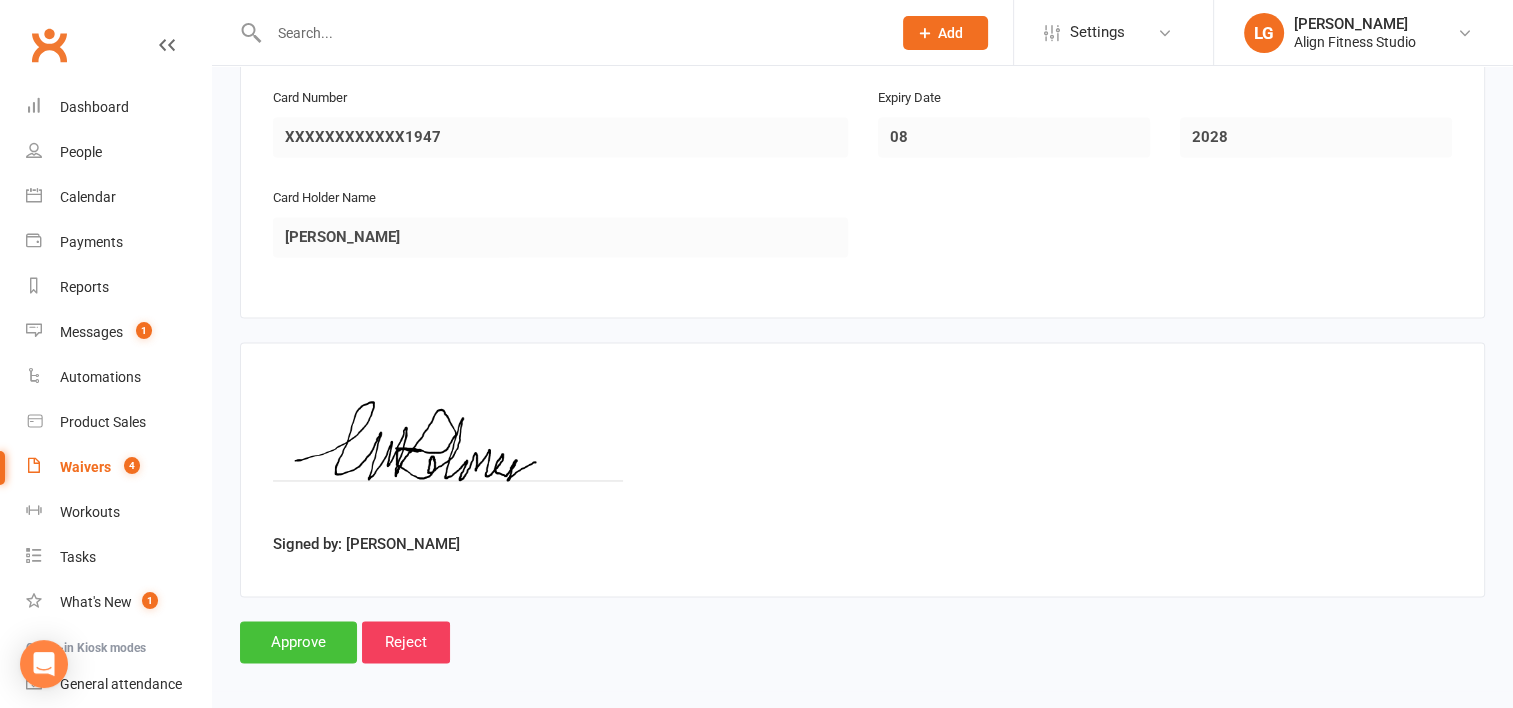 click on "Approve" at bounding box center [298, 642] 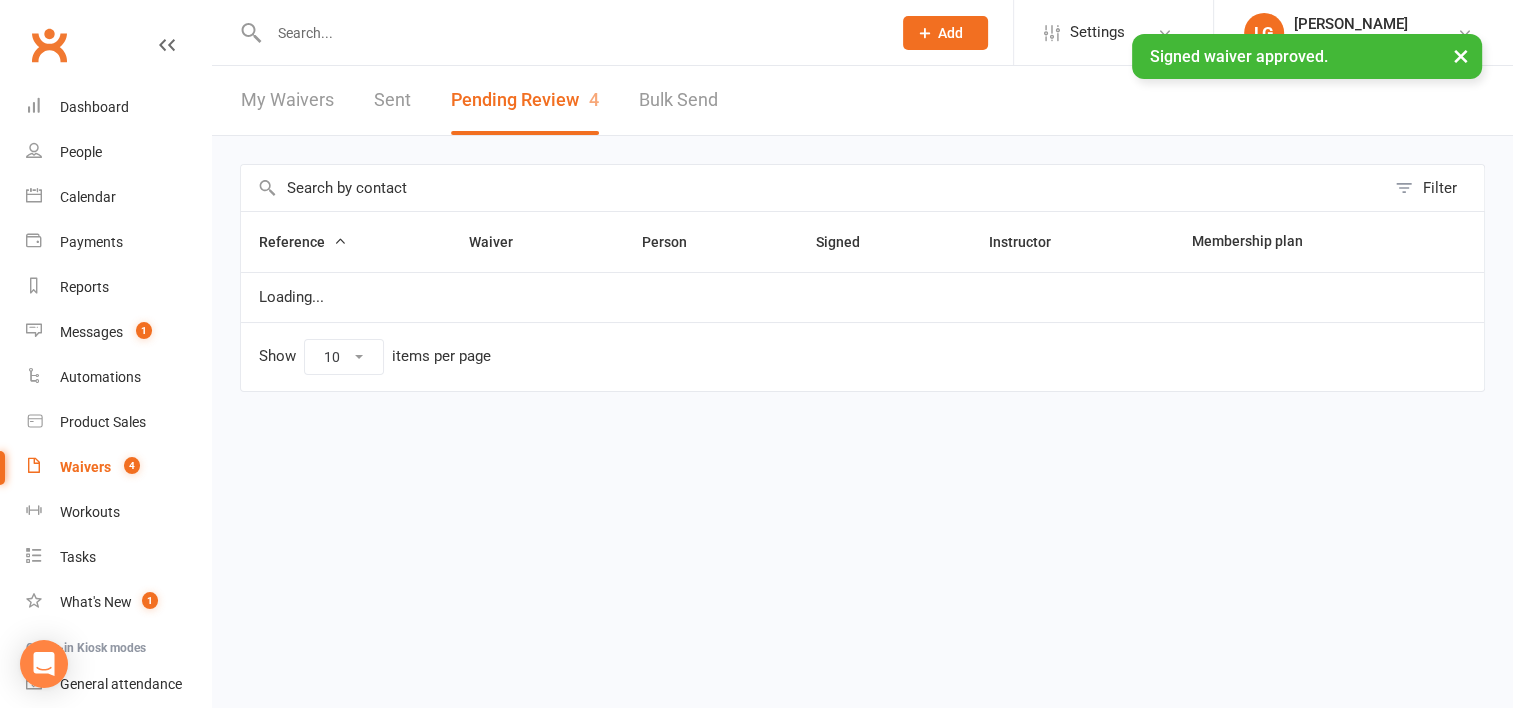 scroll, scrollTop: 0, scrollLeft: 0, axis: both 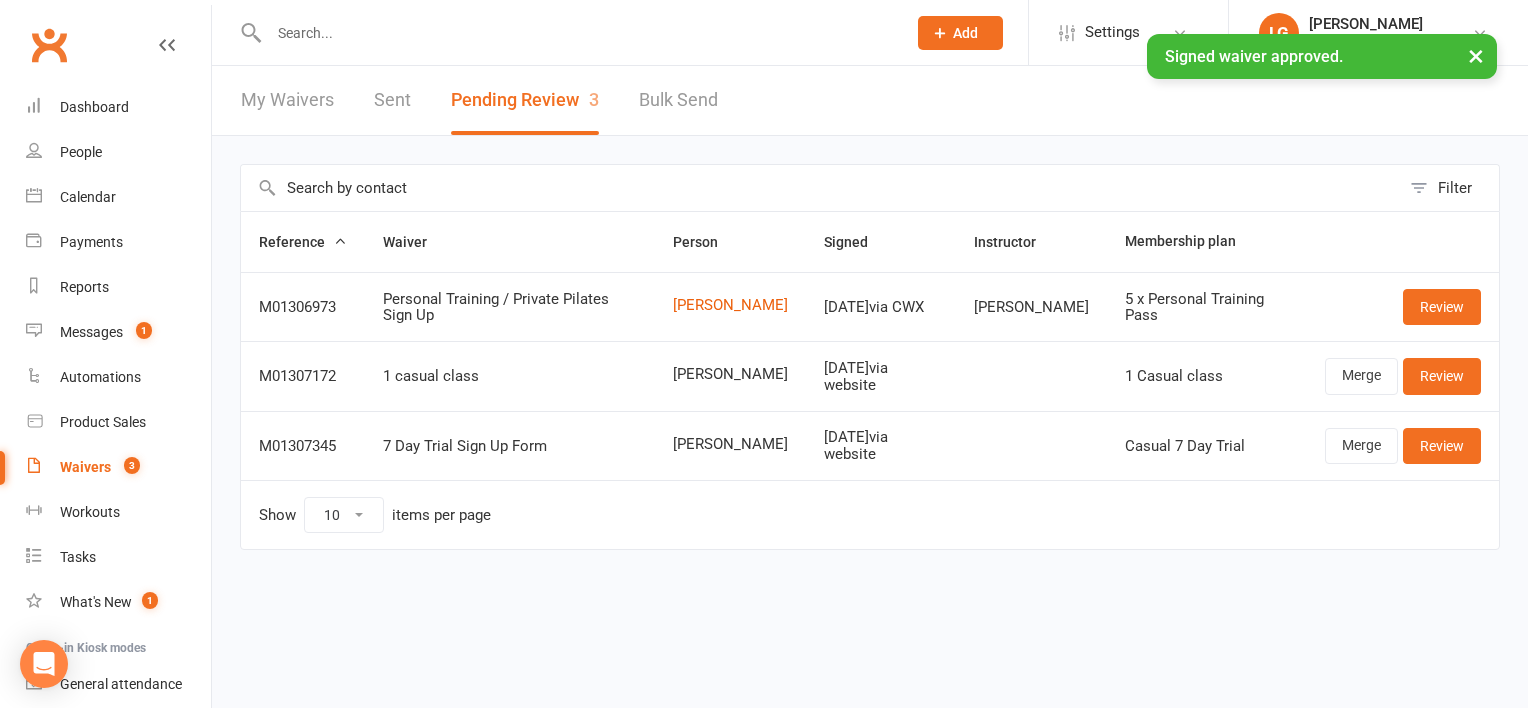 click on "× Signed waiver approved." at bounding box center [751, 34] 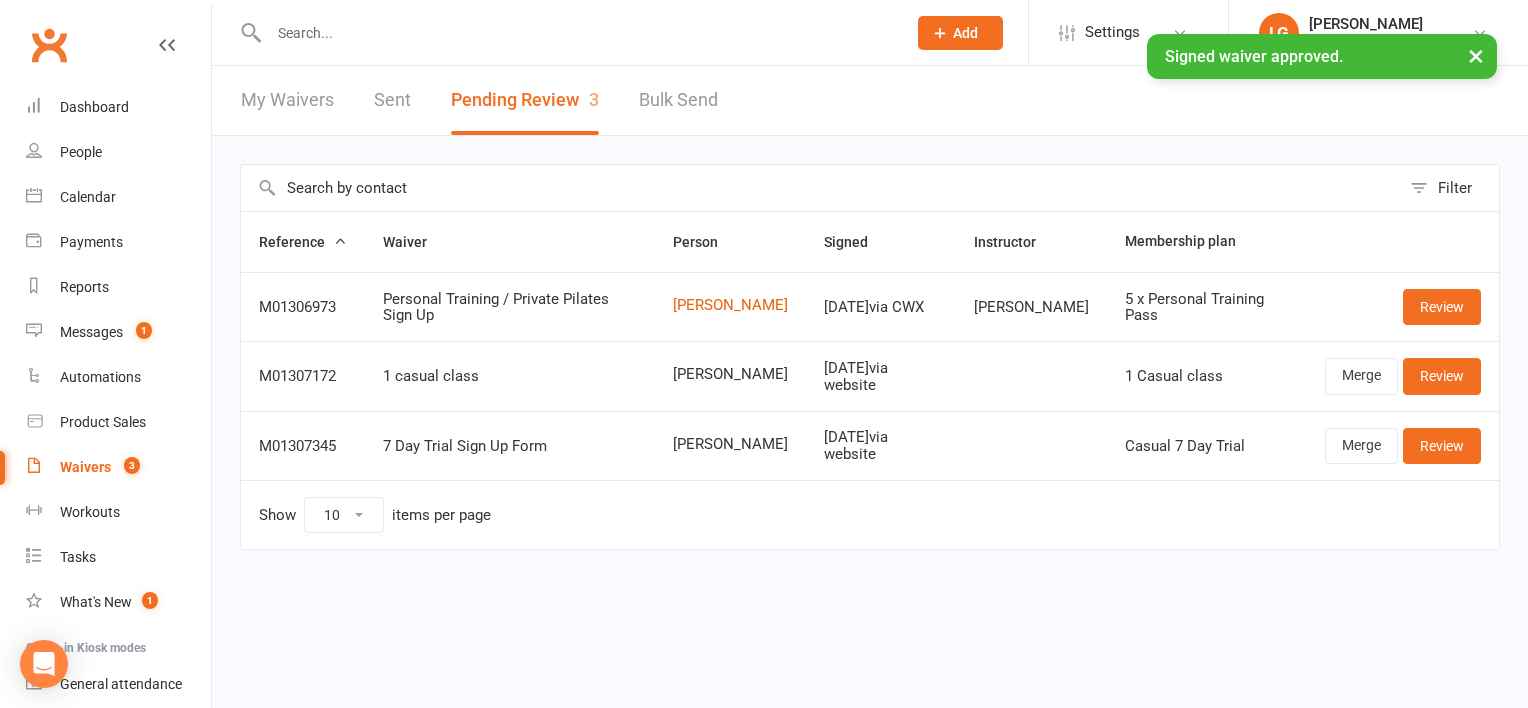 click at bounding box center [566, 32] 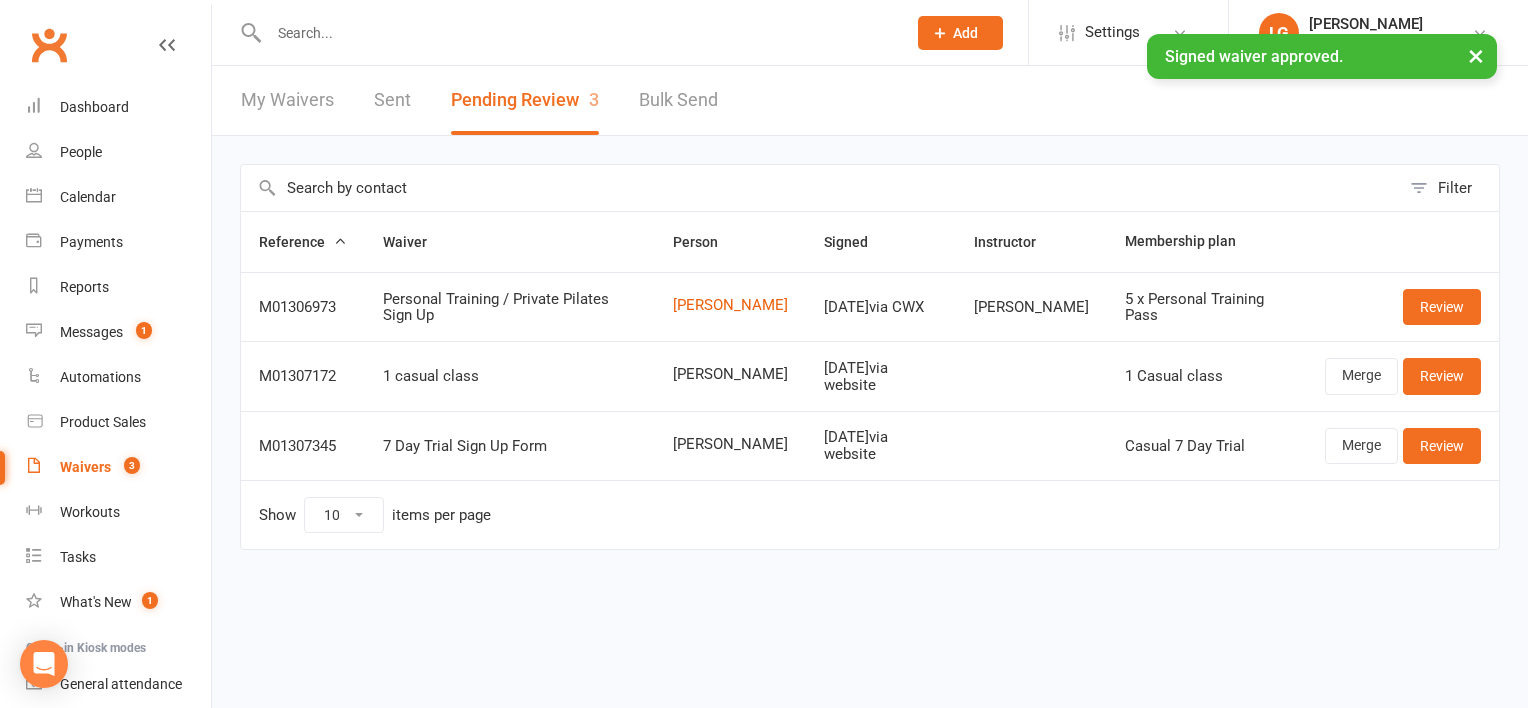 click at bounding box center (577, 33) 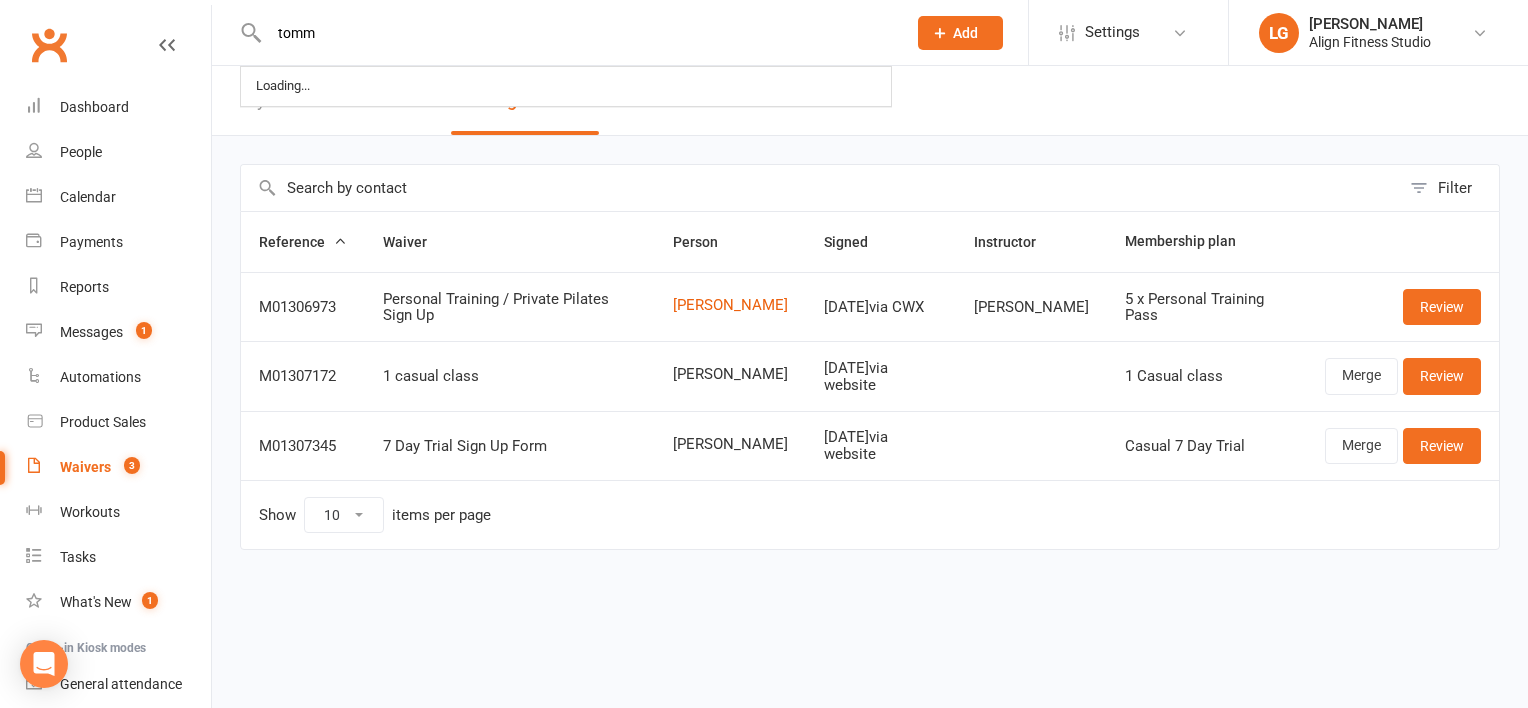 drag, startPoint x: 340, startPoint y: 22, endPoint x: 389, endPoint y: 161, distance: 147.38385 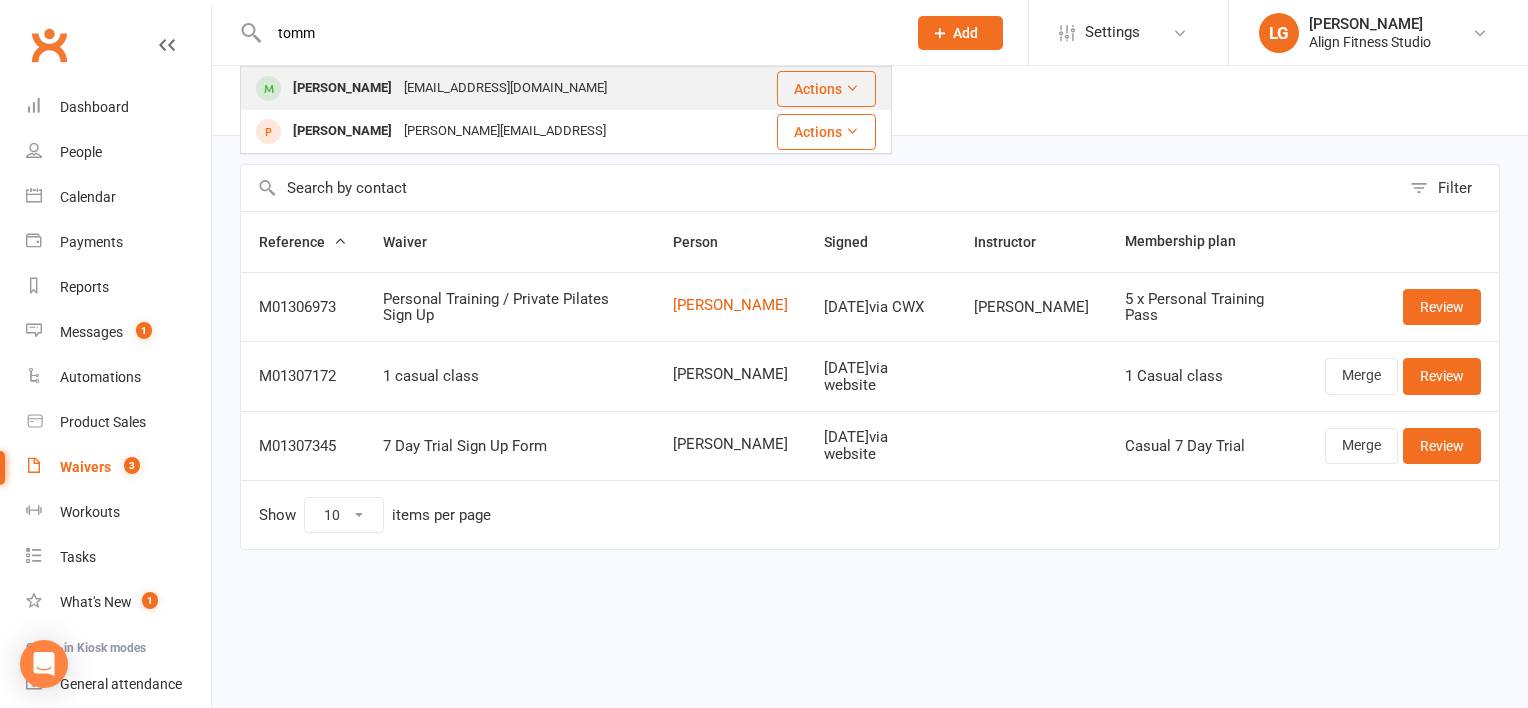type on "tomm" 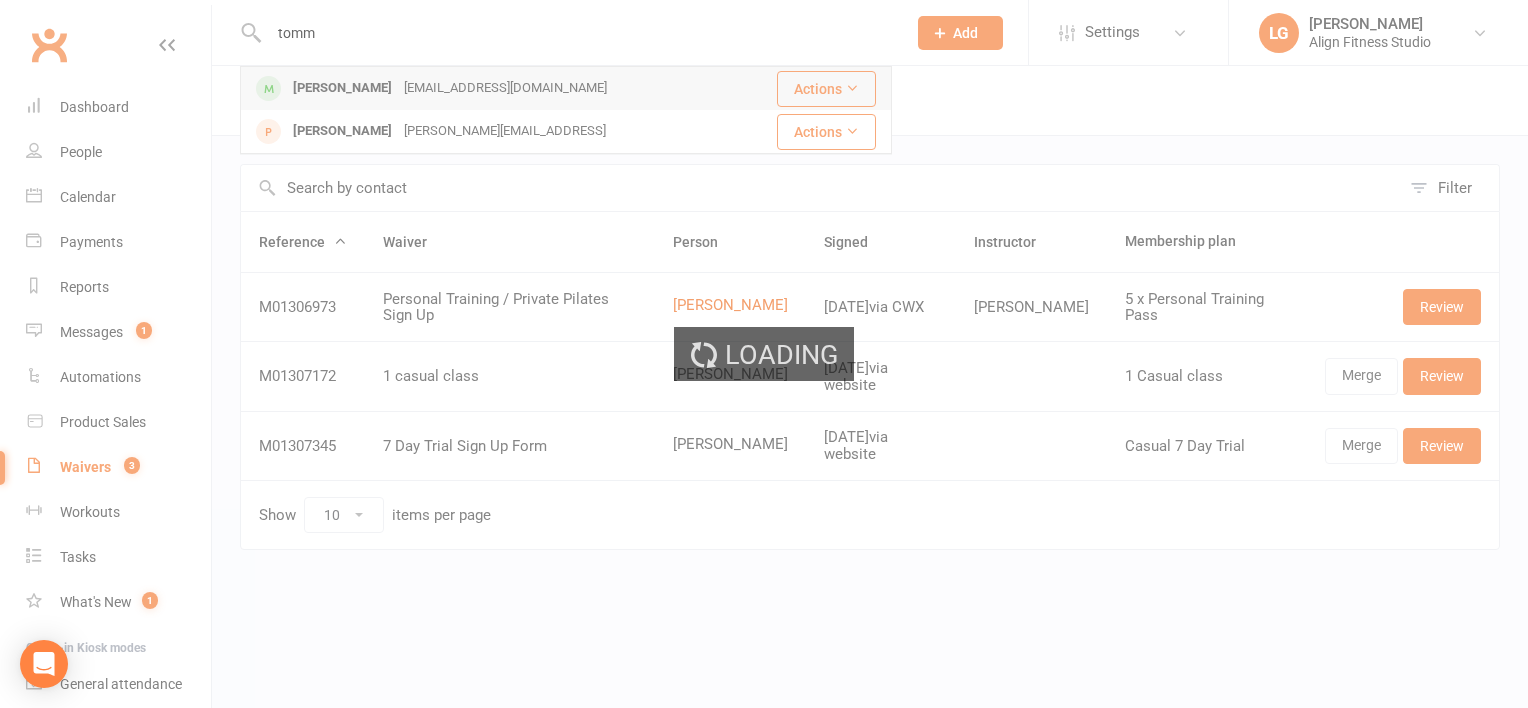 type 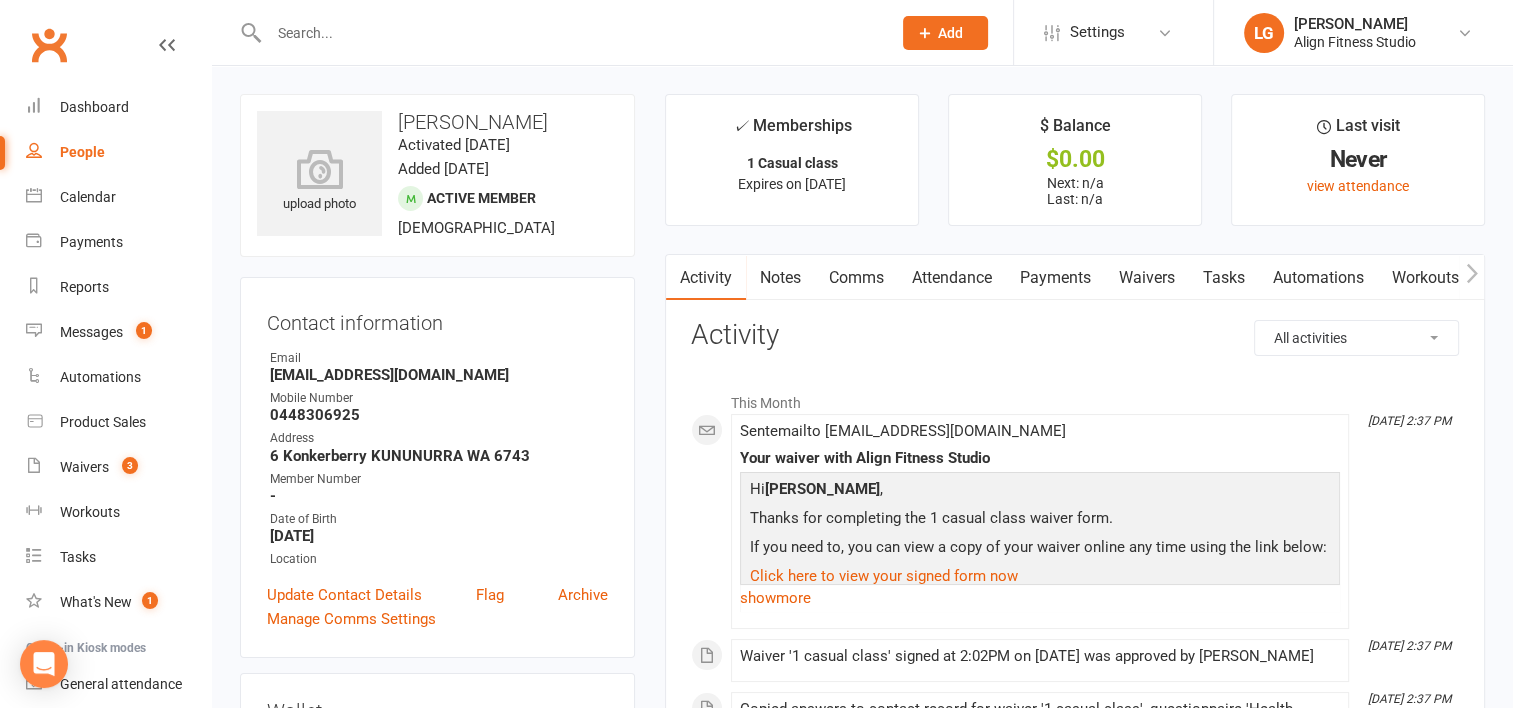 click 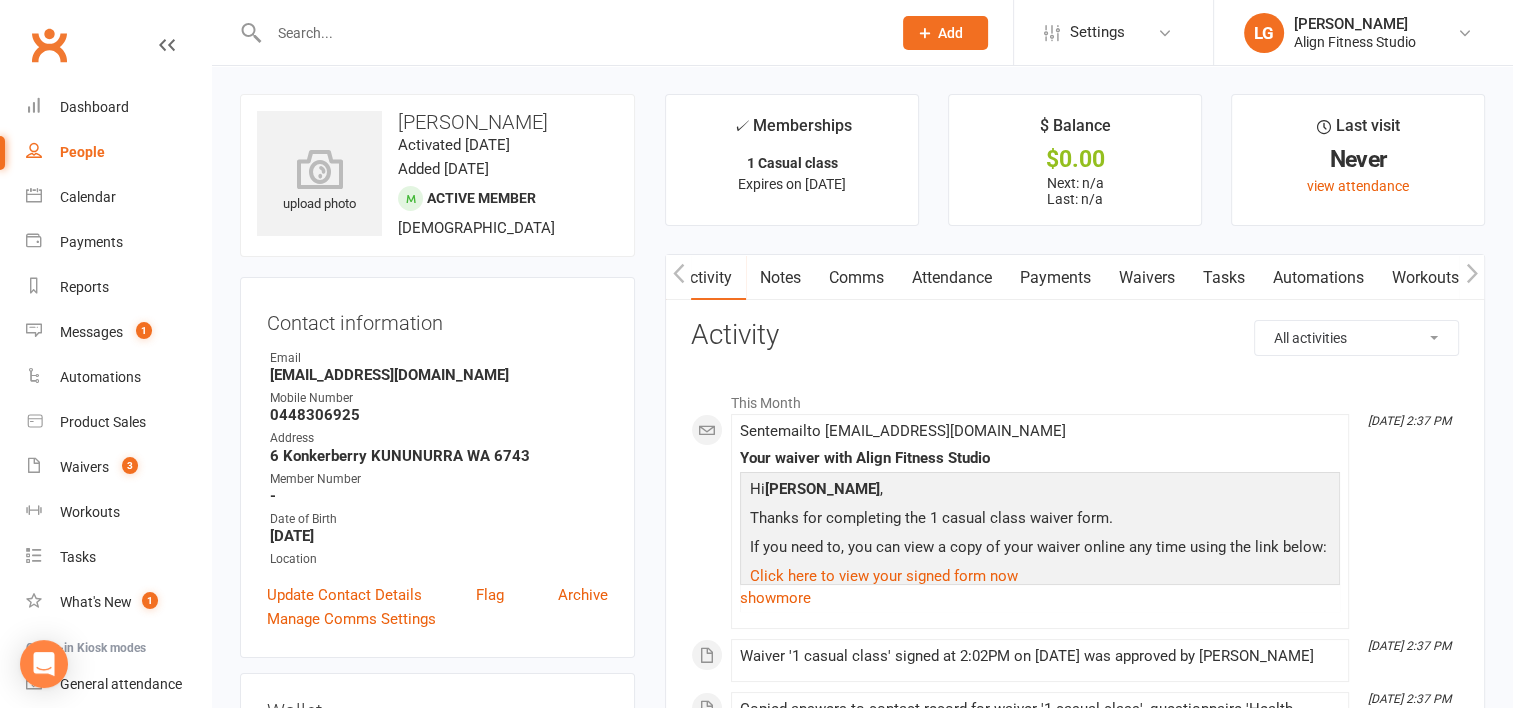 scroll, scrollTop: 0, scrollLeft: 150, axis: horizontal 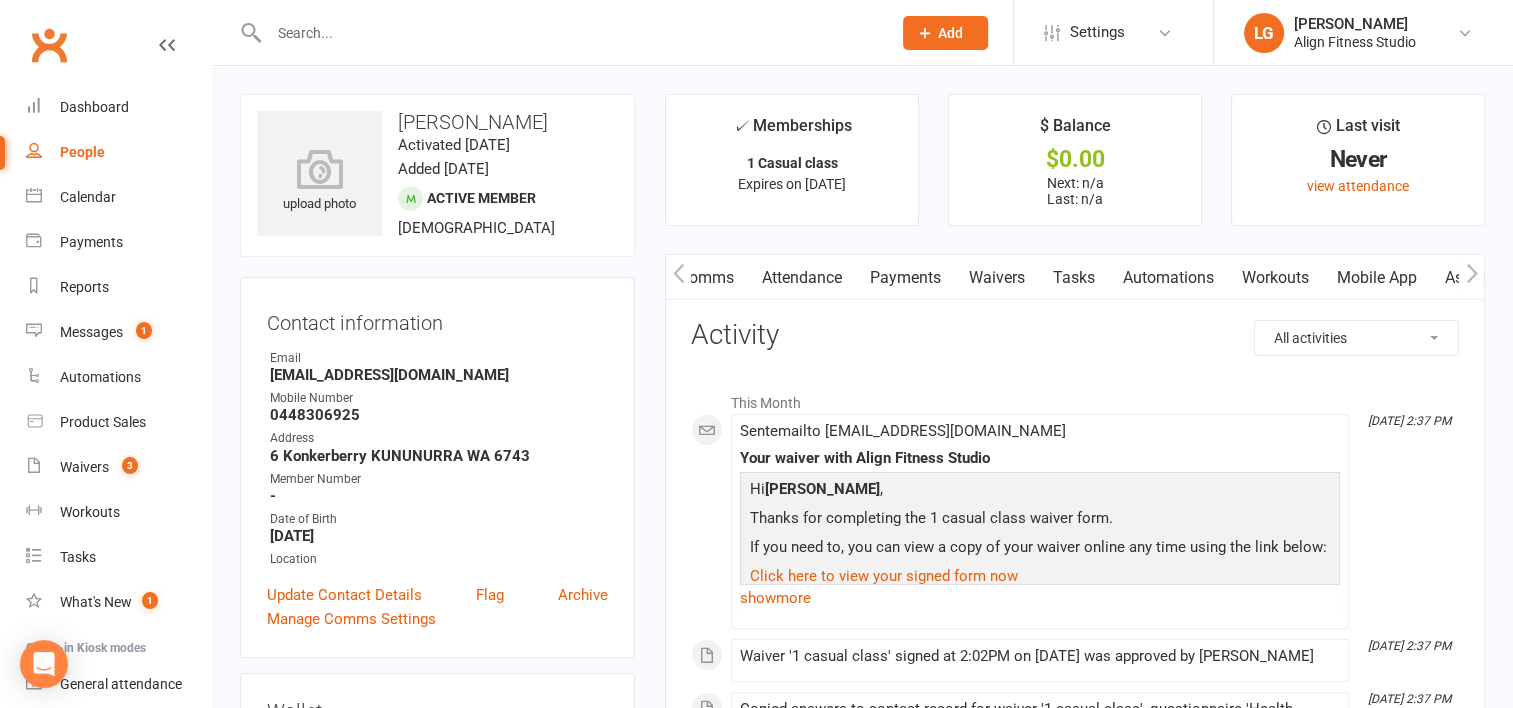 click 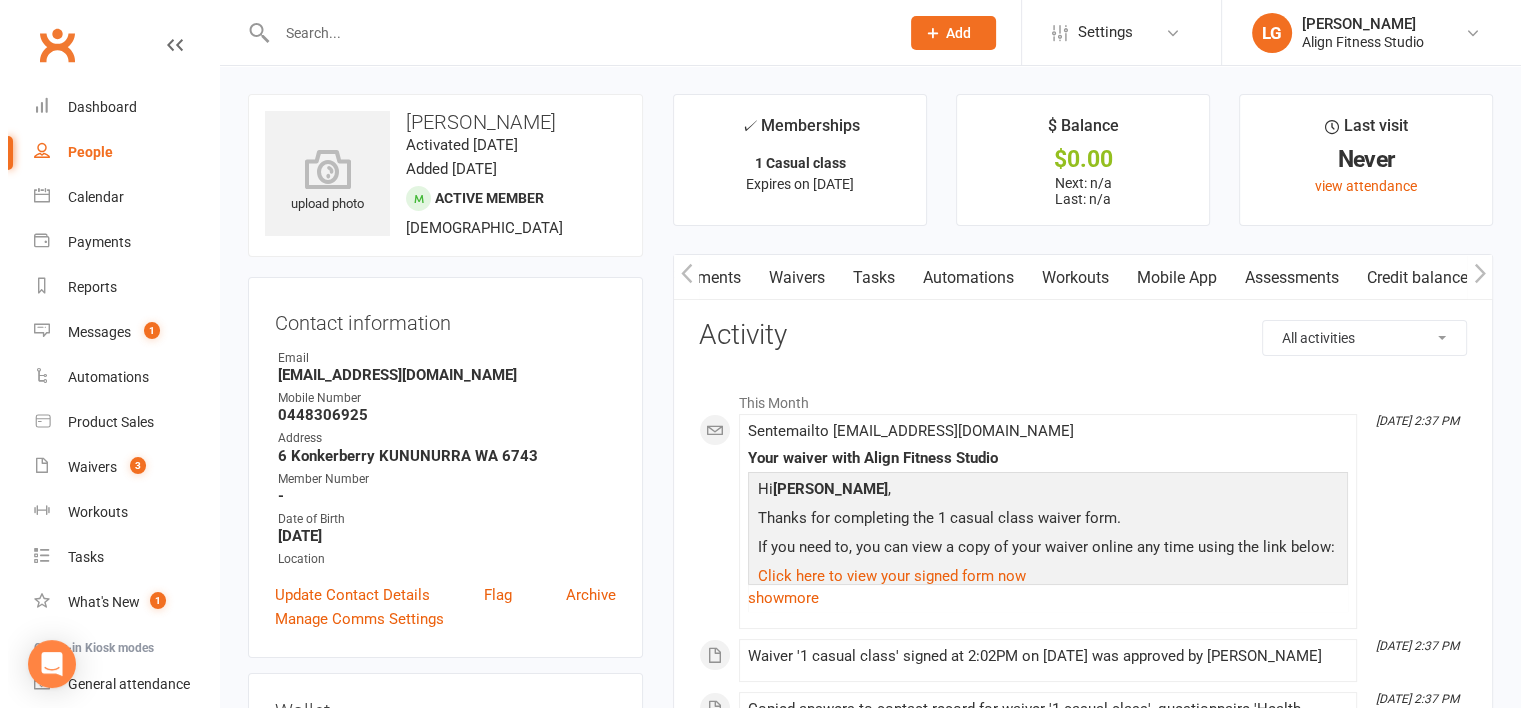scroll, scrollTop: 0, scrollLeft: 358, axis: horizontal 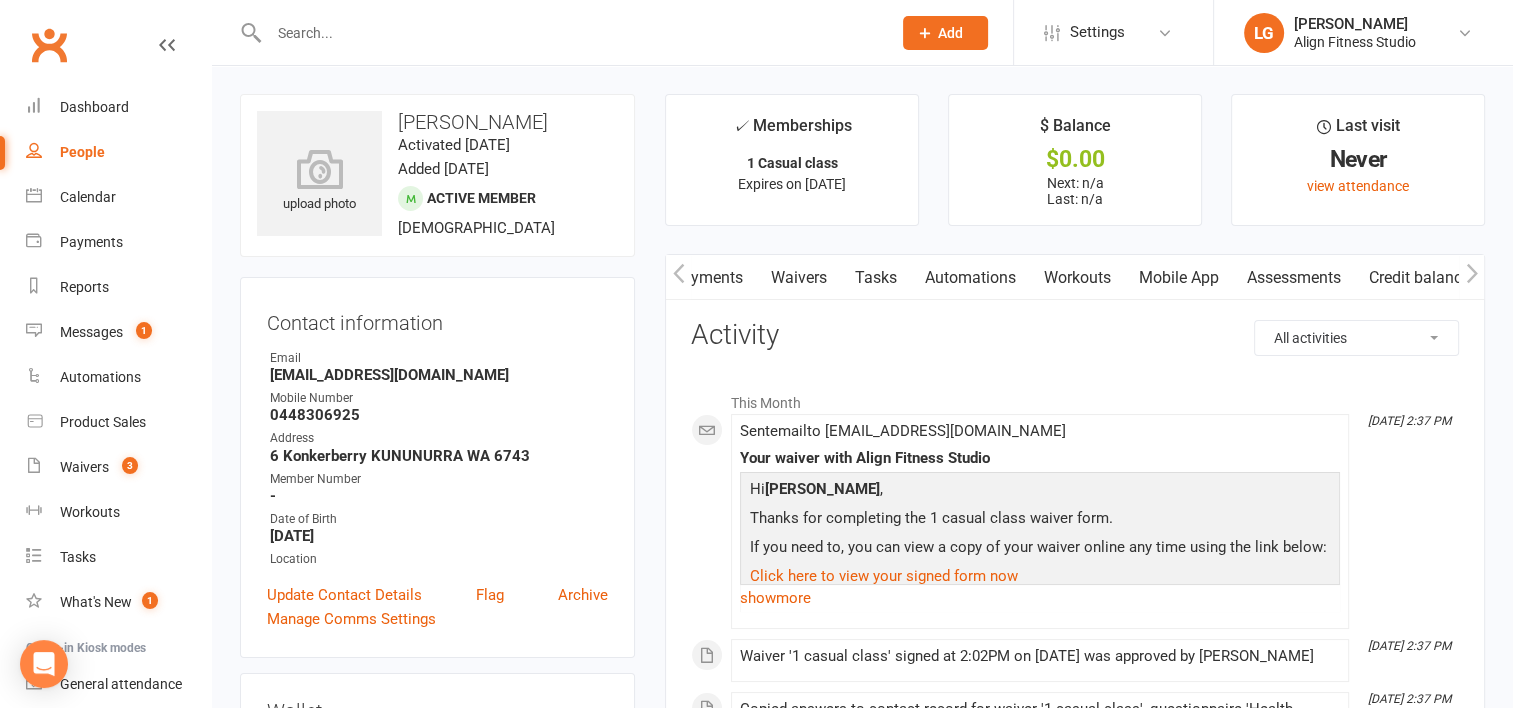 click on "Mobile App" at bounding box center (1179, 278) 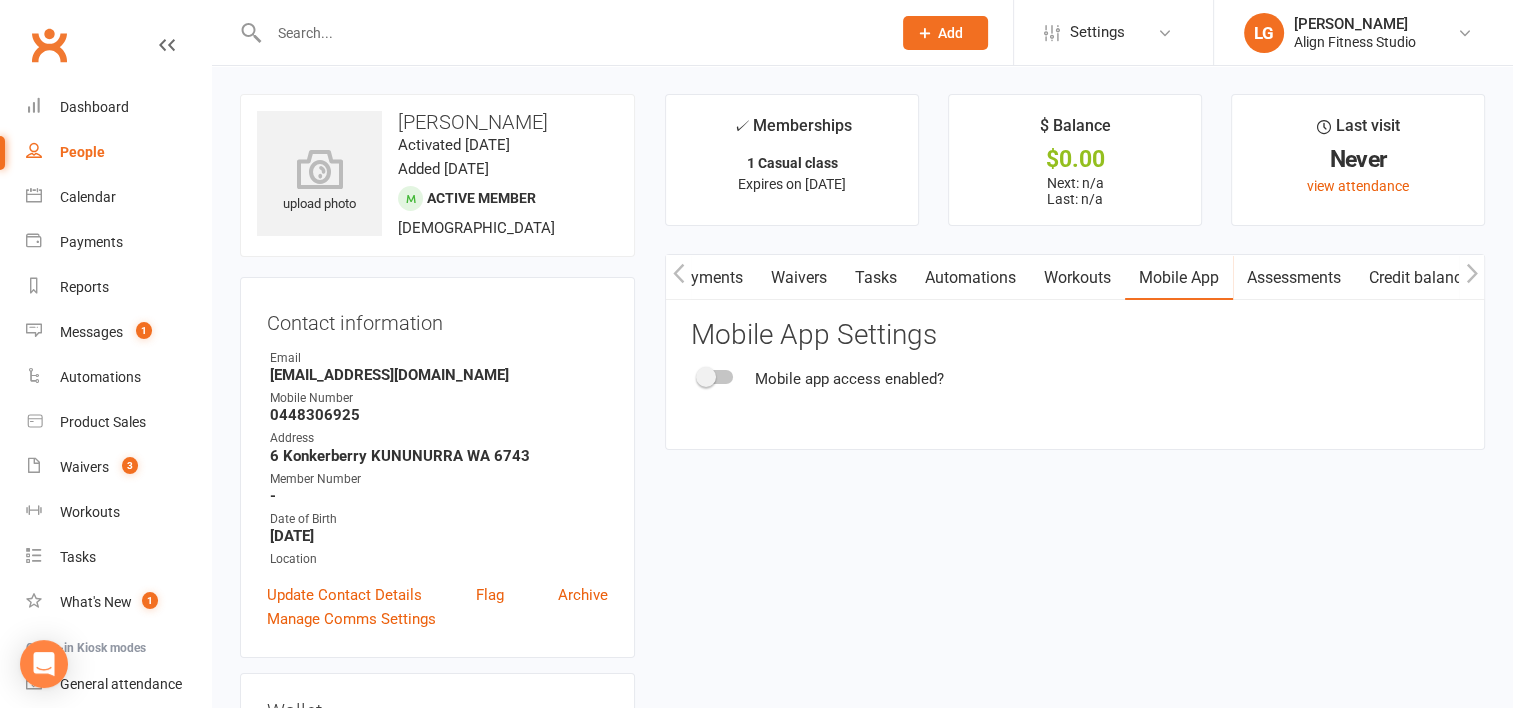 click at bounding box center (706, 377) 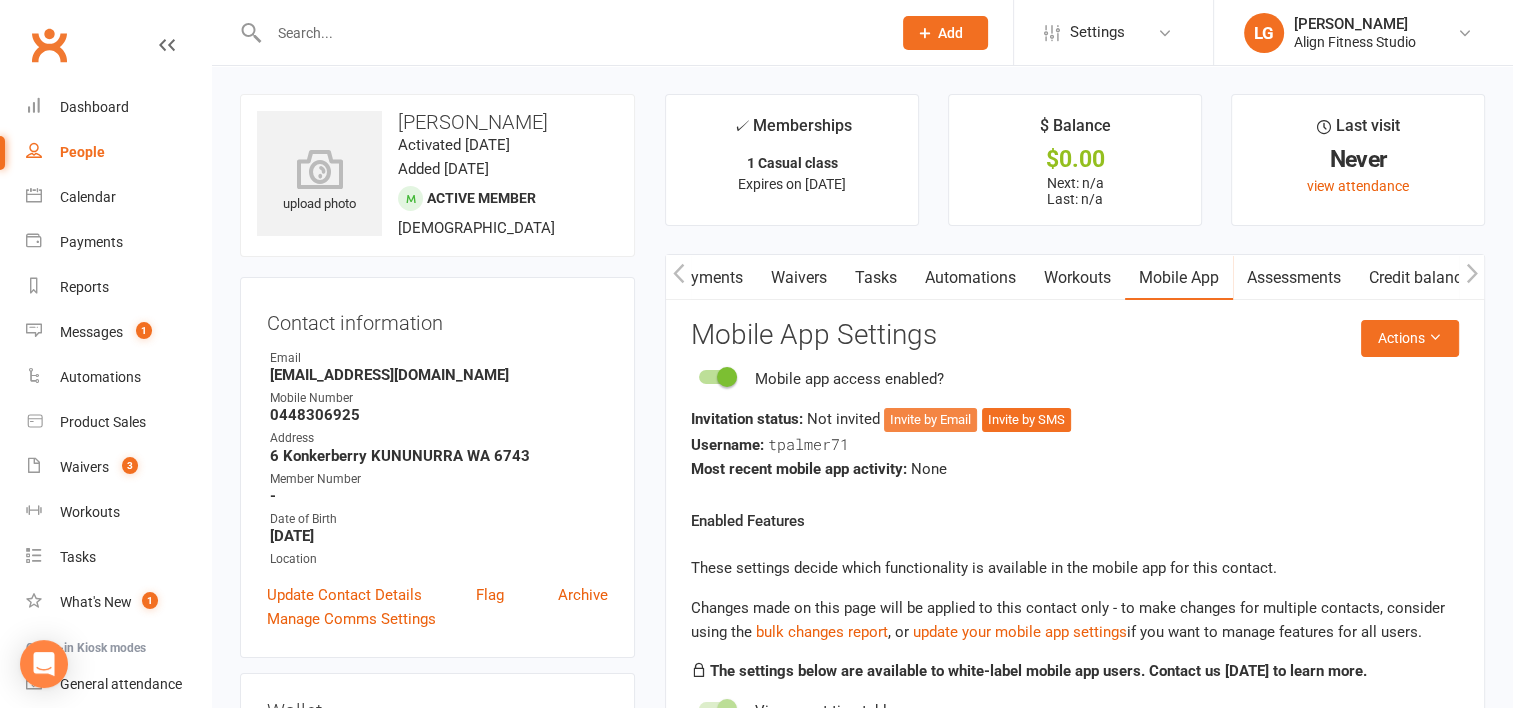 click on "Invite by Email" at bounding box center [930, 420] 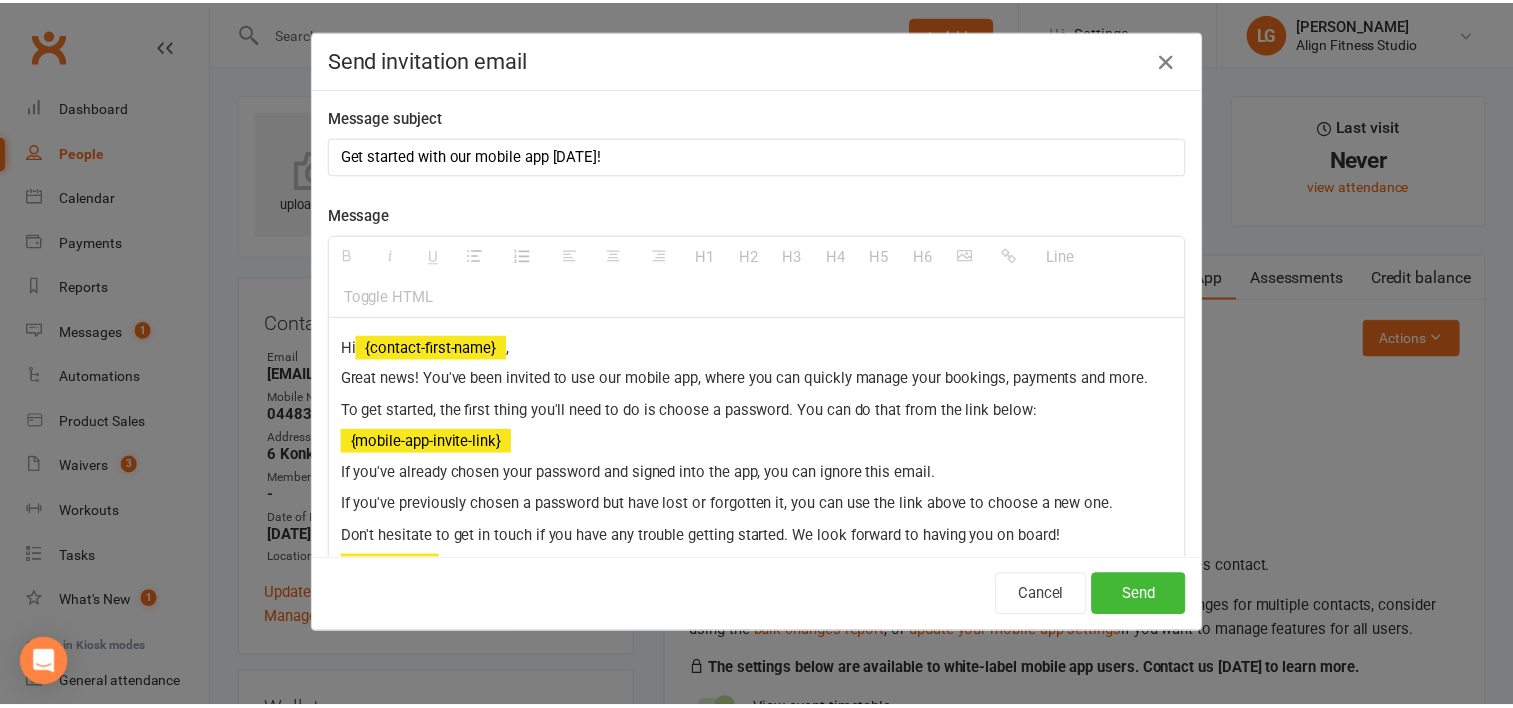 scroll, scrollTop: 0, scrollLeft: 348, axis: horizontal 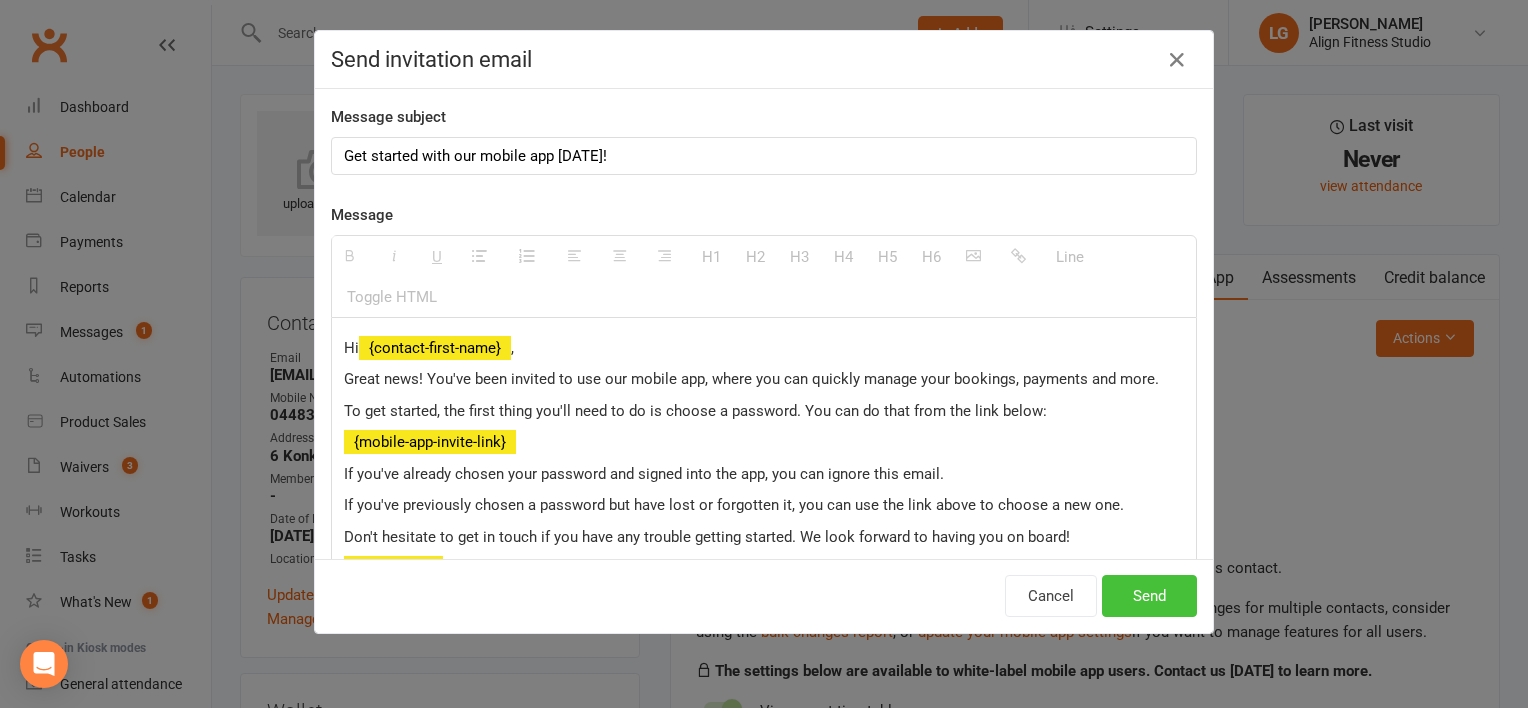 click on "Send" at bounding box center (1149, 596) 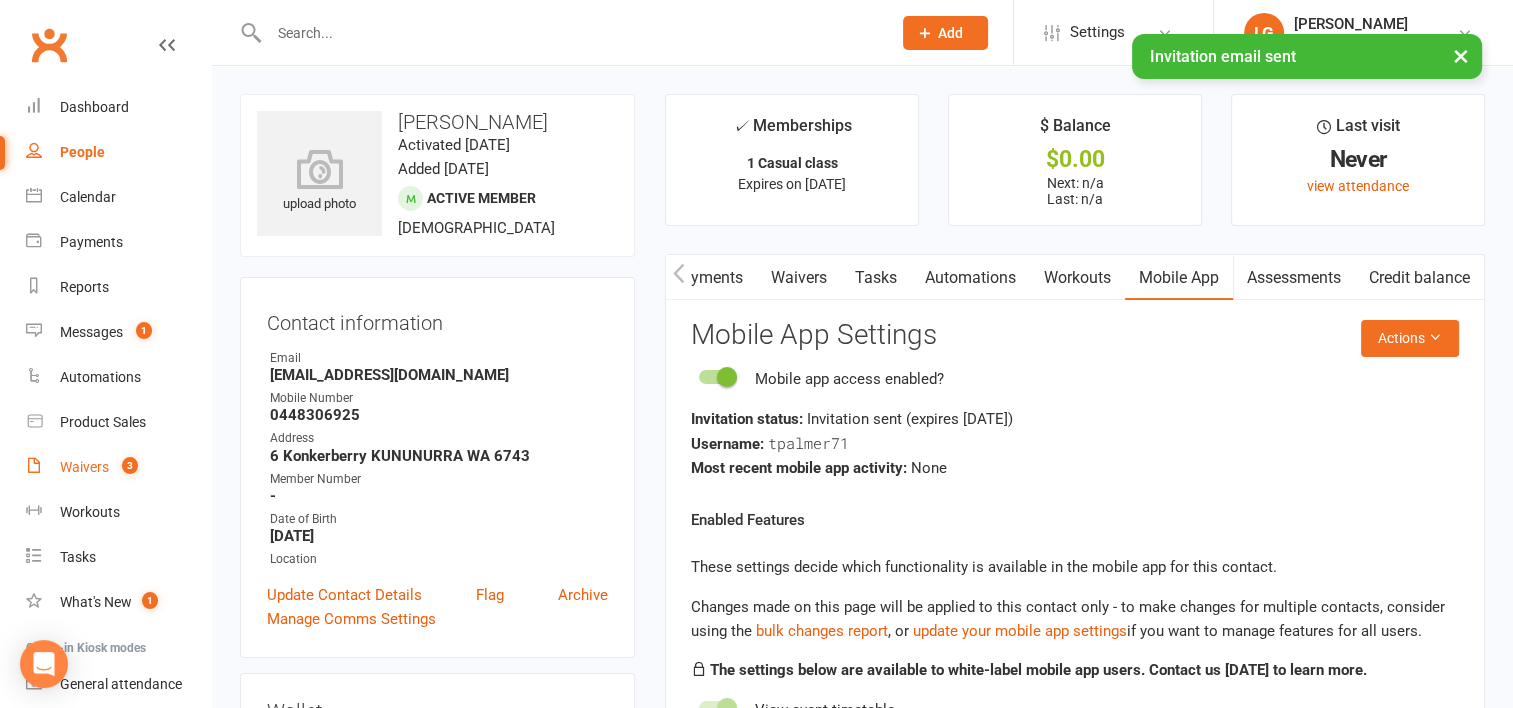 click on "Waivers" at bounding box center (84, 467) 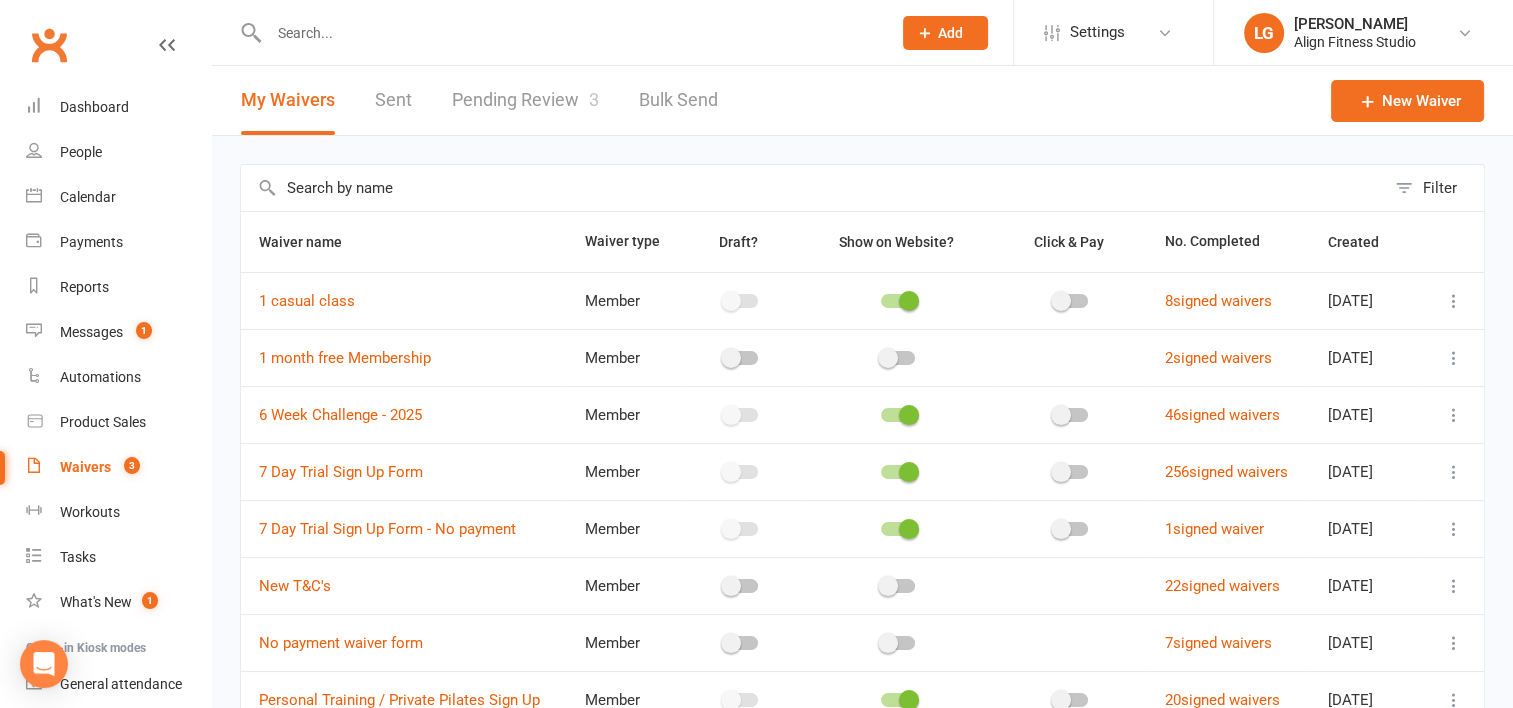 click on "Pending Review 3" at bounding box center (525, 100) 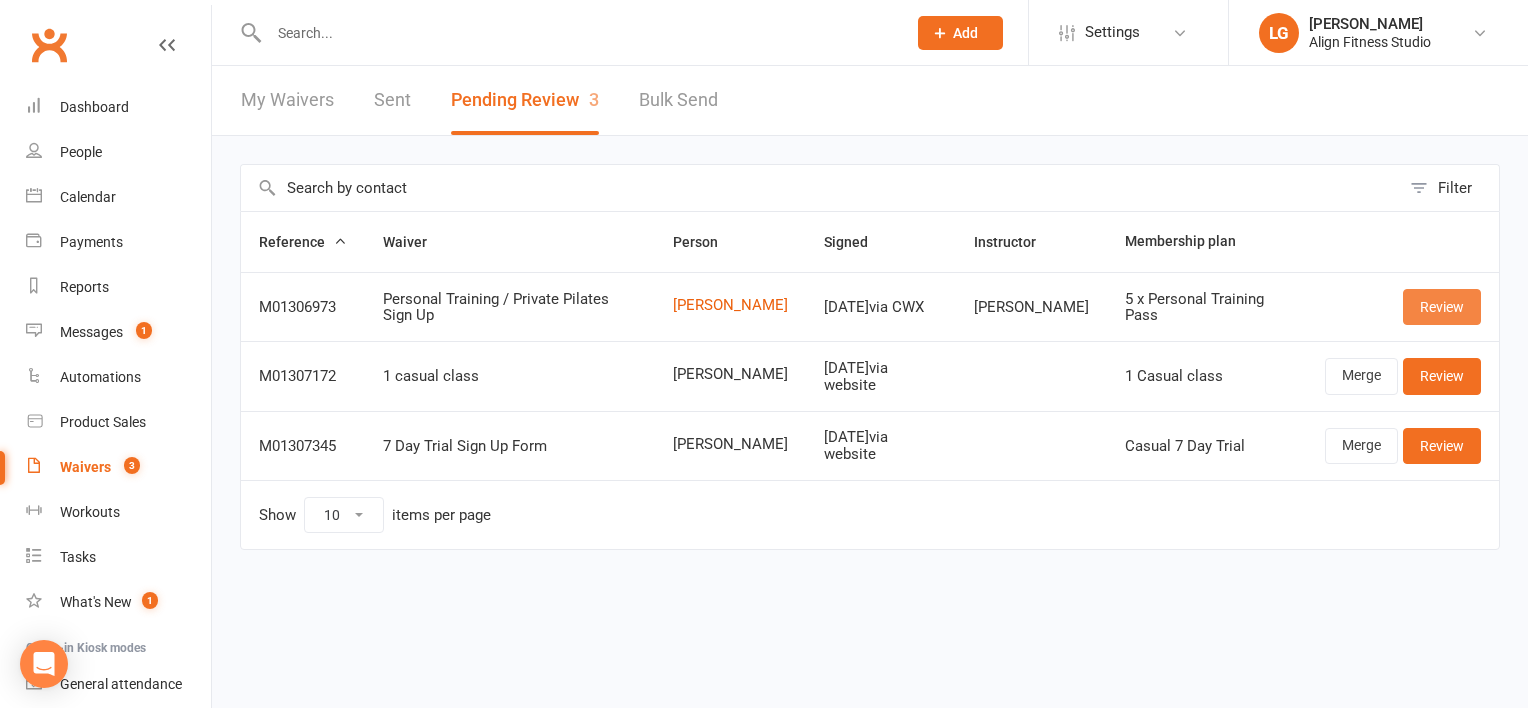 click on "Review" at bounding box center (1442, 307) 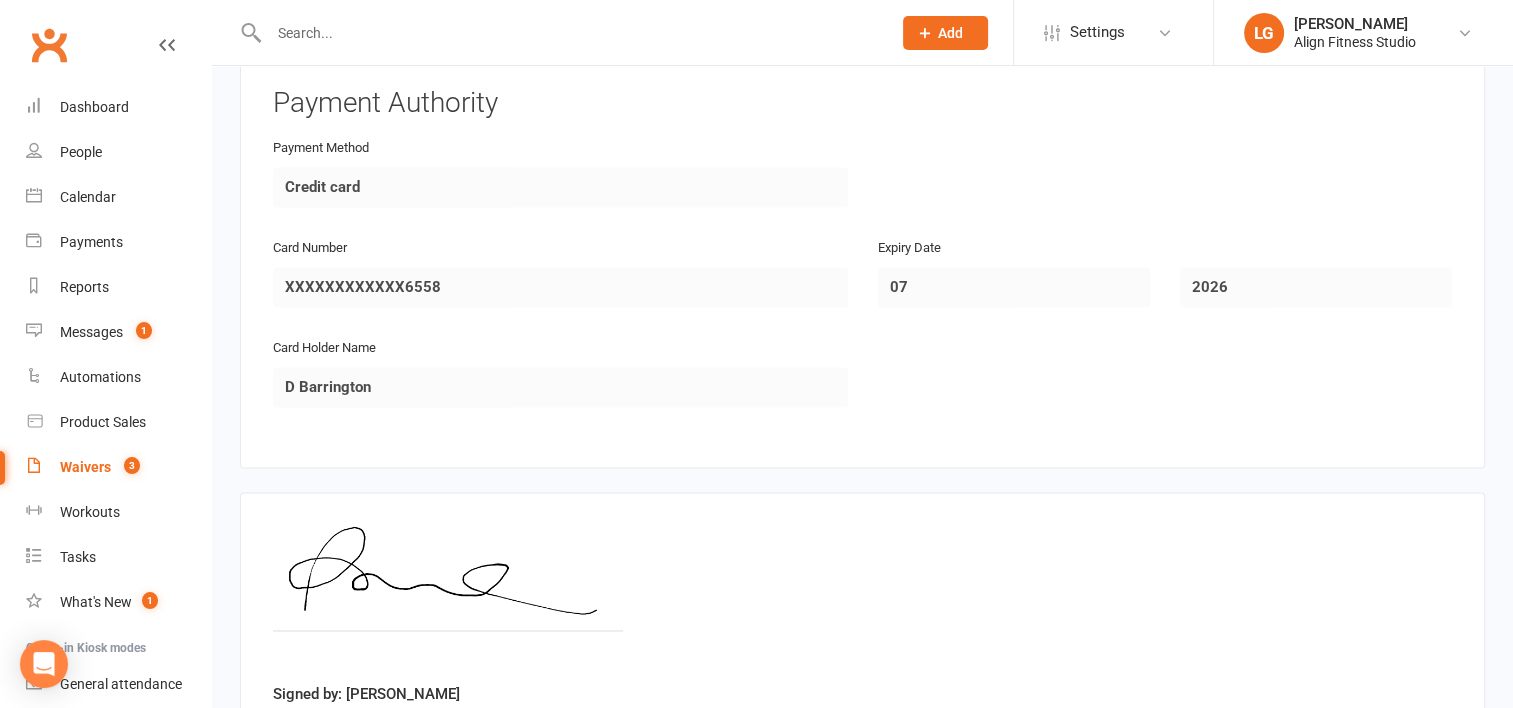 scroll, scrollTop: 3082, scrollLeft: 0, axis: vertical 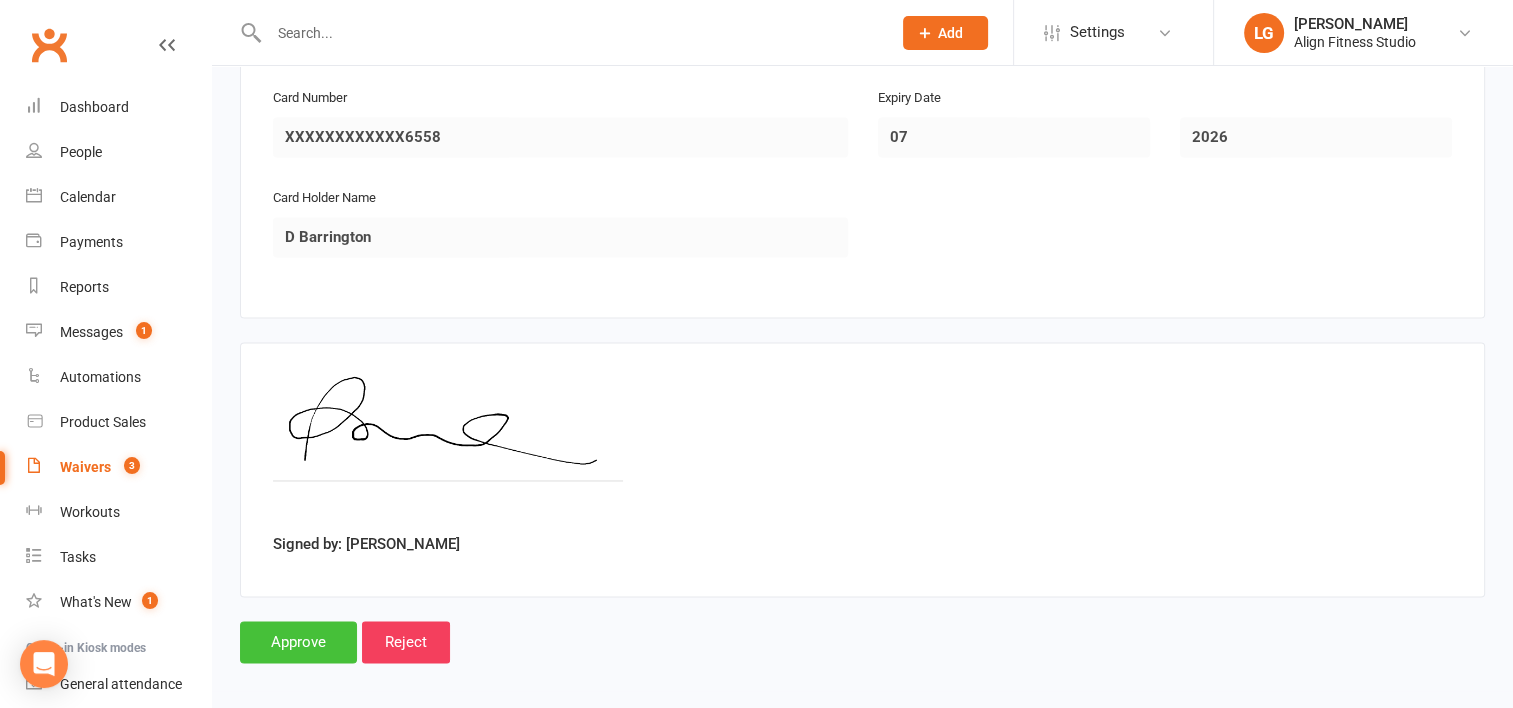 click on "Approve" at bounding box center [298, 642] 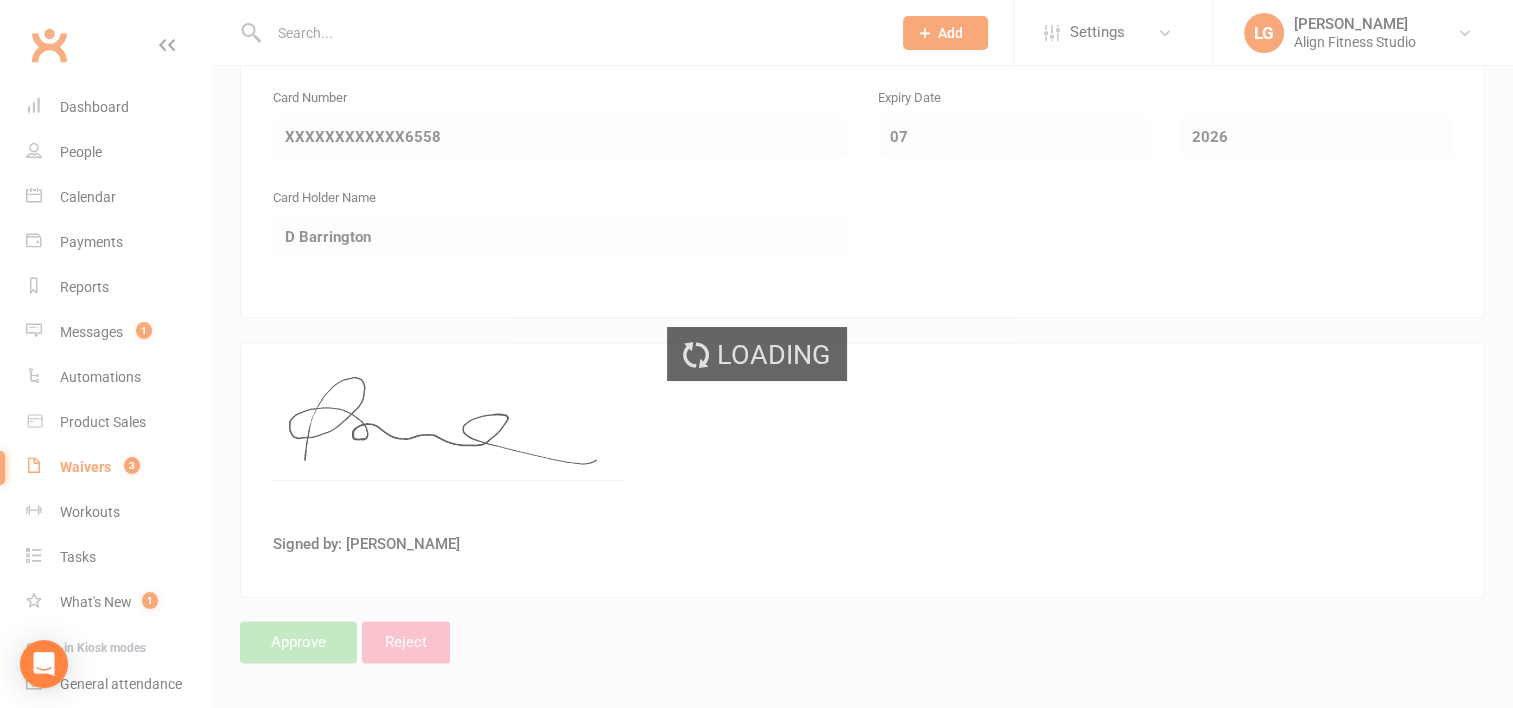 scroll, scrollTop: 0, scrollLeft: 0, axis: both 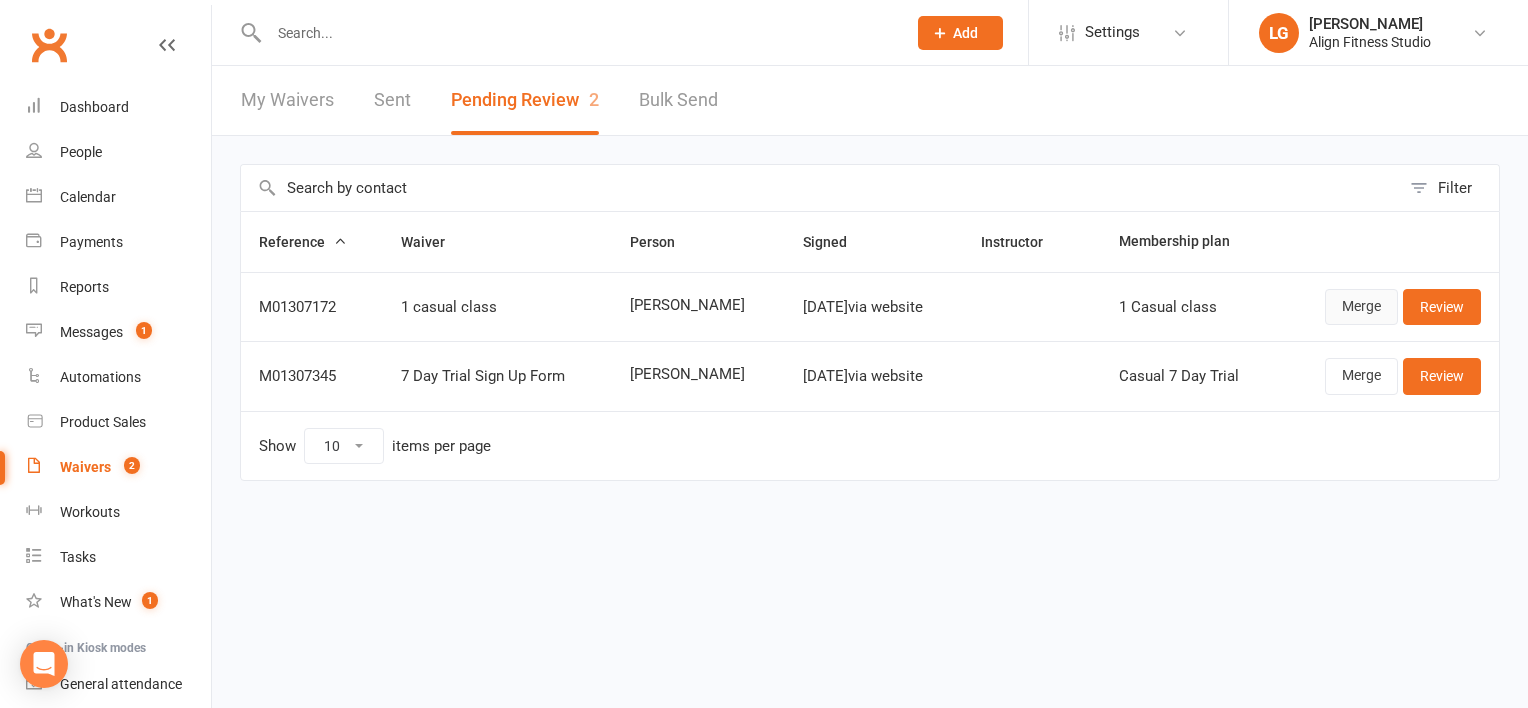 click on "Merge" at bounding box center [1361, 307] 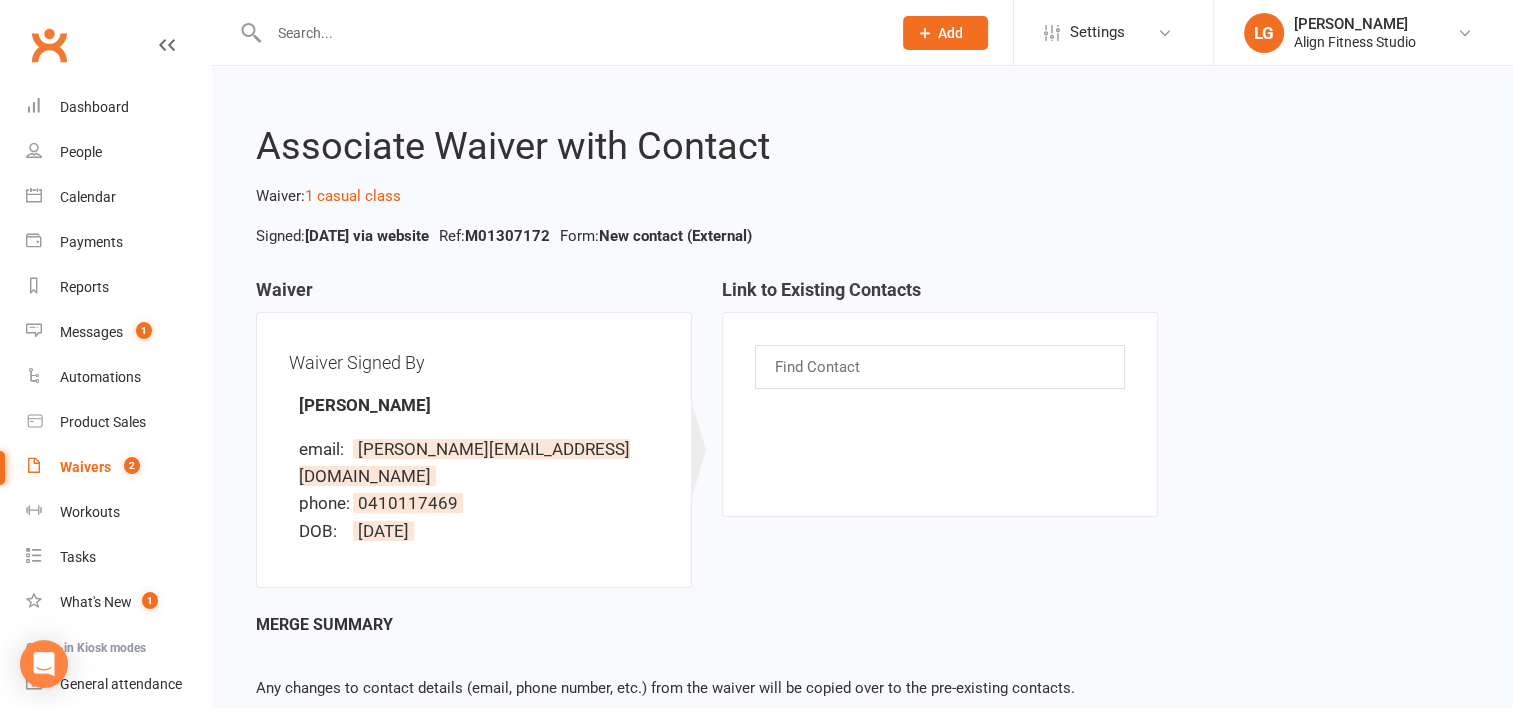 scroll, scrollTop: 83, scrollLeft: 0, axis: vertical 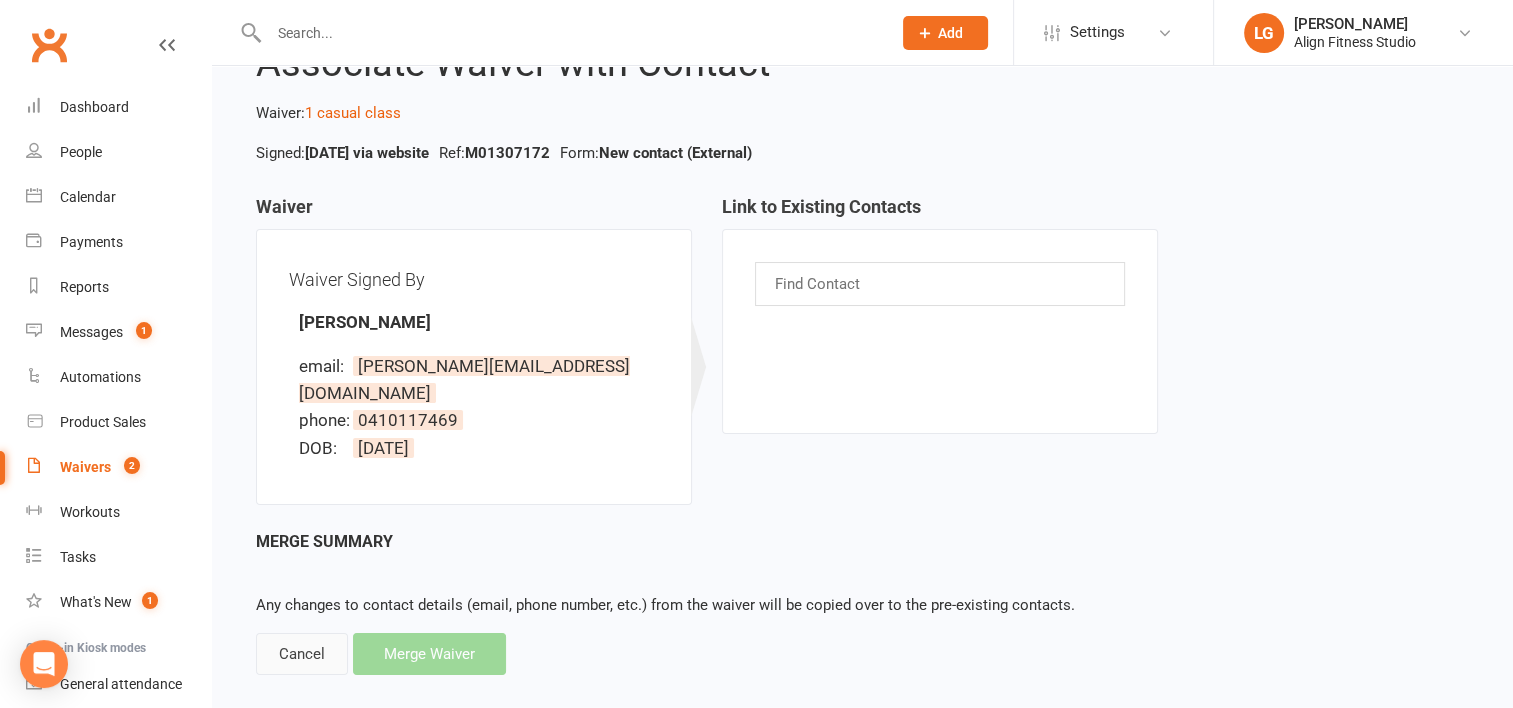 click on "Cancel" at bounding box center (302, 654) 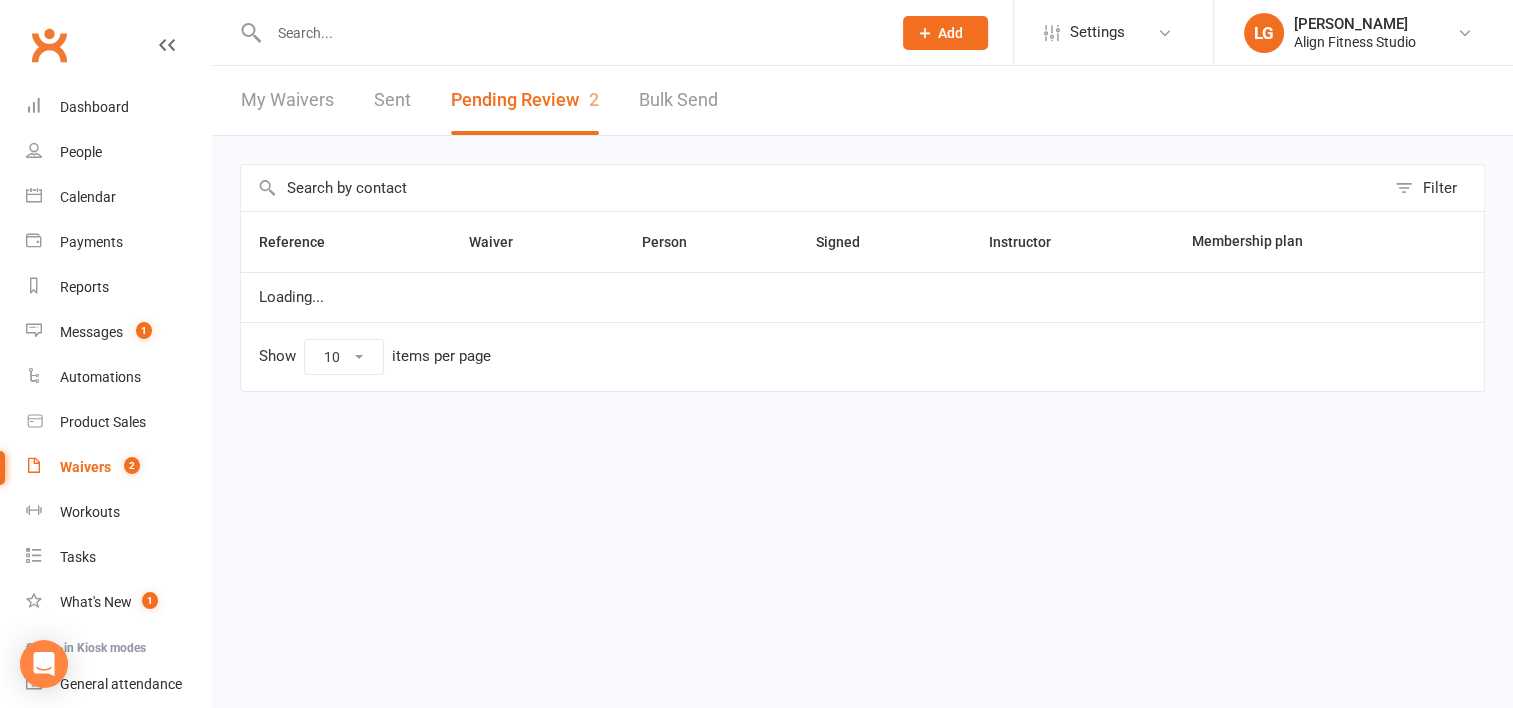 scroll, scrollTop: 0, scrollLeft: 0, axis: both 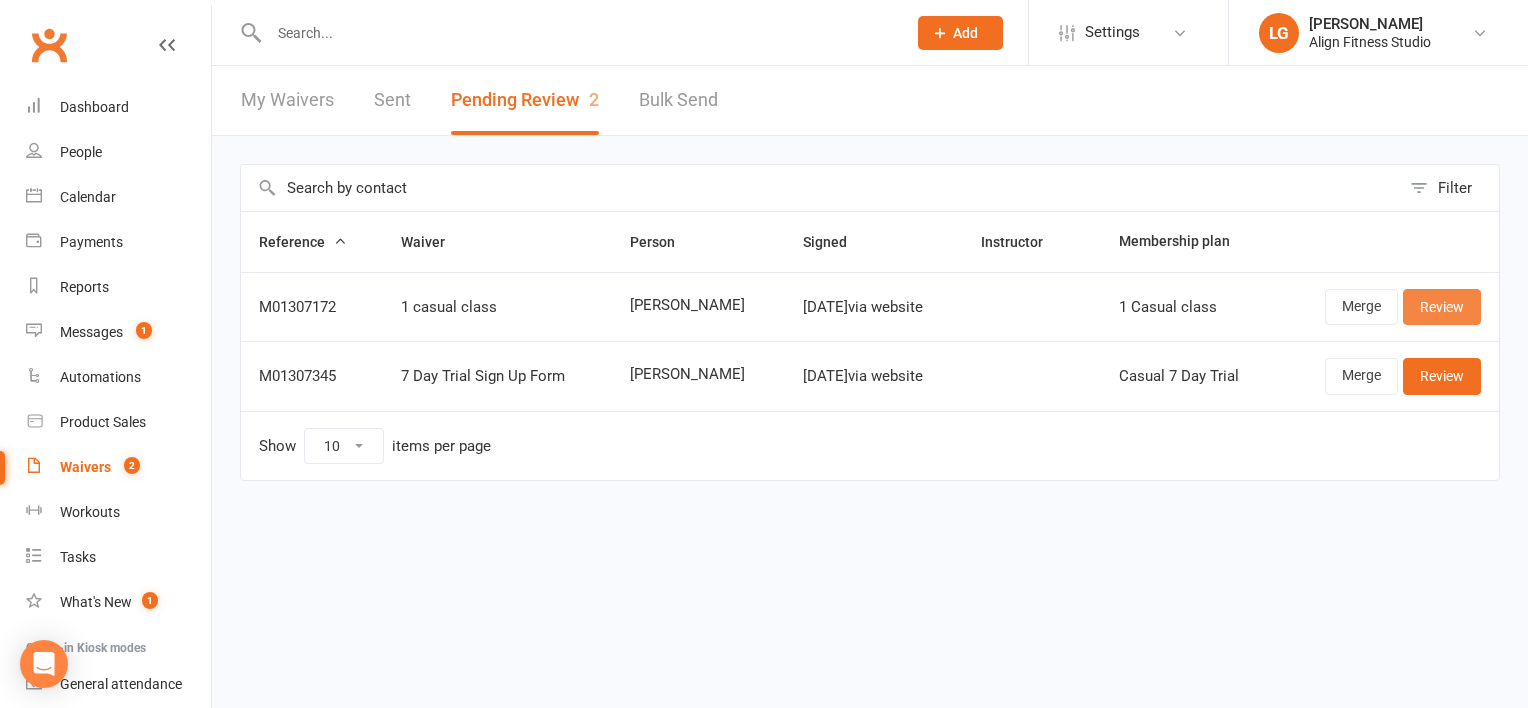 click on "Review" at bounding box center [1442, 307] 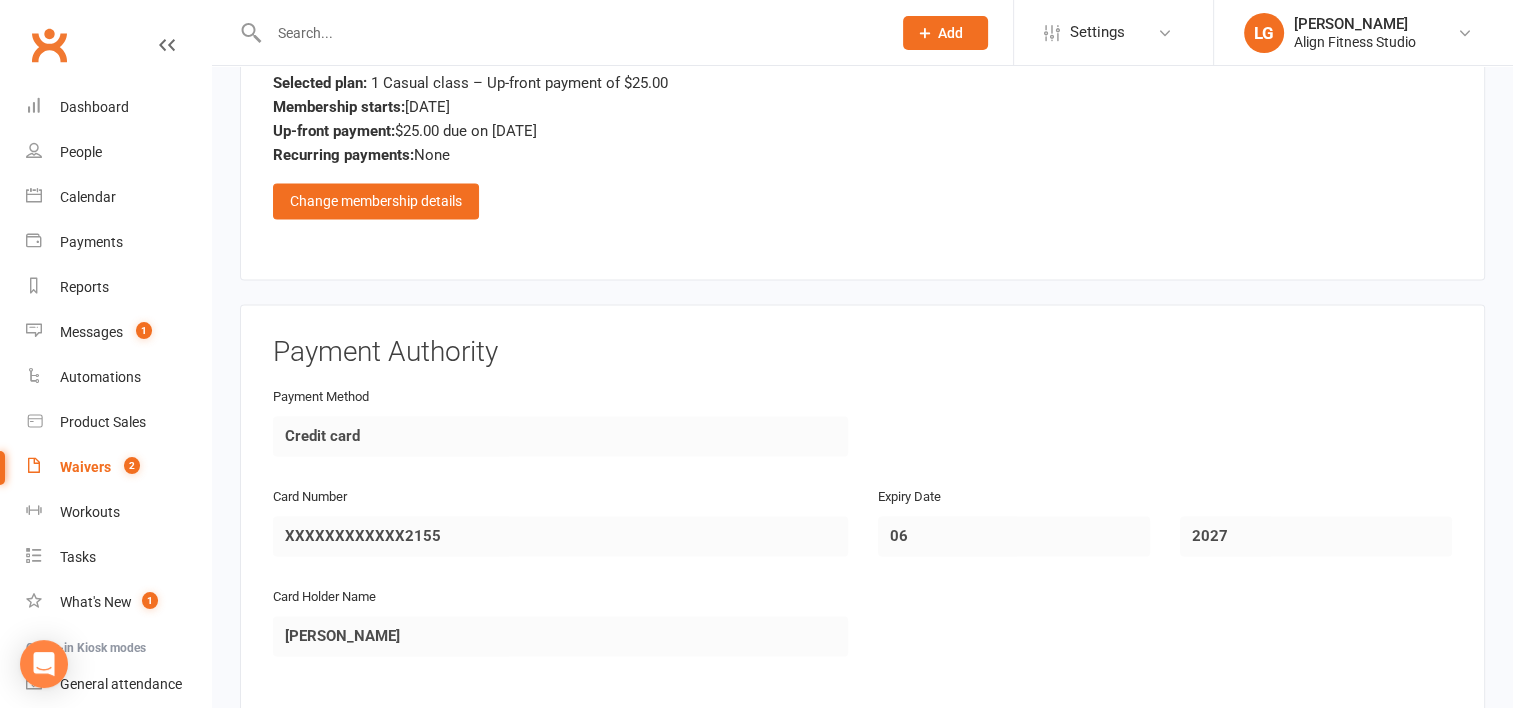 scroll, scrollTop: 3082, scrollLeft: 0, axis: vertical 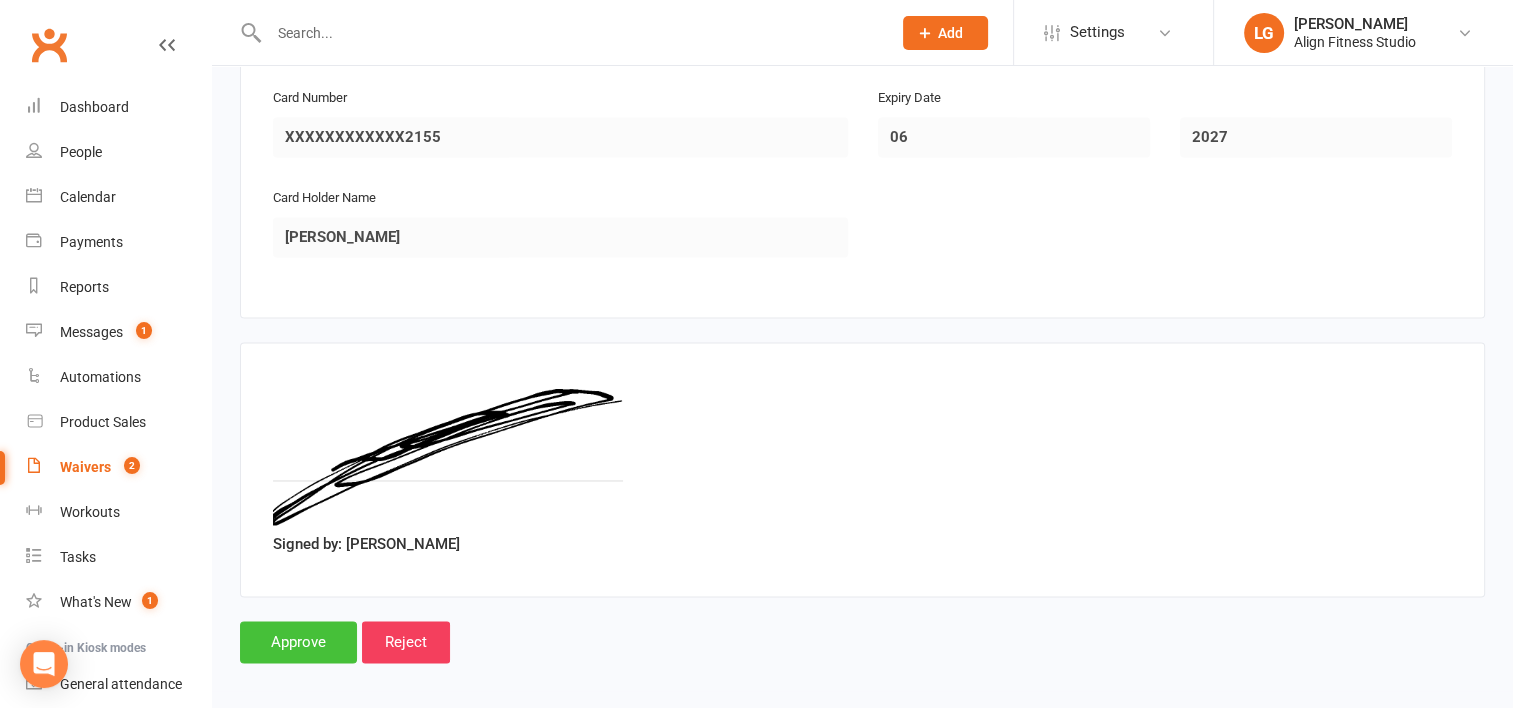 click on "Approve" at bounding box center (298, 642) 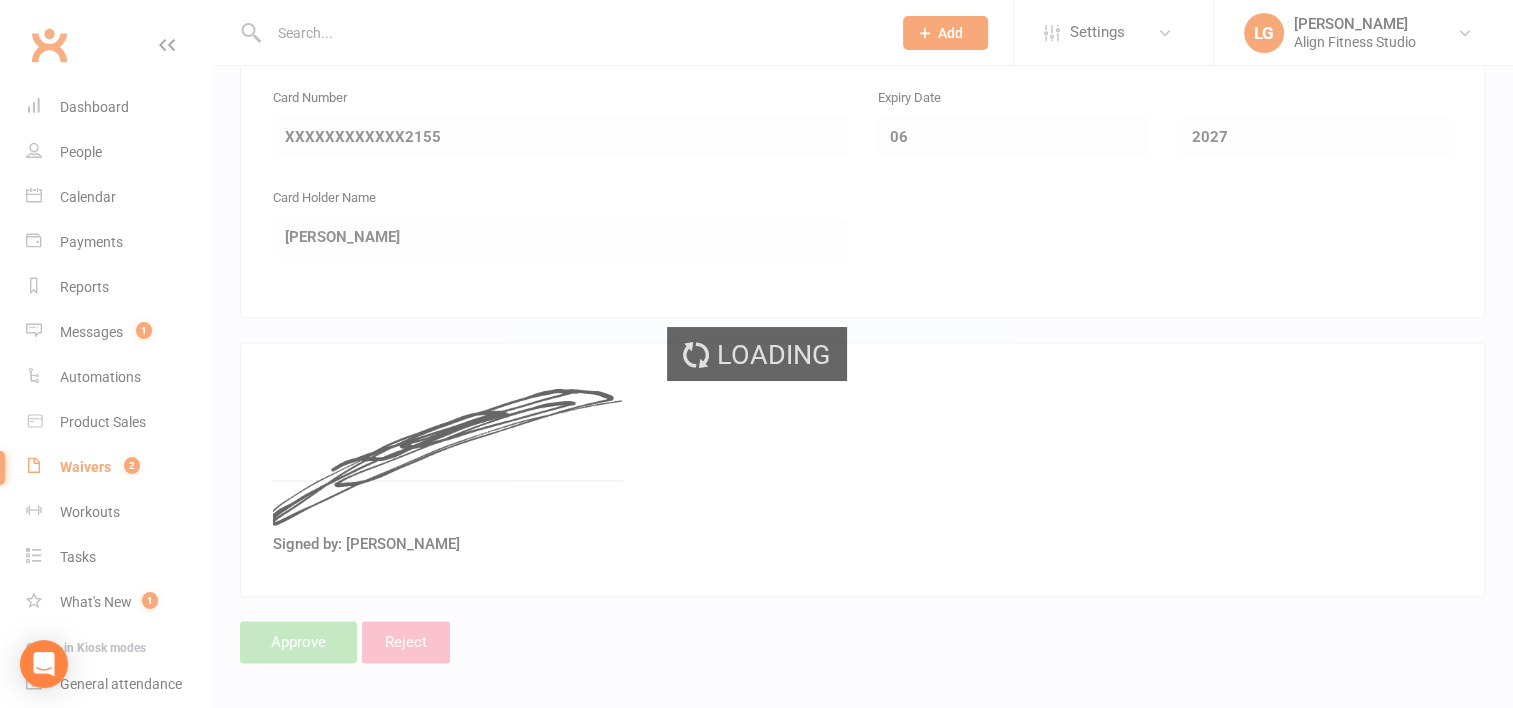 scroll, scrollTop: 0, scrollLeft: 0, axis: both 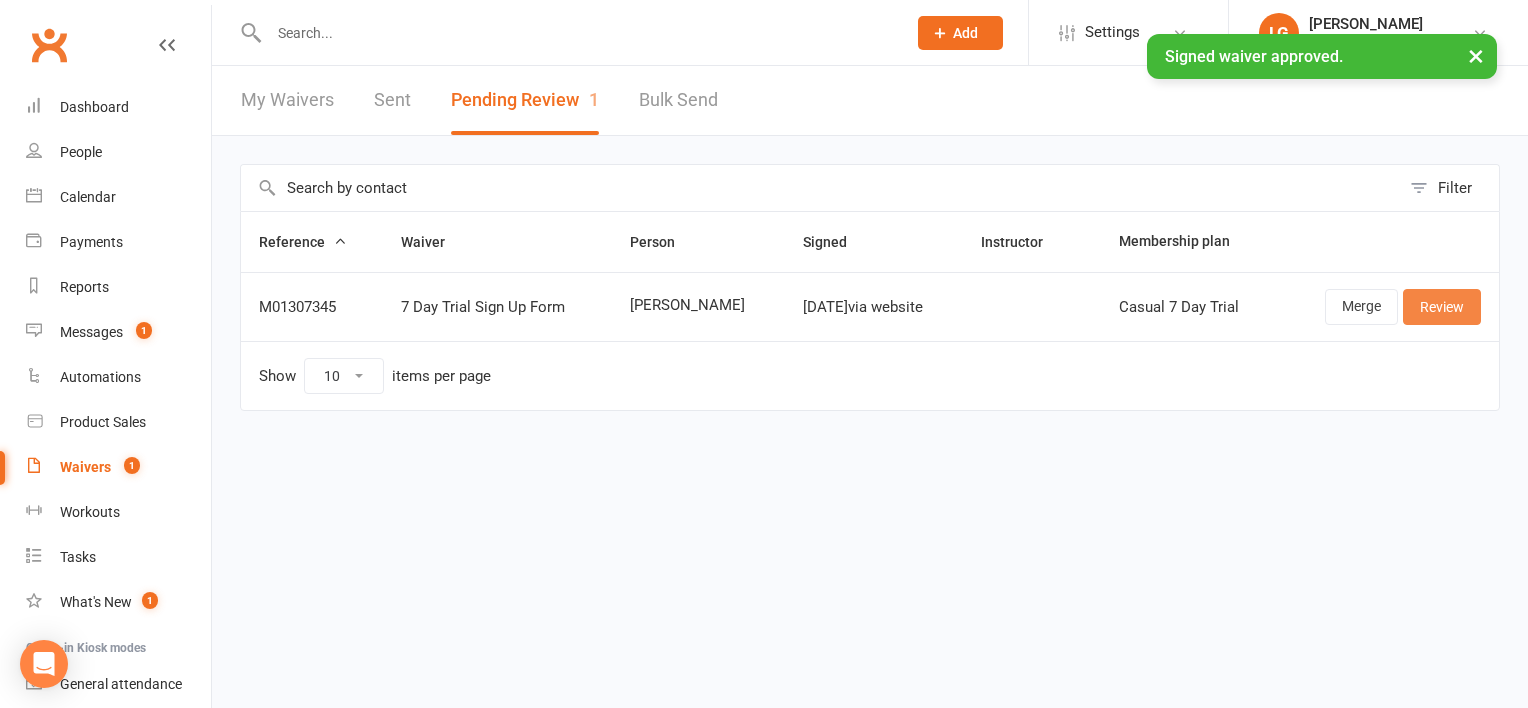 click on "Review" at bounding box center (1442, 307) 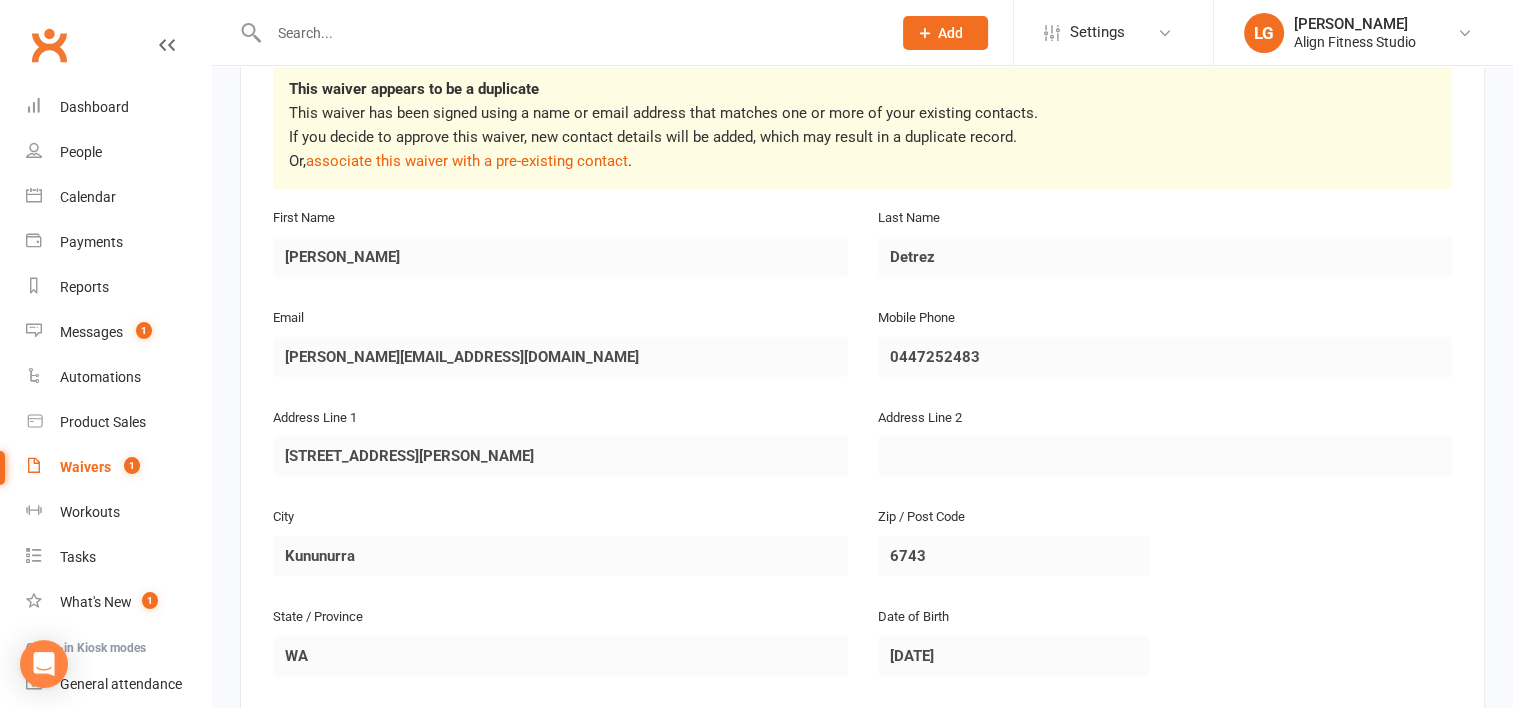scroll, scrollTop: 0, scrollLeft: 0, axis: both 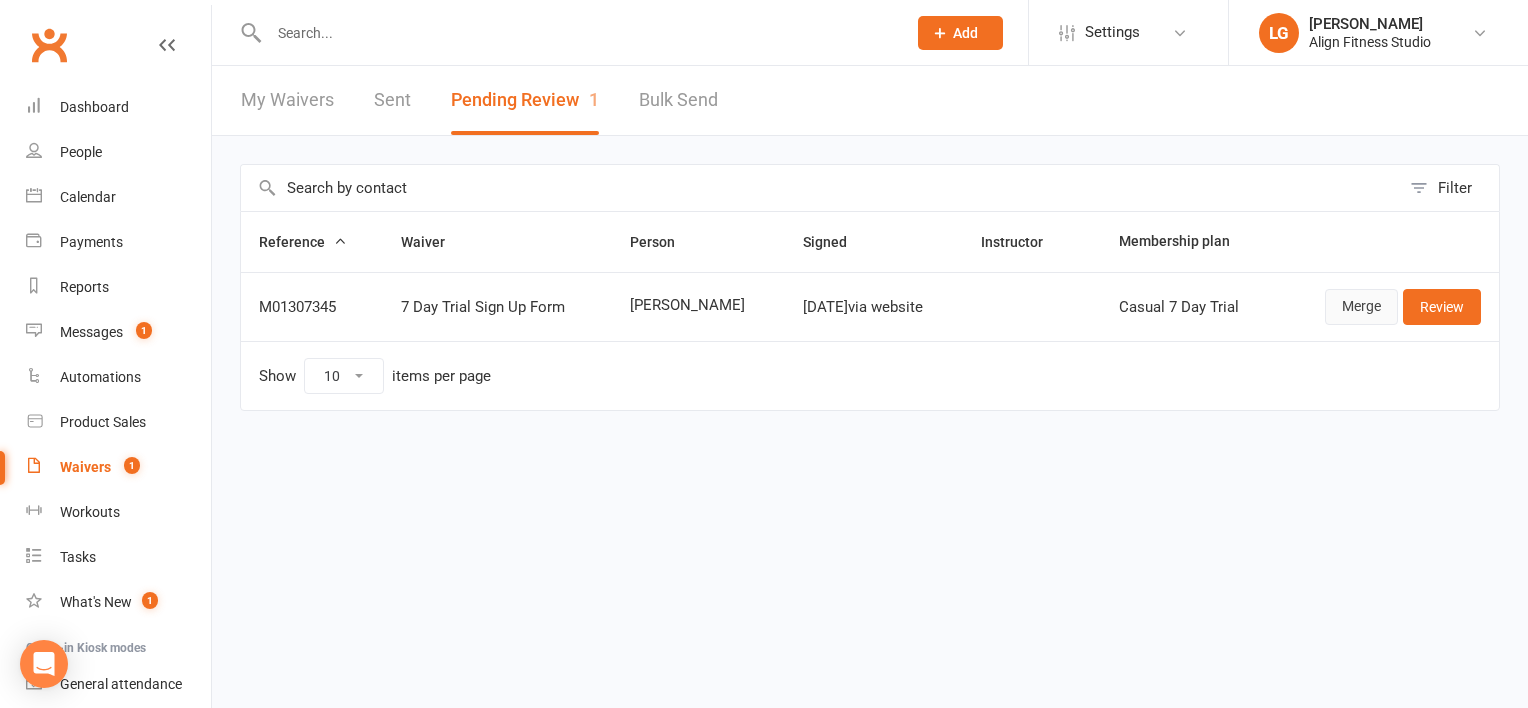 click on "Merge" at bounding box center (1361, 307) 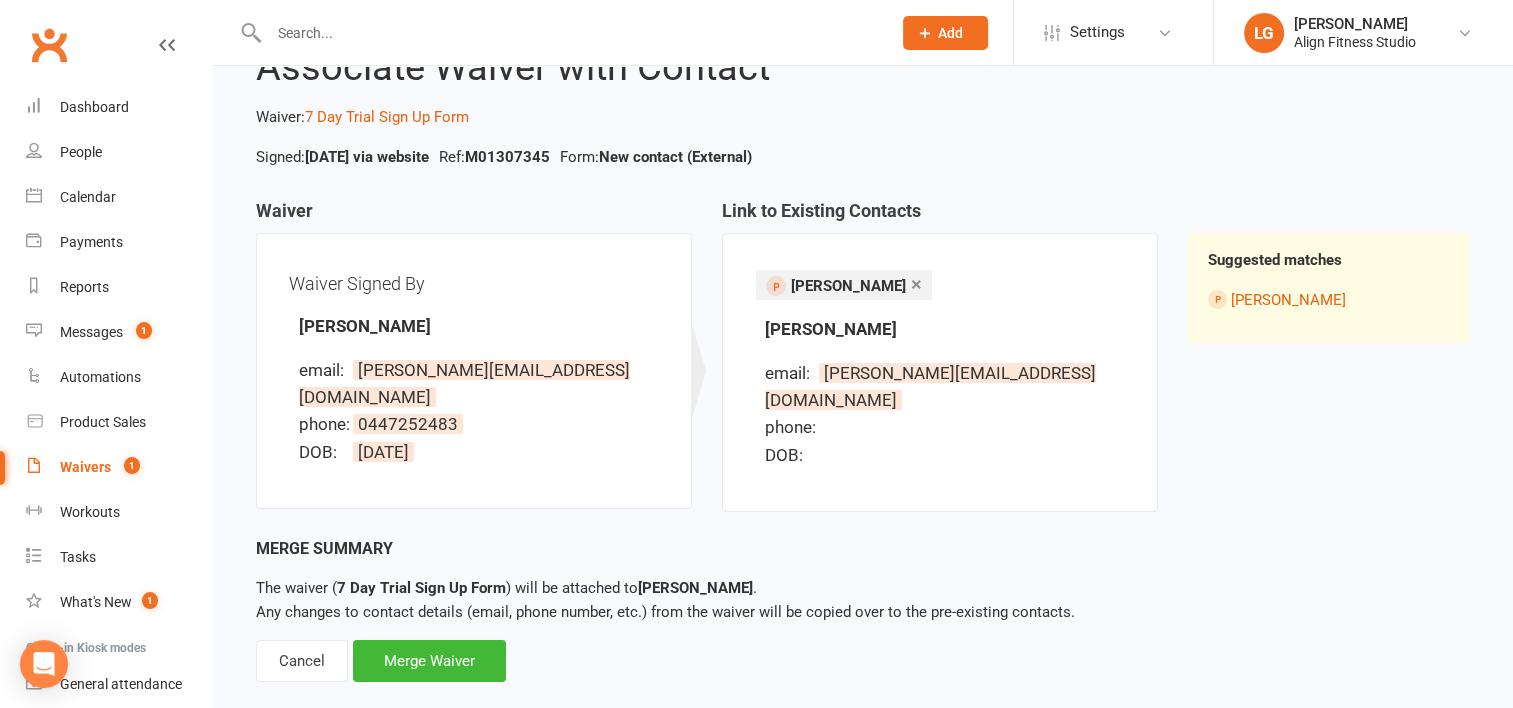 scroll, scrollTop: 86, scrollLeft: 0, axis: vertical 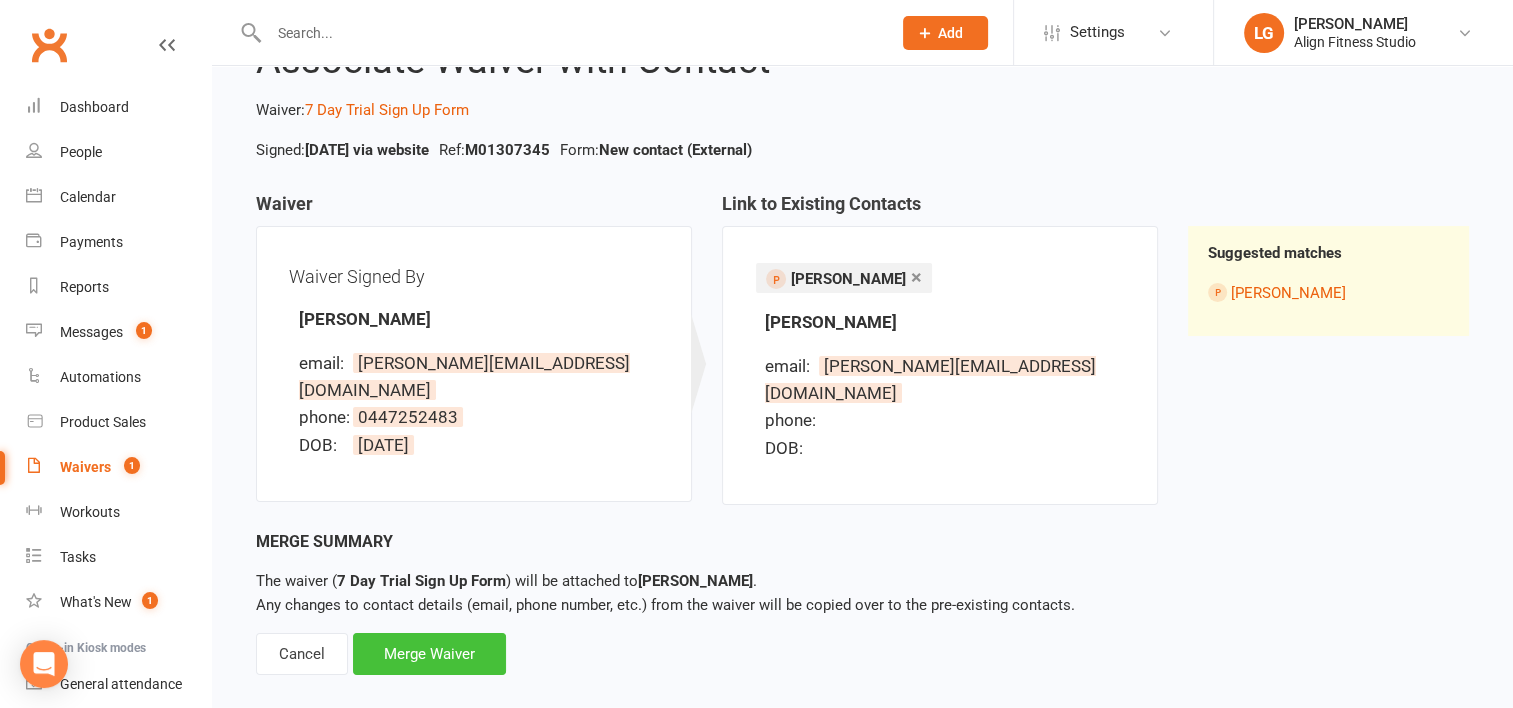 click on "Merge Waiver" at bounding box center (429, 654) 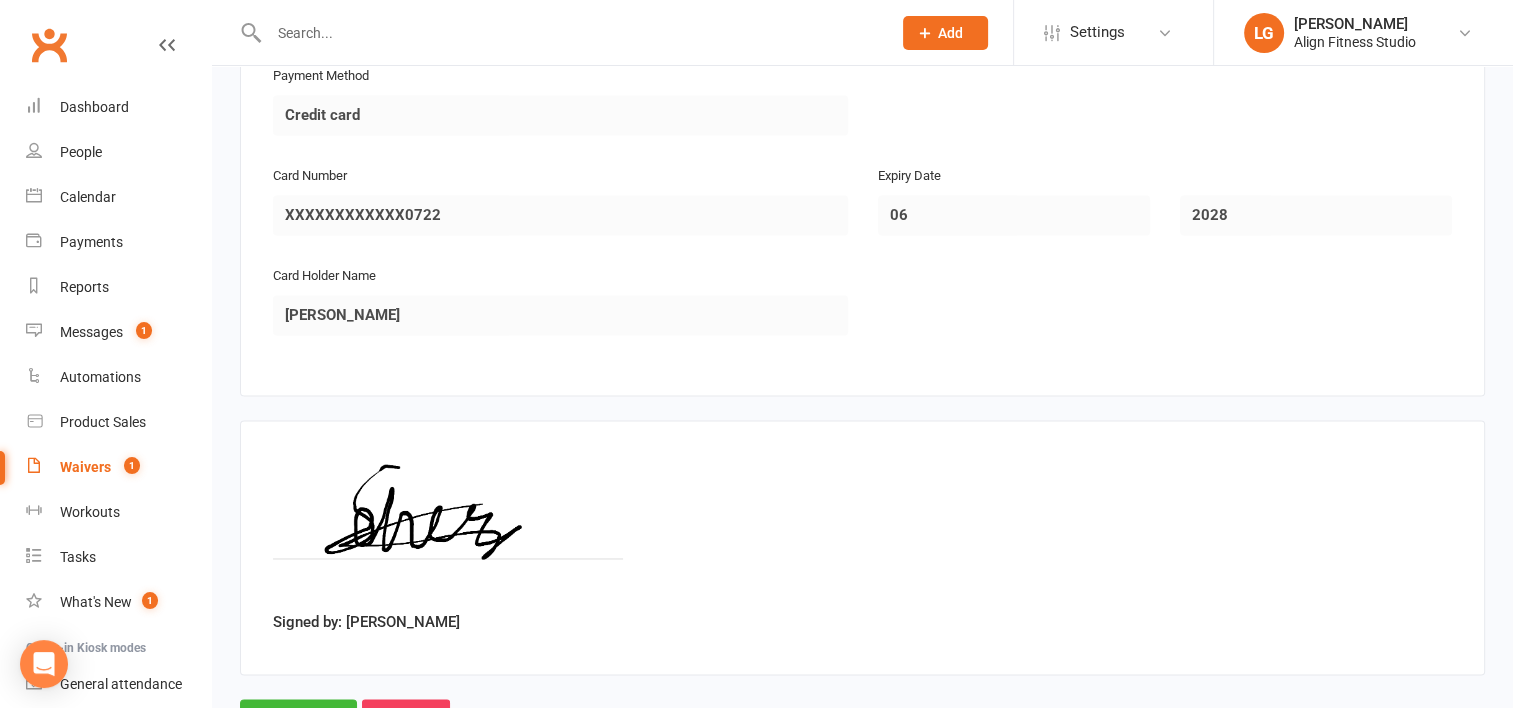 scroll, scrollTop: 3082, scrollLeft: 0, axis: vertical 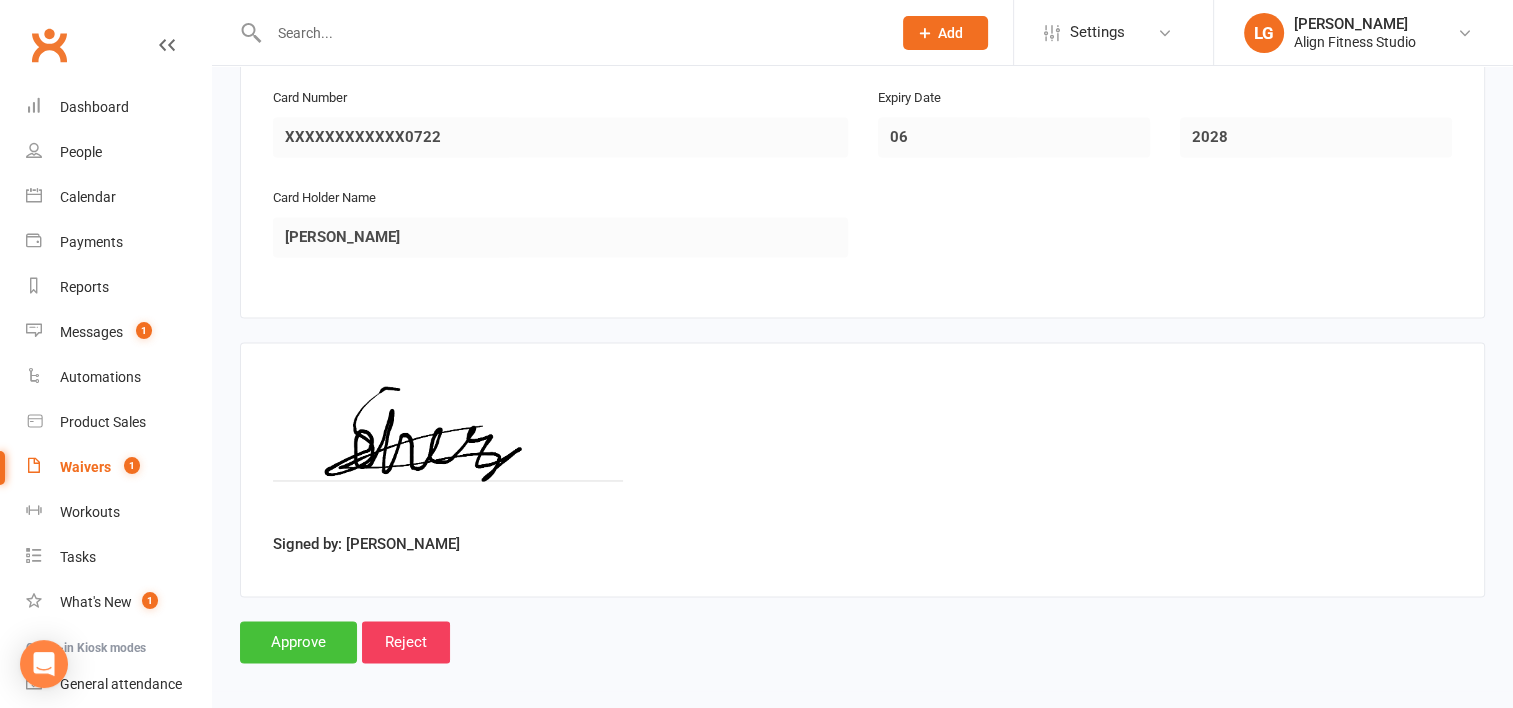 click on "Approve" at bounding box center (298, 642) 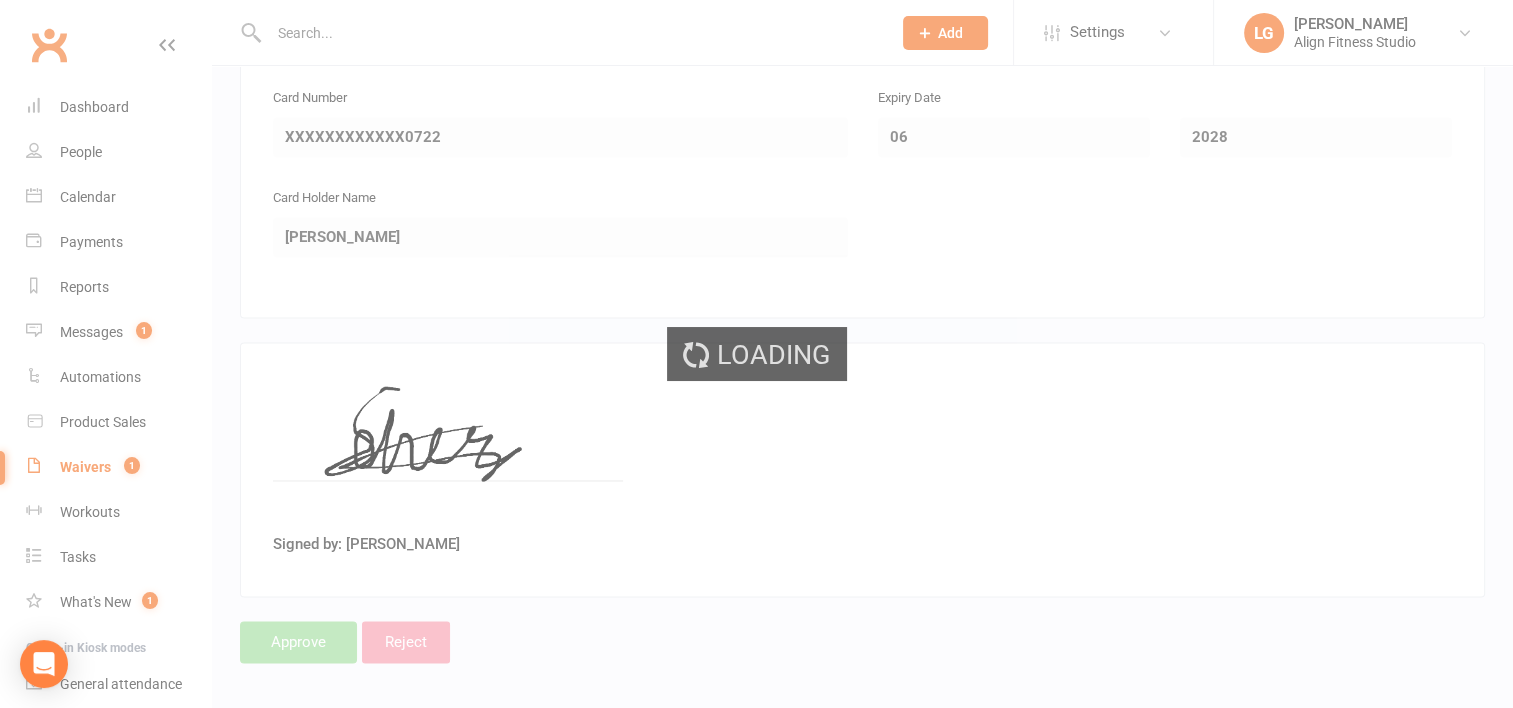 scroll, scrollTop: 0, scrollLeft: 0, axis: both 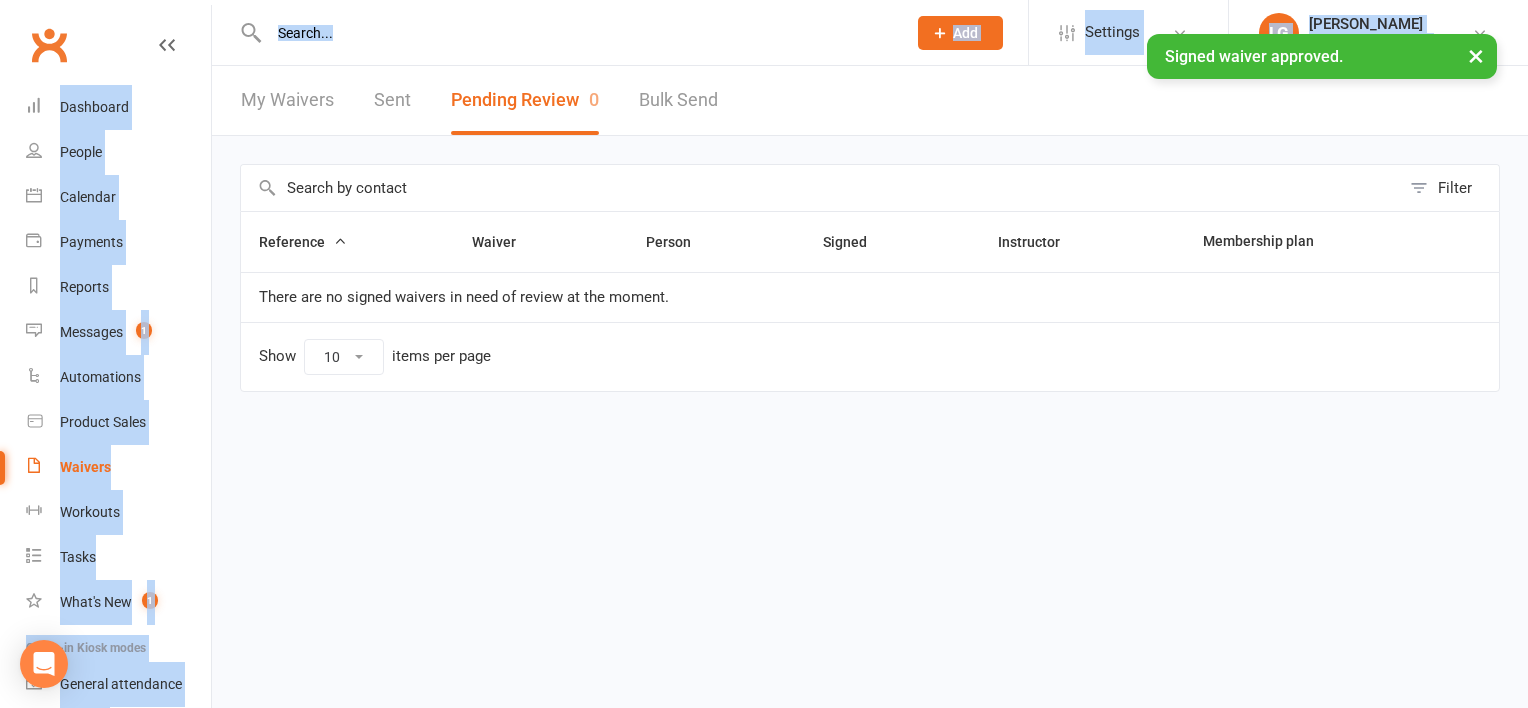 drag, startPoint x: 358, startPoint y: 36, endPoint x: 348, endPoint y: 25, distance: 14.866069 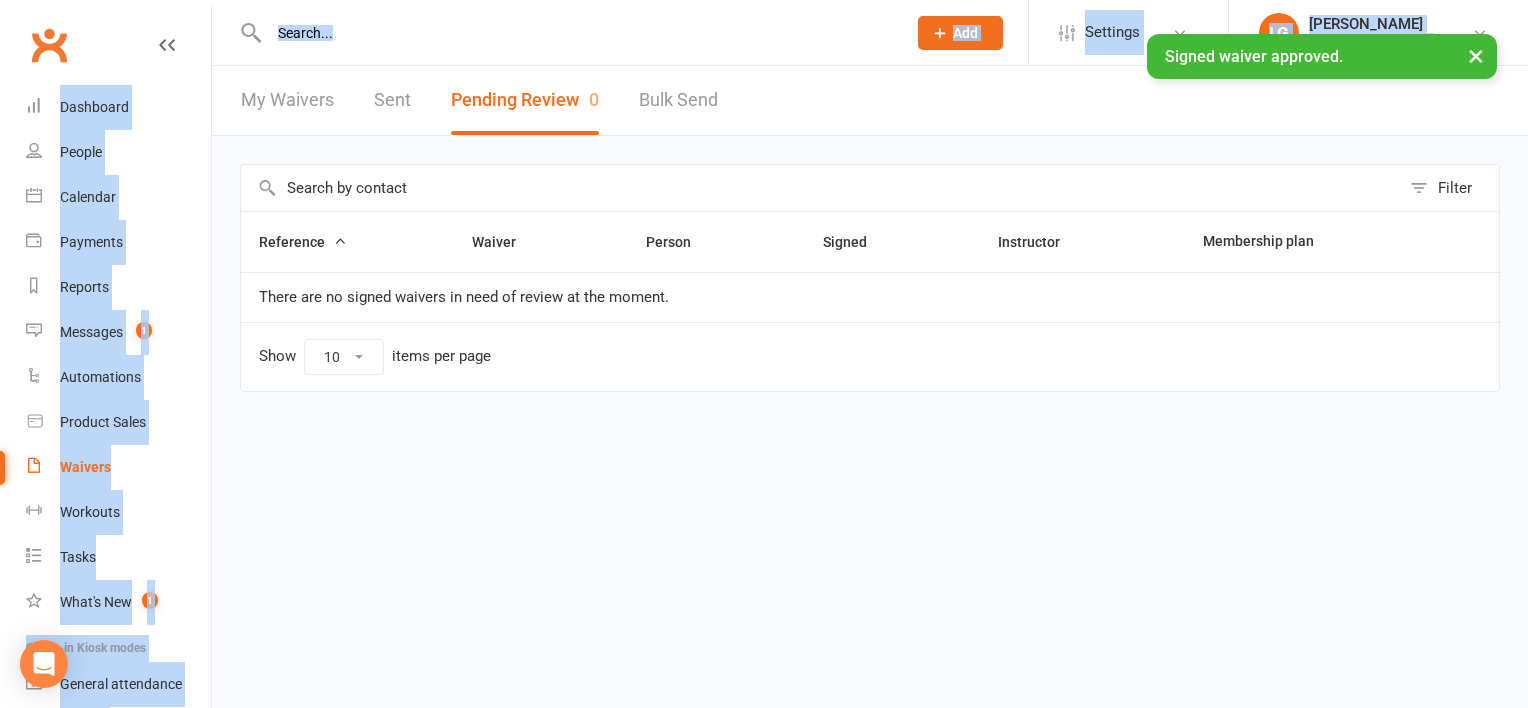 click at bounding box center [577, 33] 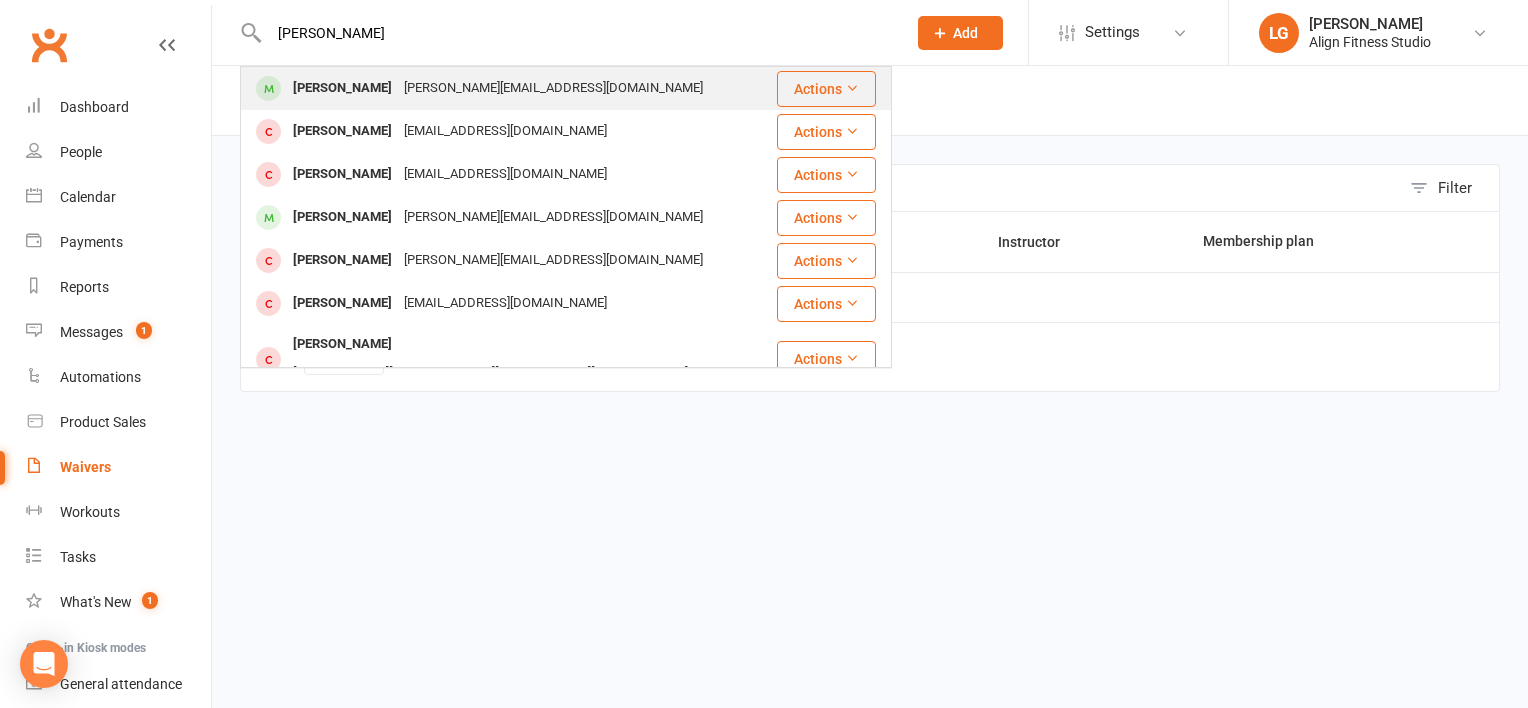 type on "[PERSON_NAME]" 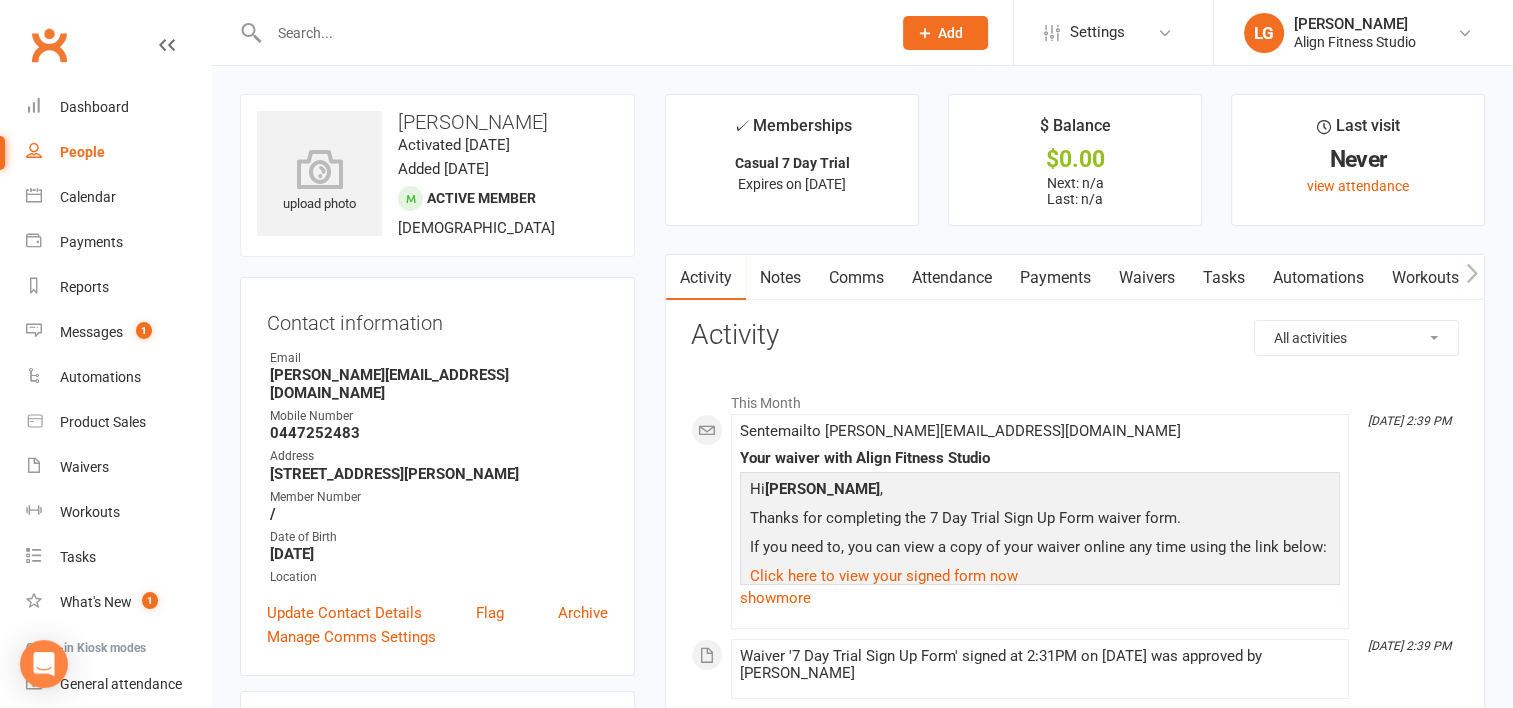 click 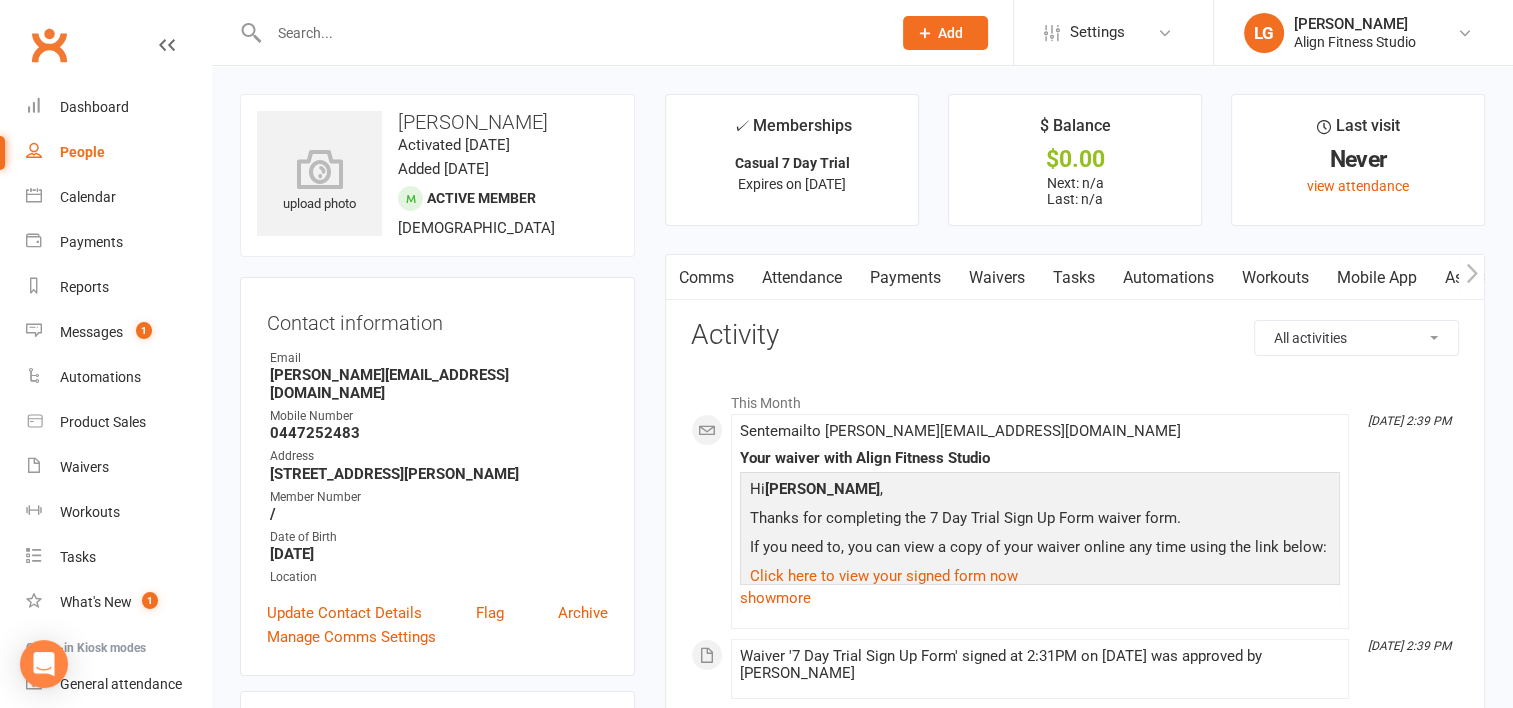 scroll, scrollTop: 0, scrollLeft: 150, axis: horizontal 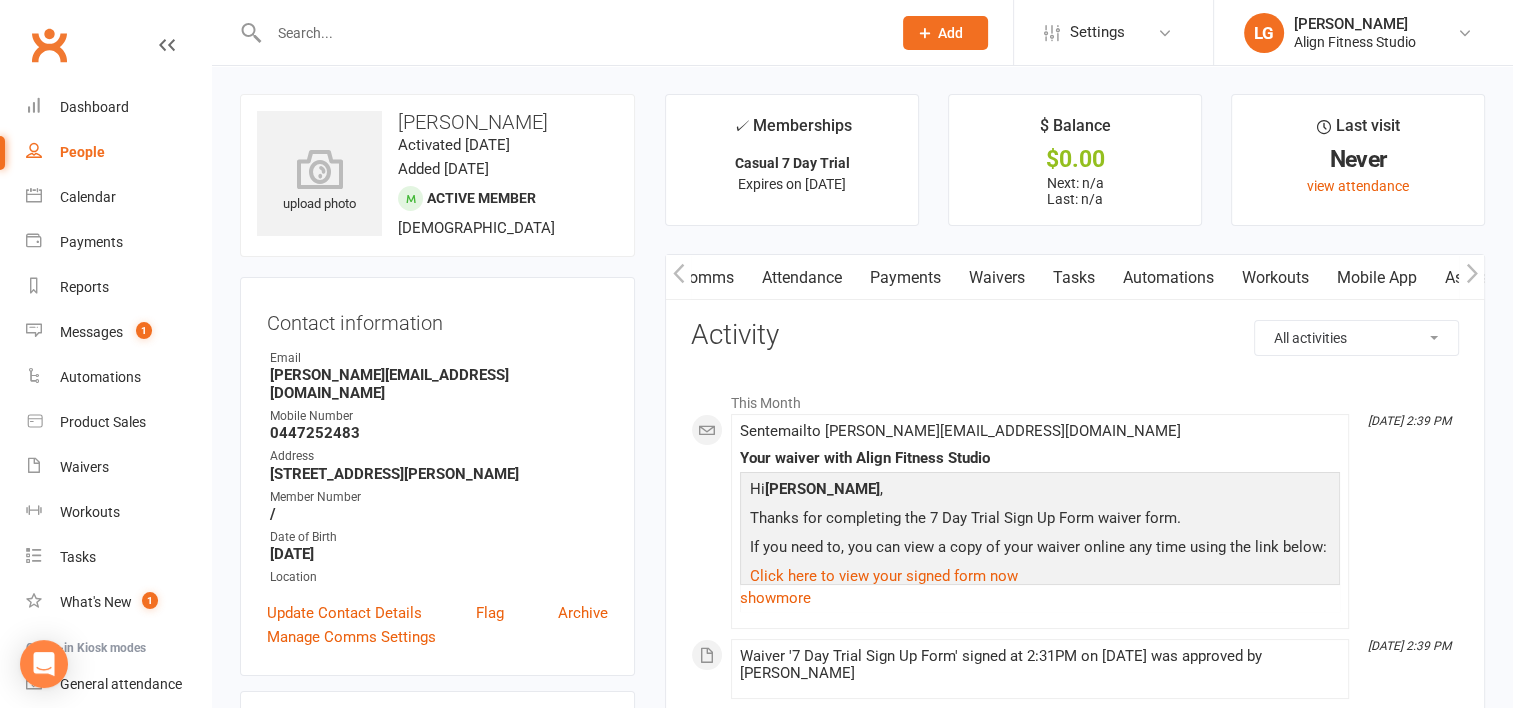 click 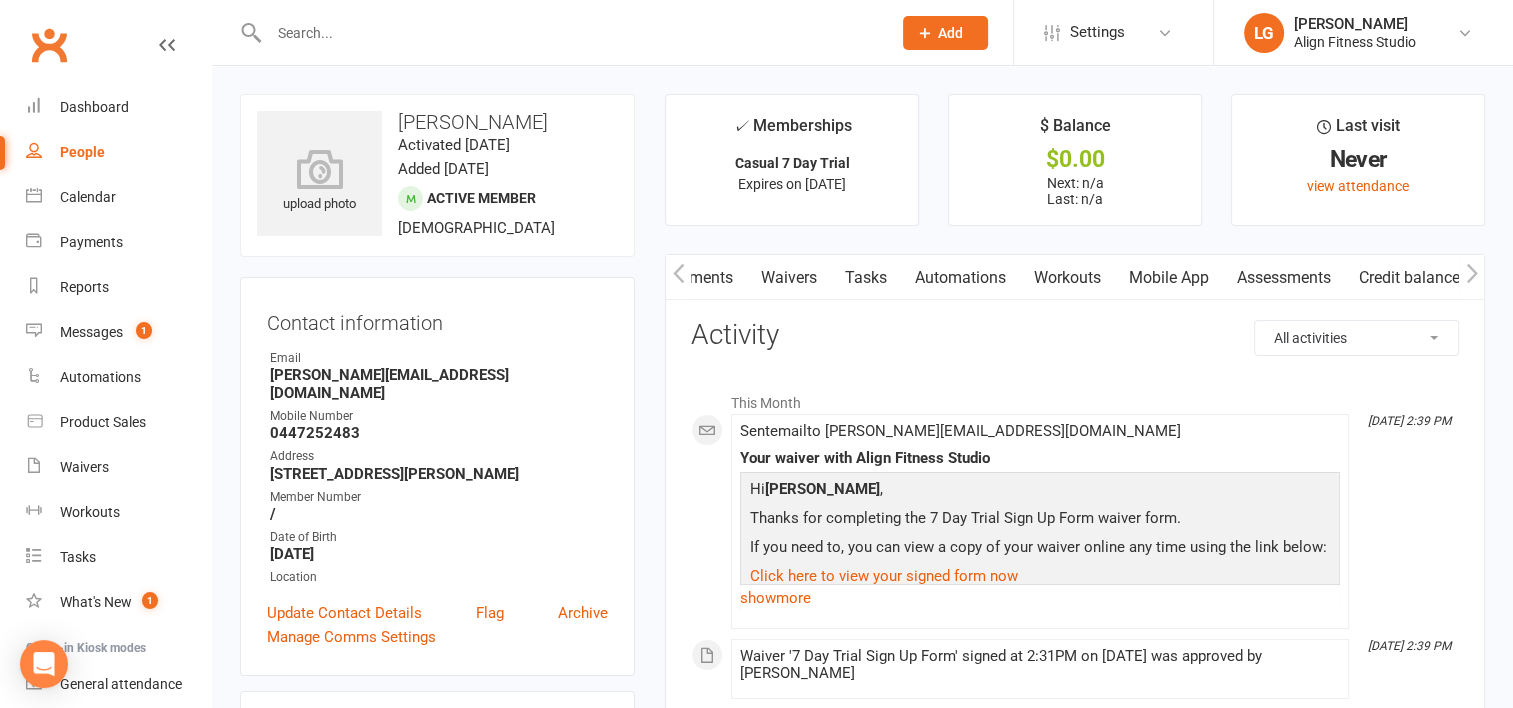 scroll, scrollTop: 0, scrollLeft: 358, axis: horizontal 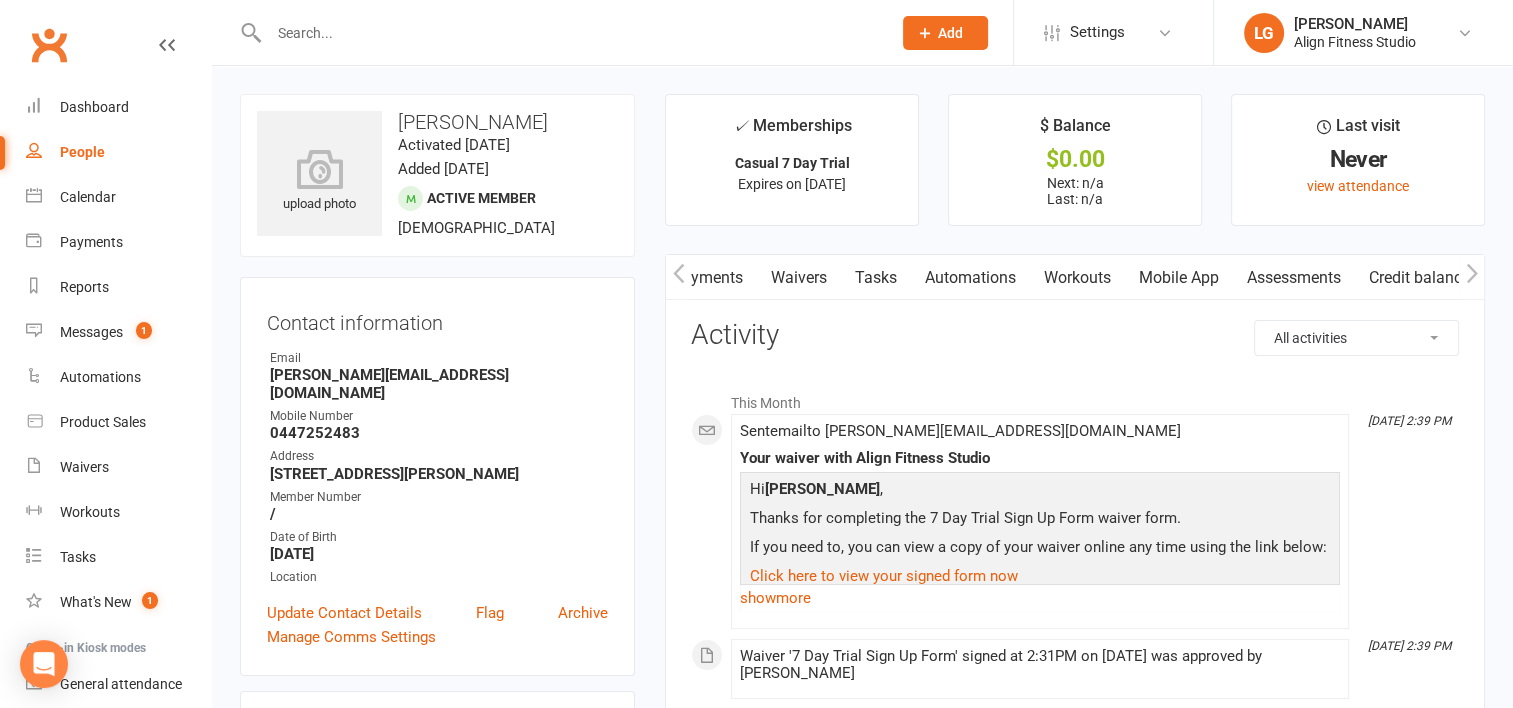 click on "Mobile App" at bounding box center (1179, 278) 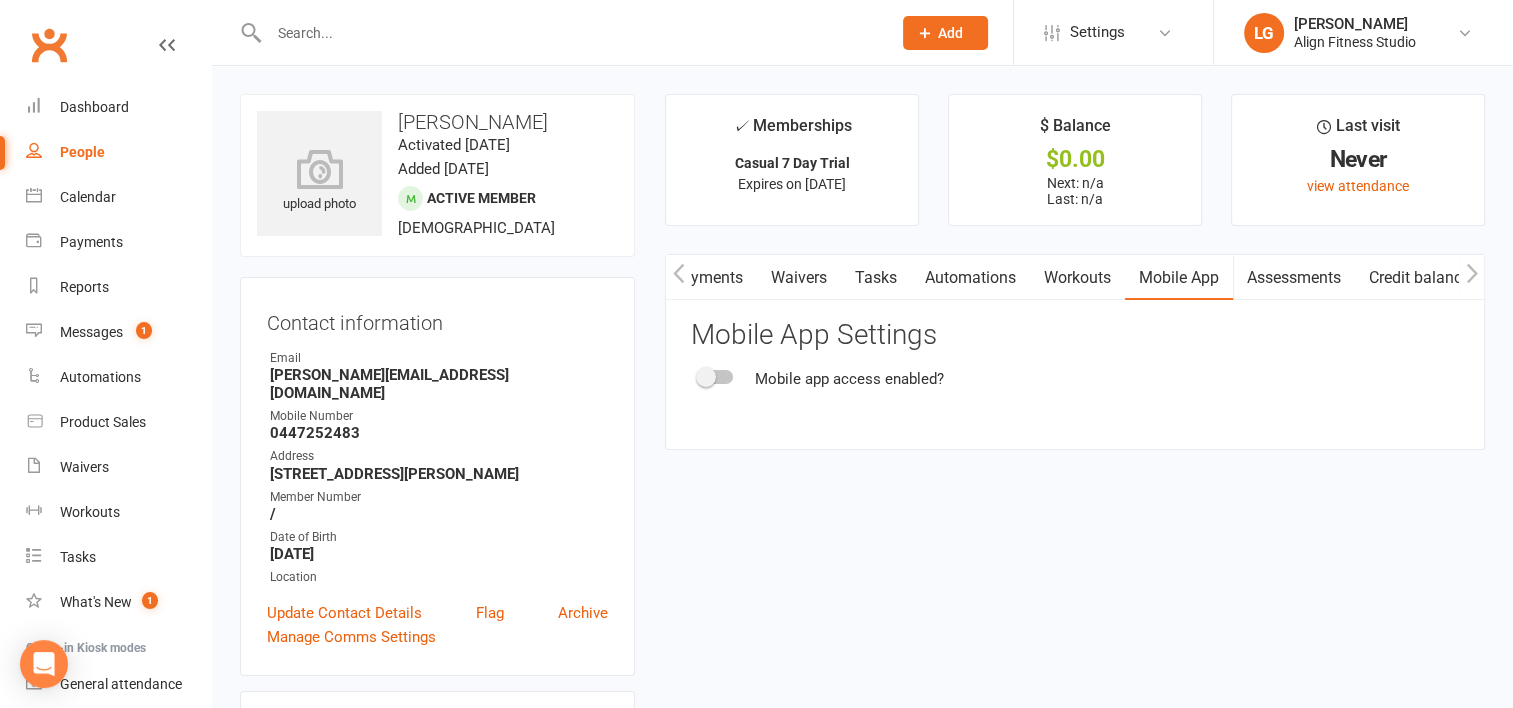 click at bounding box center [706, 377] 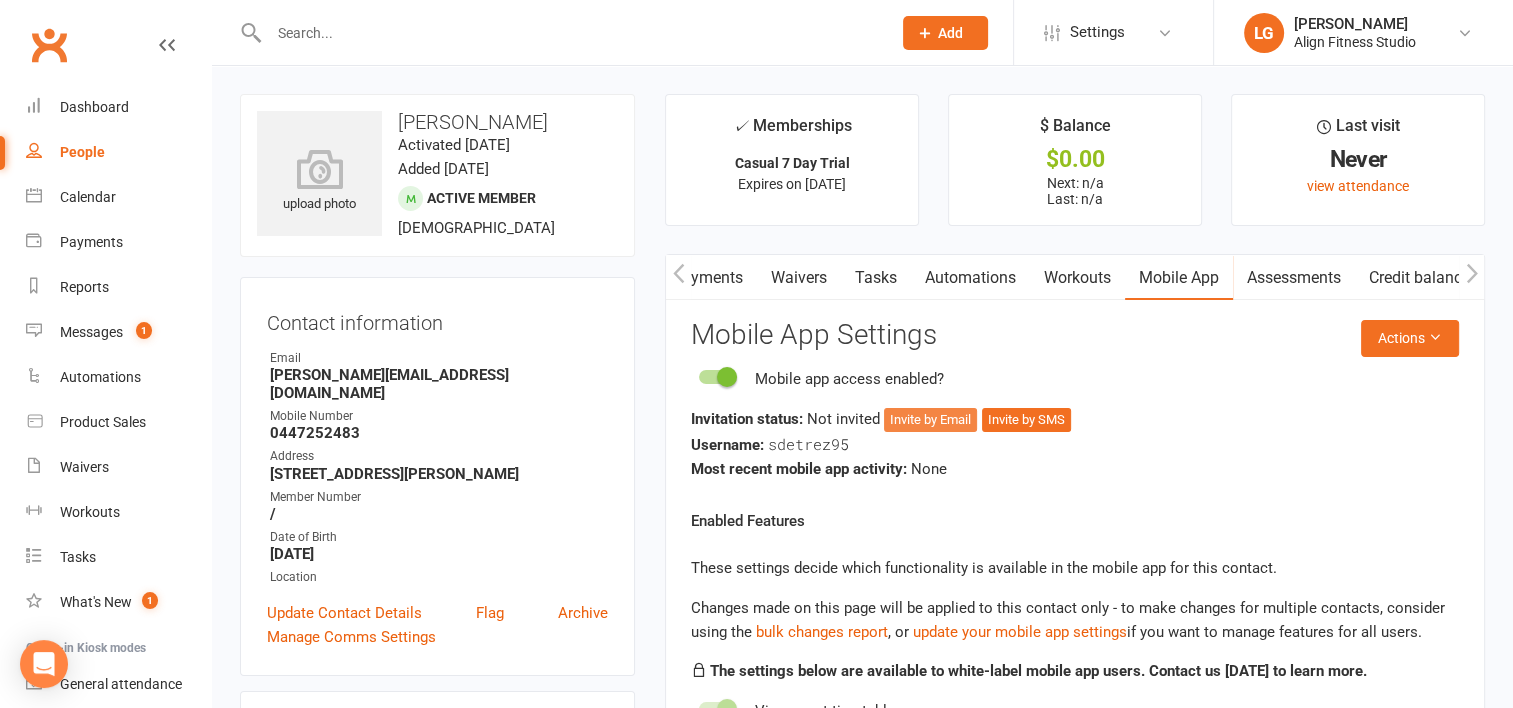 click on "Invite by Email" at bounding box center (930, 420) 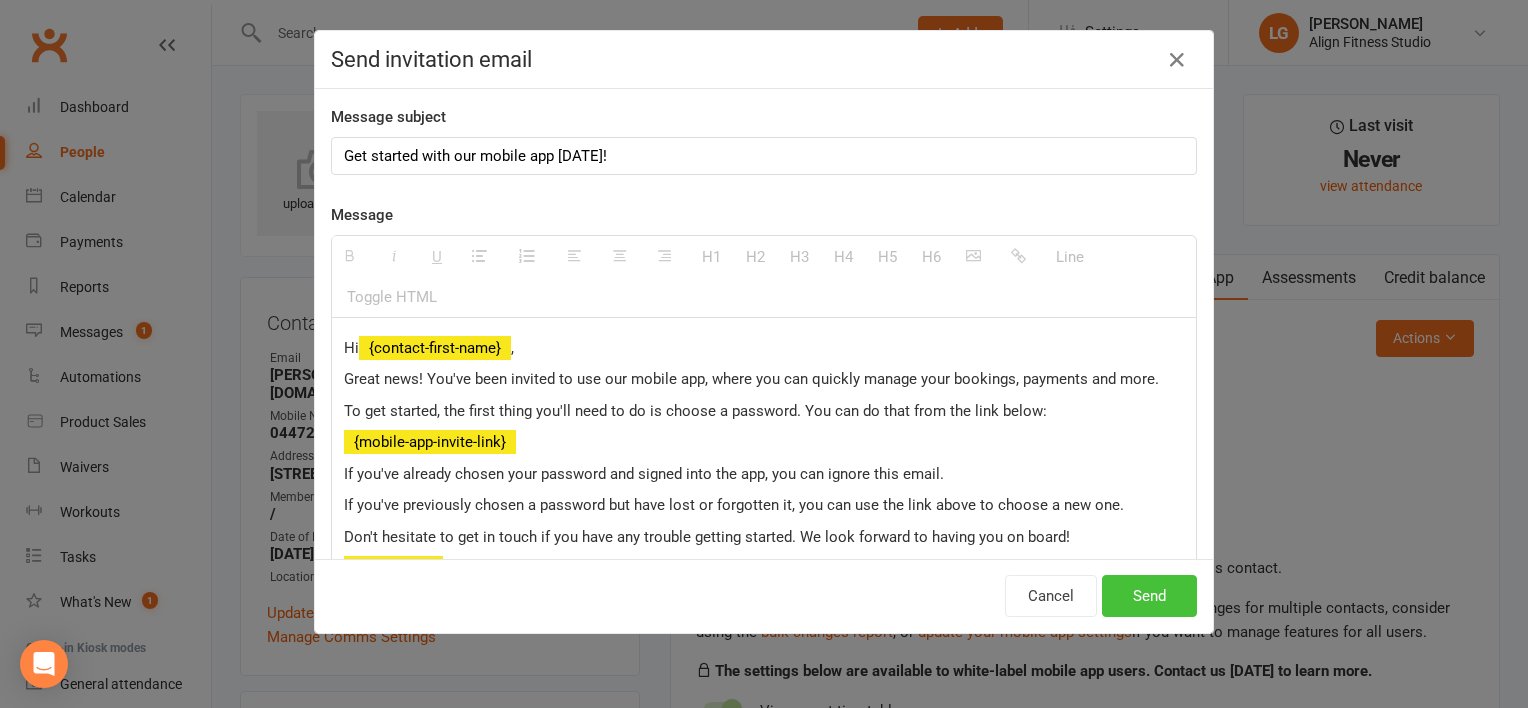 click on "Send" at bounding box center [1149, 596] 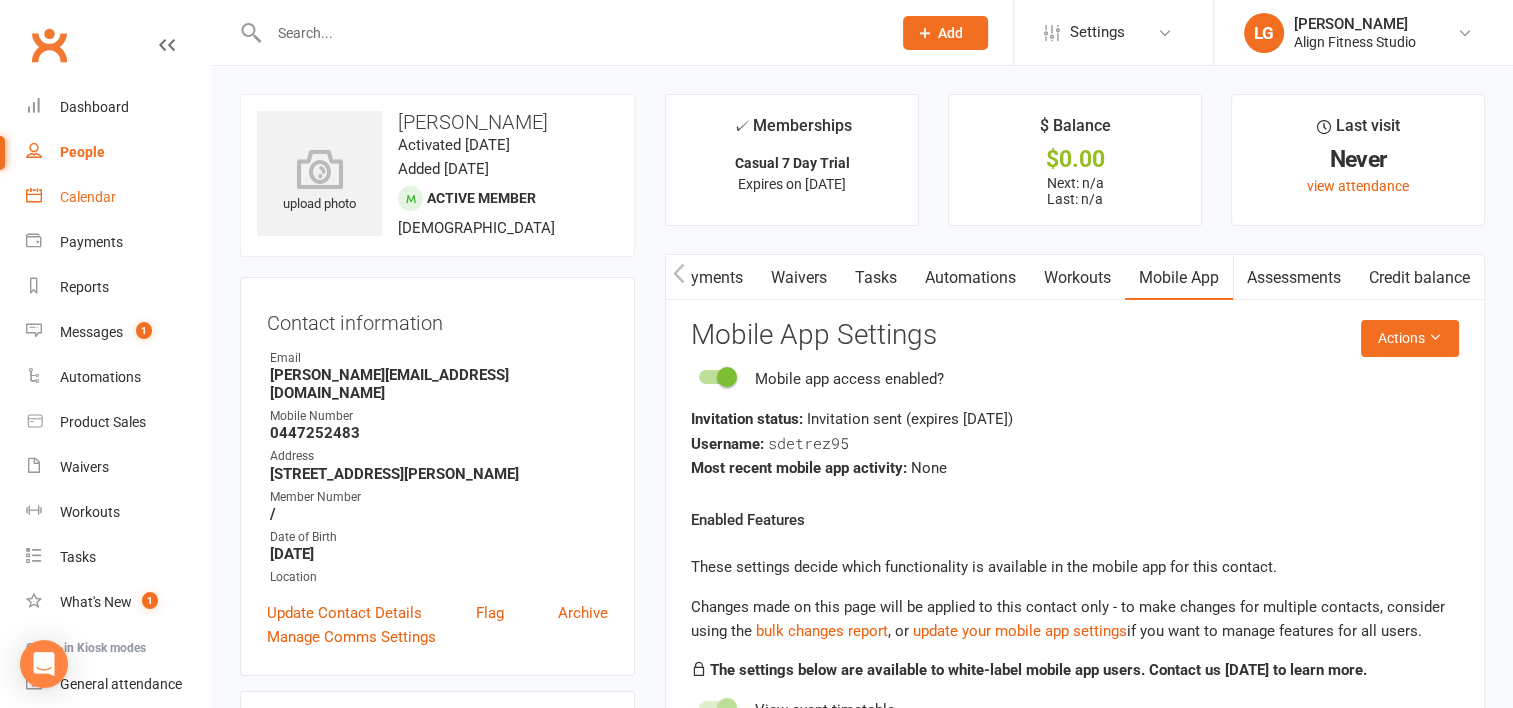 click on "Calendar" at bounding box center [118, 197] 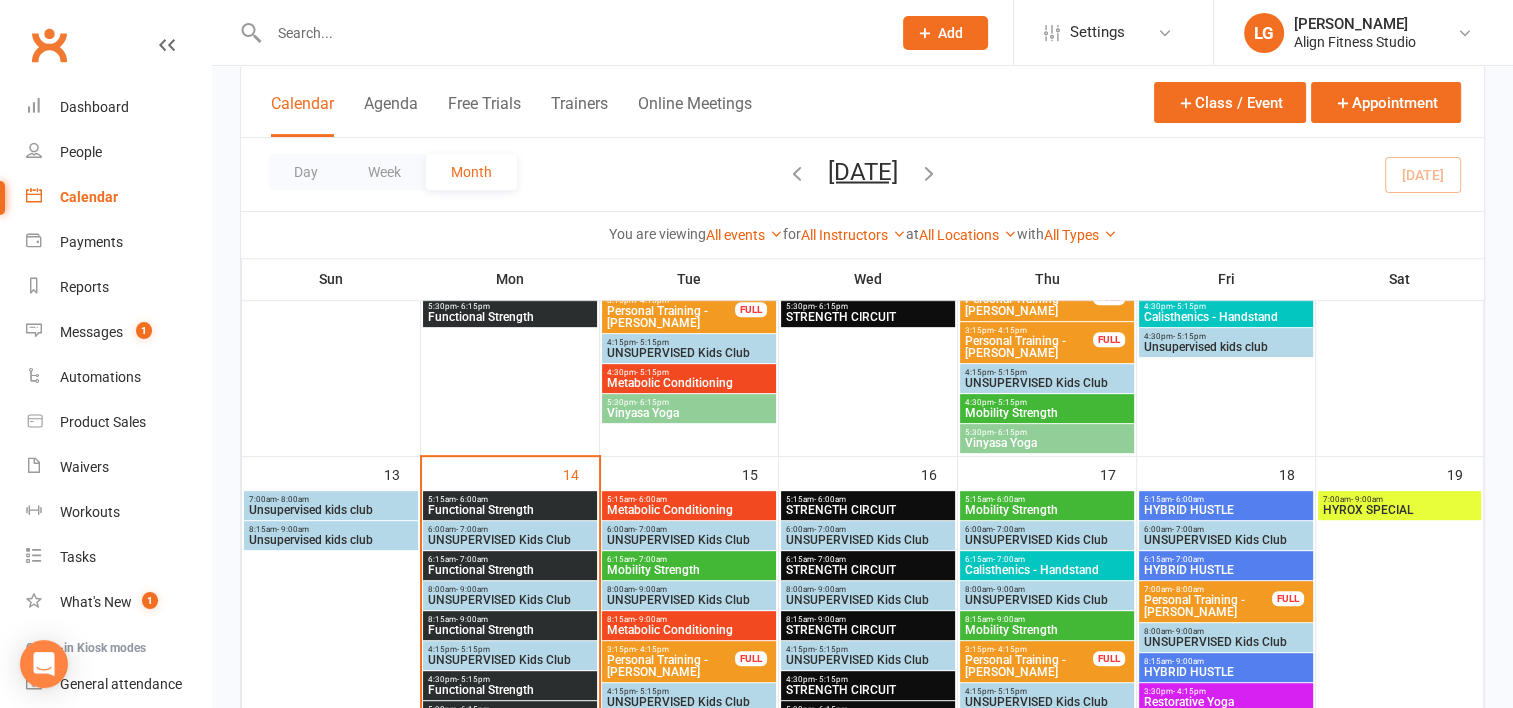scroll, scrollTop: 900, scrollLeft: 0, axis: vertical 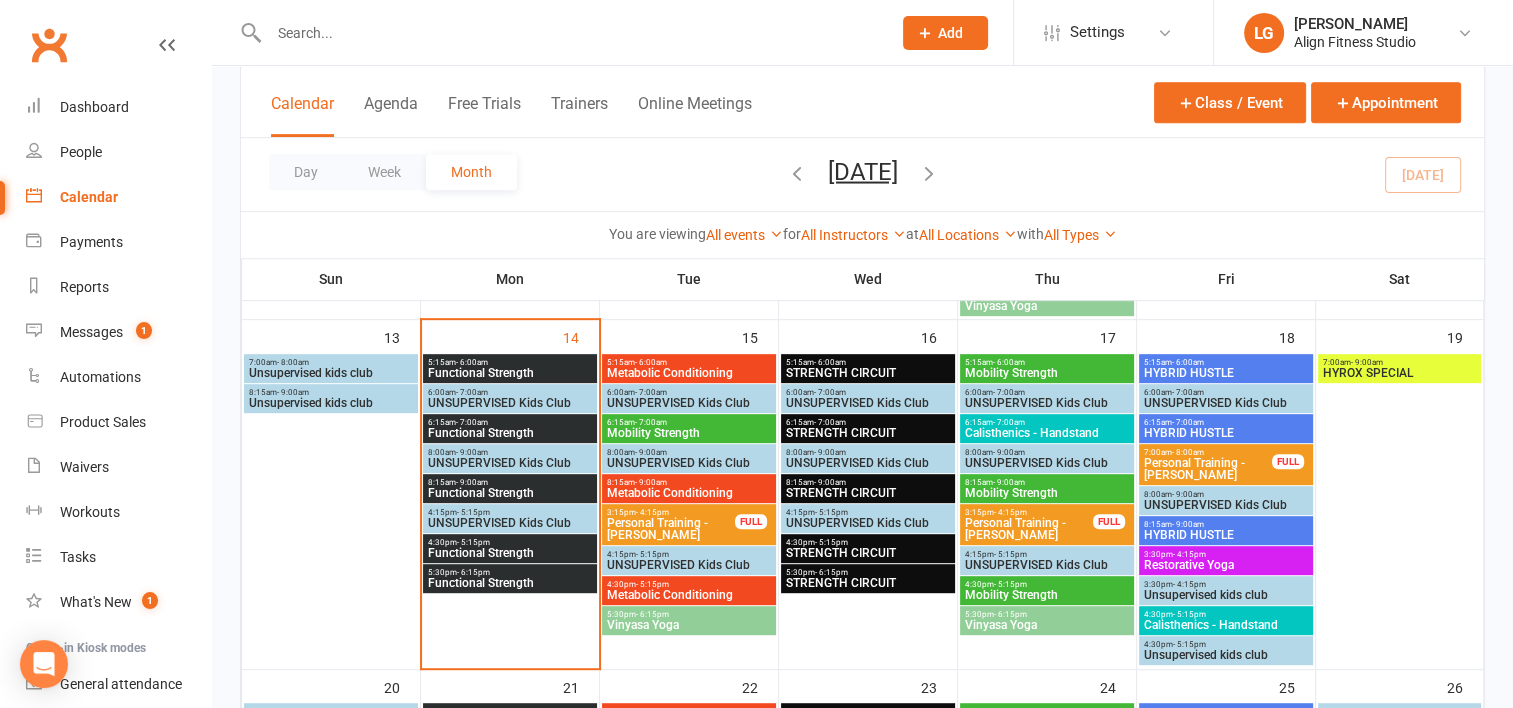 click on "HYROX SPECIAL" at bounding box center (1400, 373) 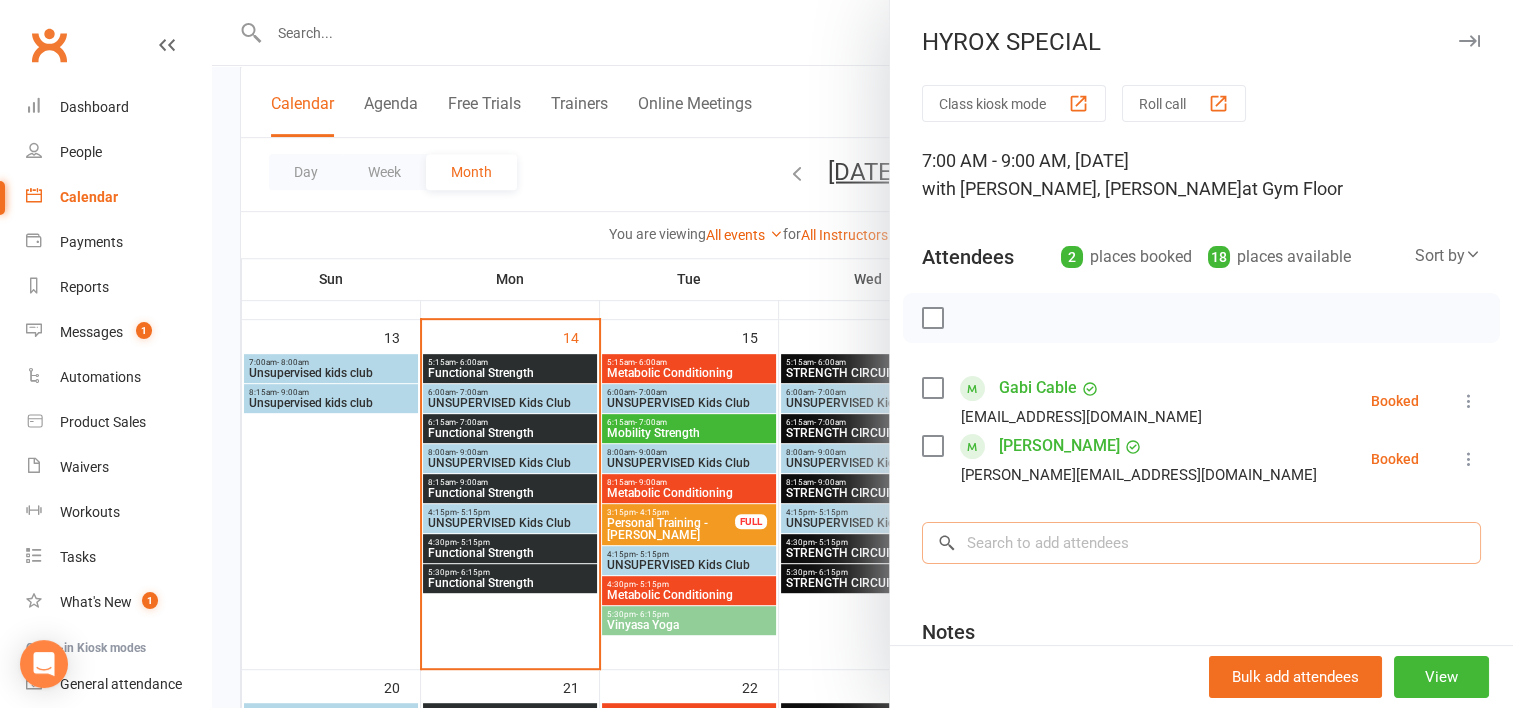 click at bounding box center (1201, 543) 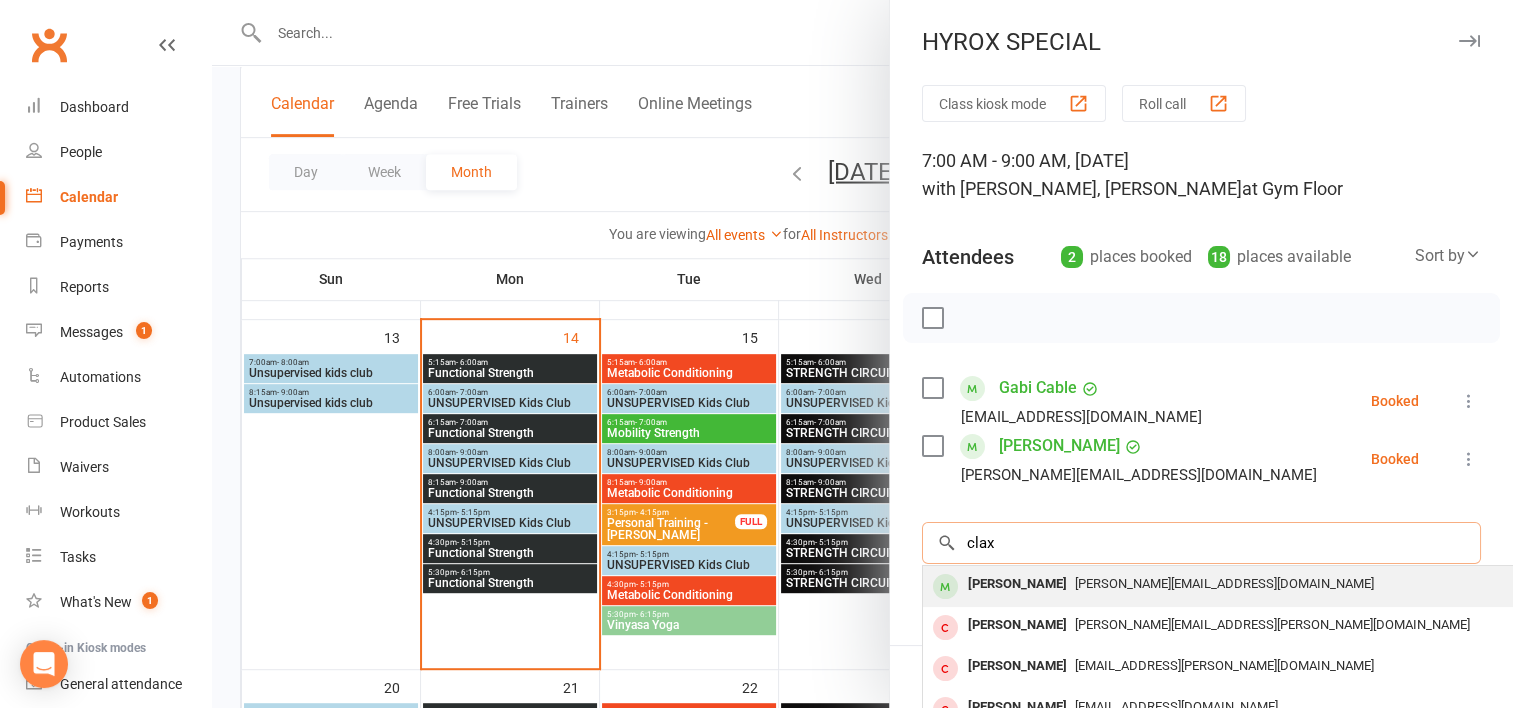 type on "clax" 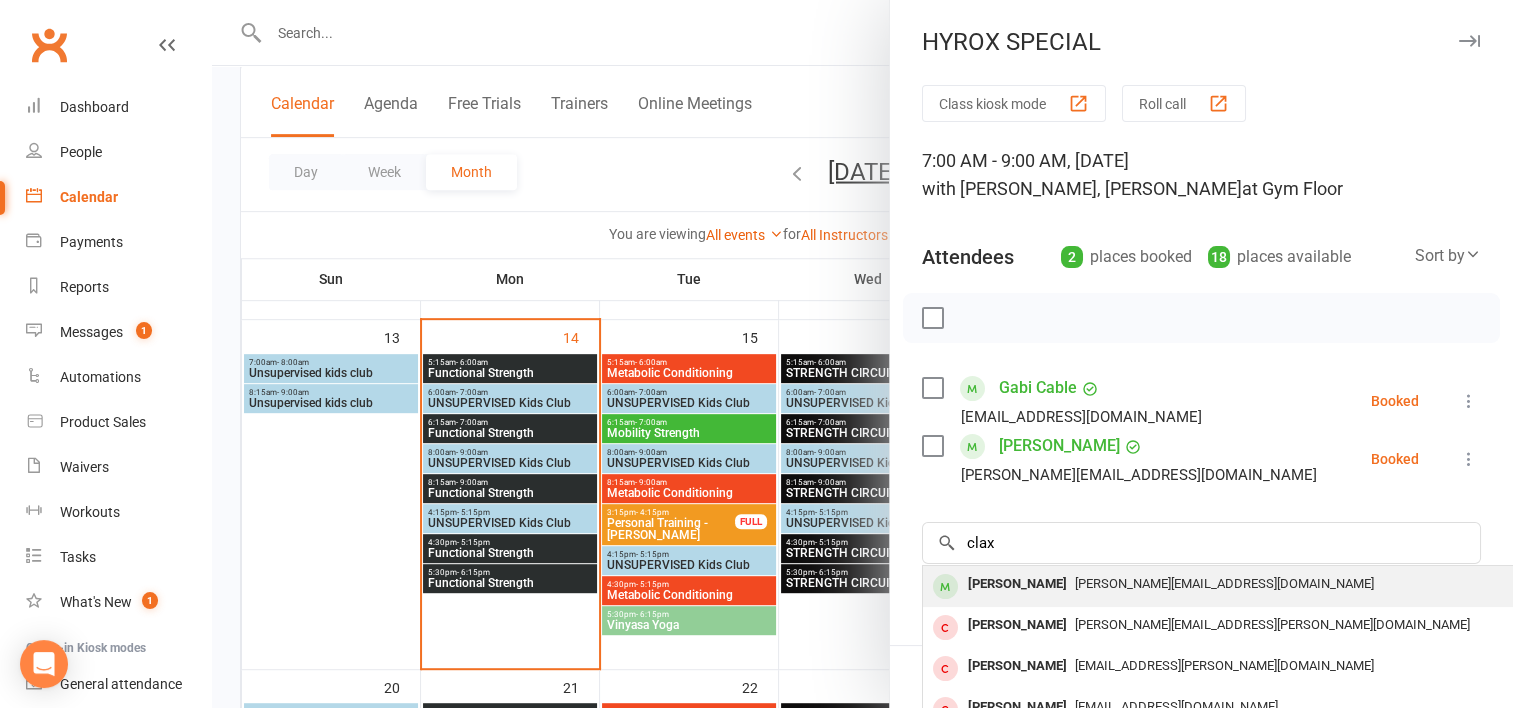 click on "[PERSON_NAME]" at bounding box center [1017, 584] 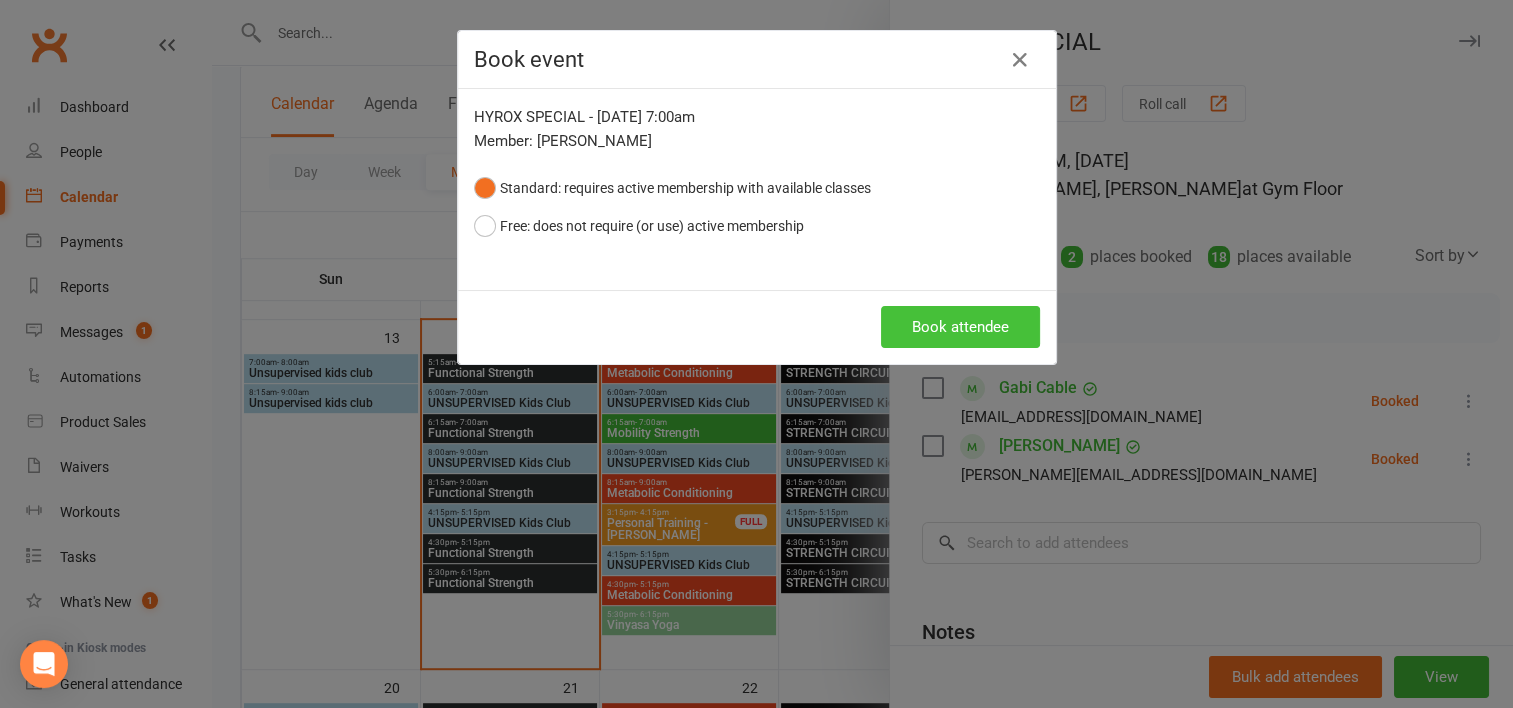 click on "Book attendee" at bounding box center [960, 327] 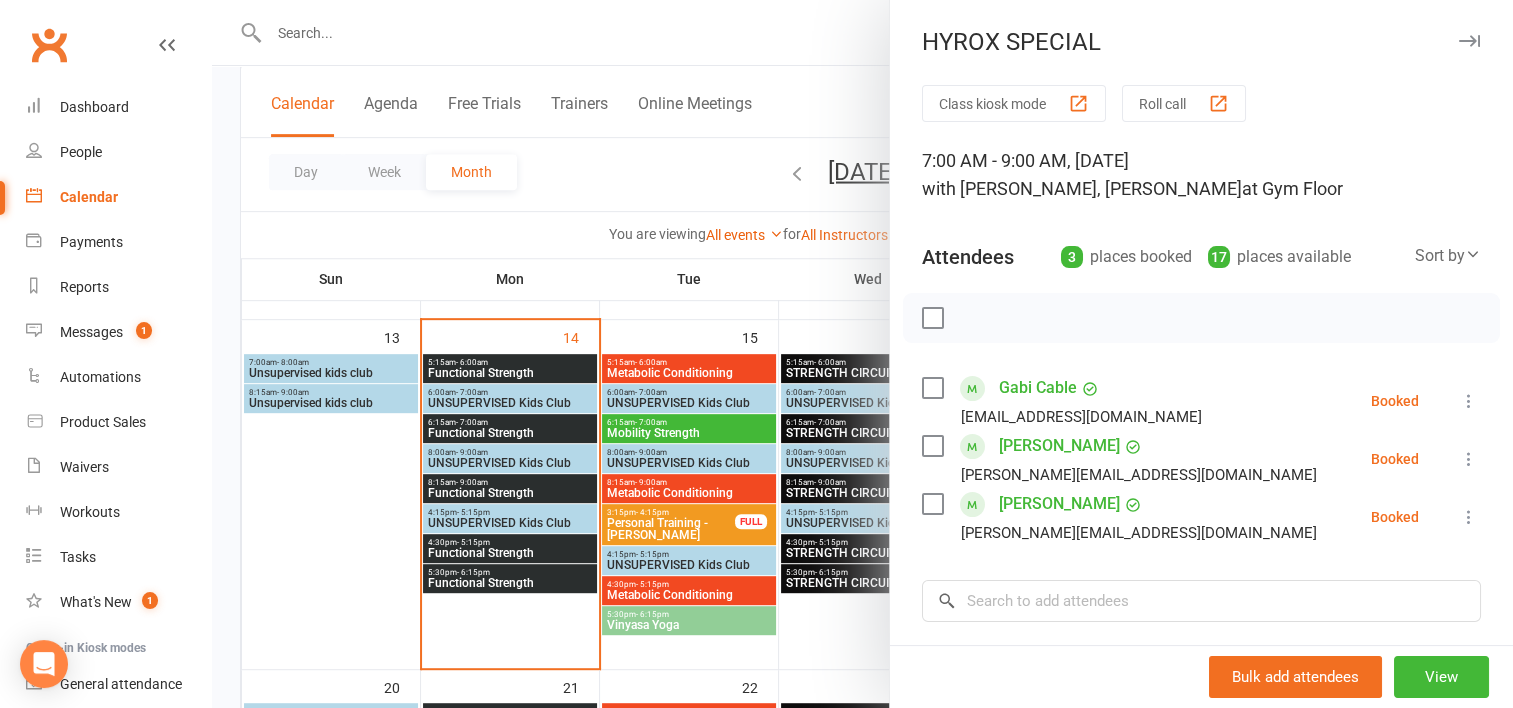 click at bounding box center [862, 354] 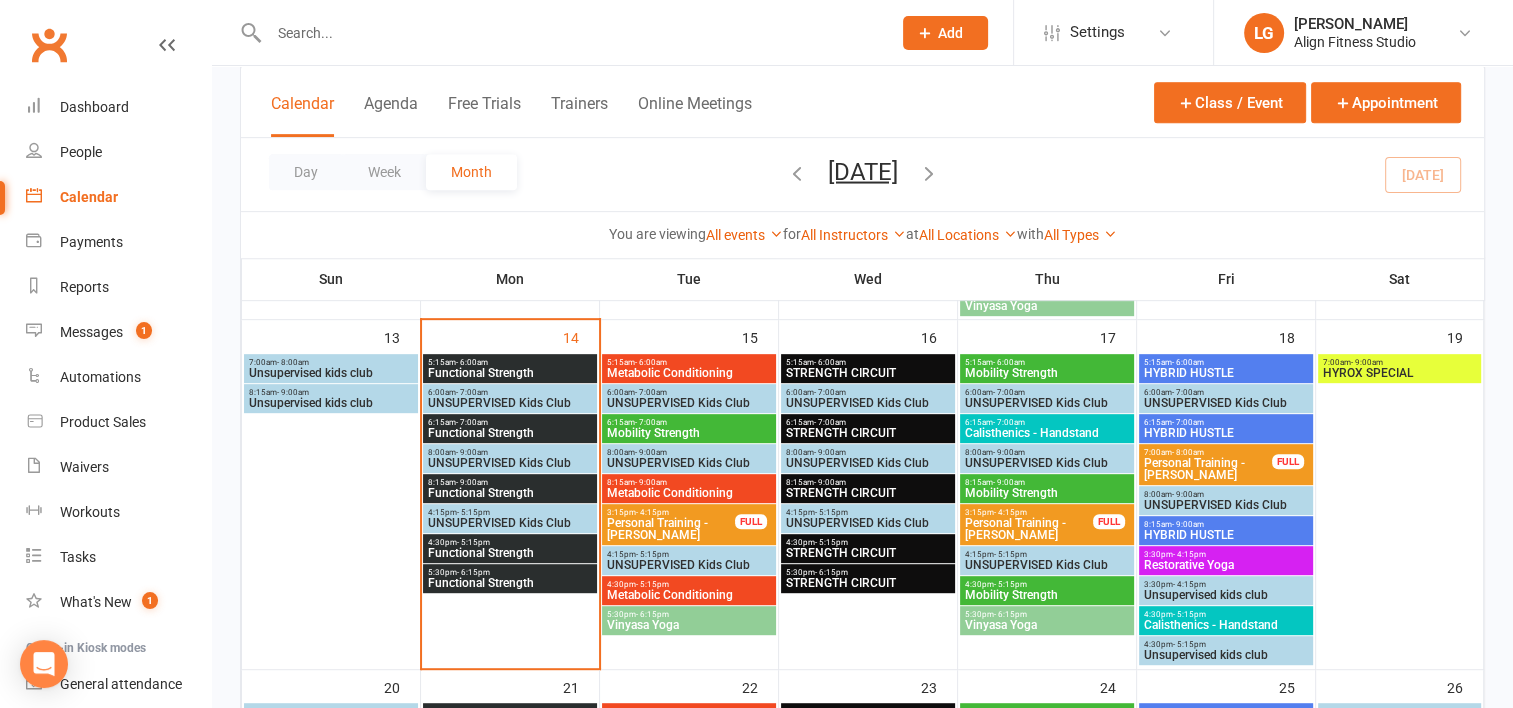 click on "Functional Strength" at bounding box center (510, 553) 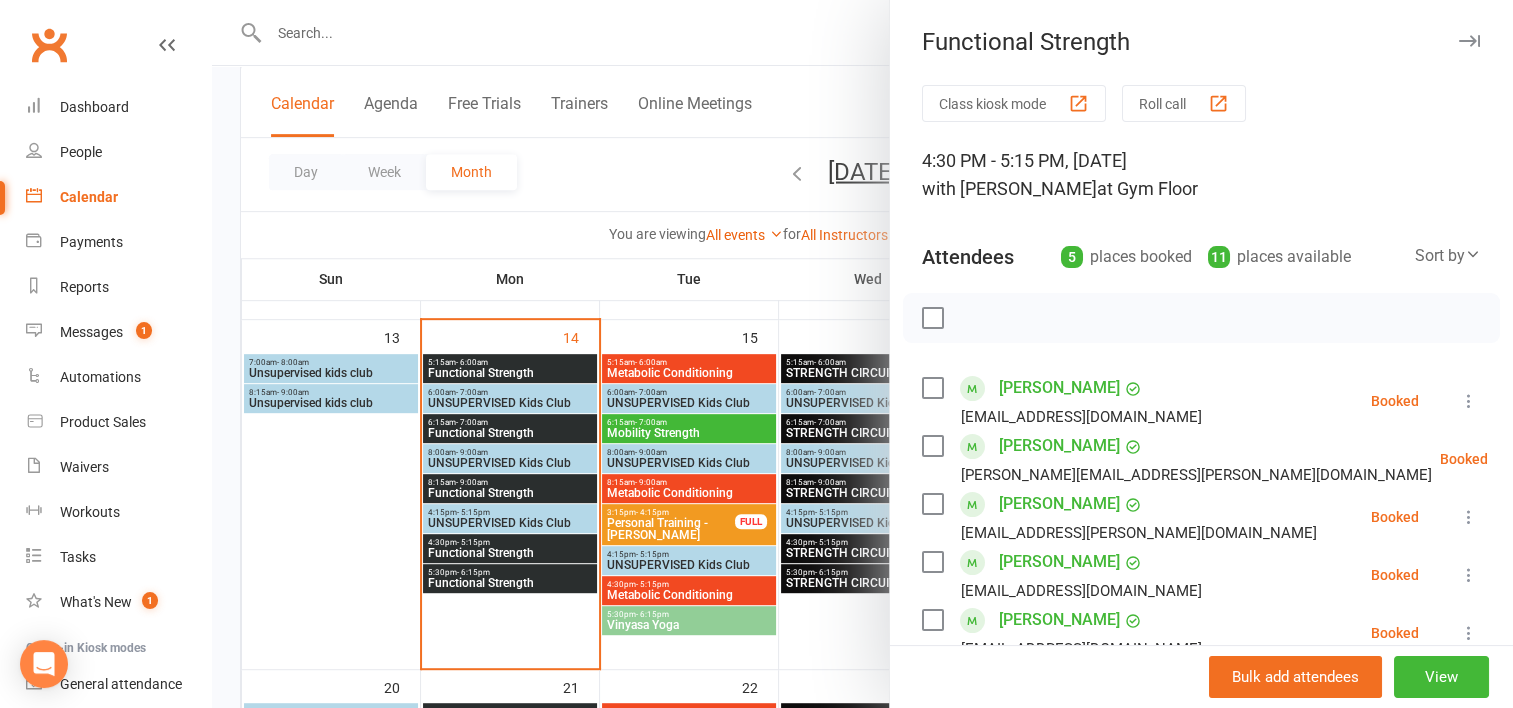 drag, startPoint x: 976, startPoint y: 664, endPoint x: 796, endPoint y: 279, distance: 425 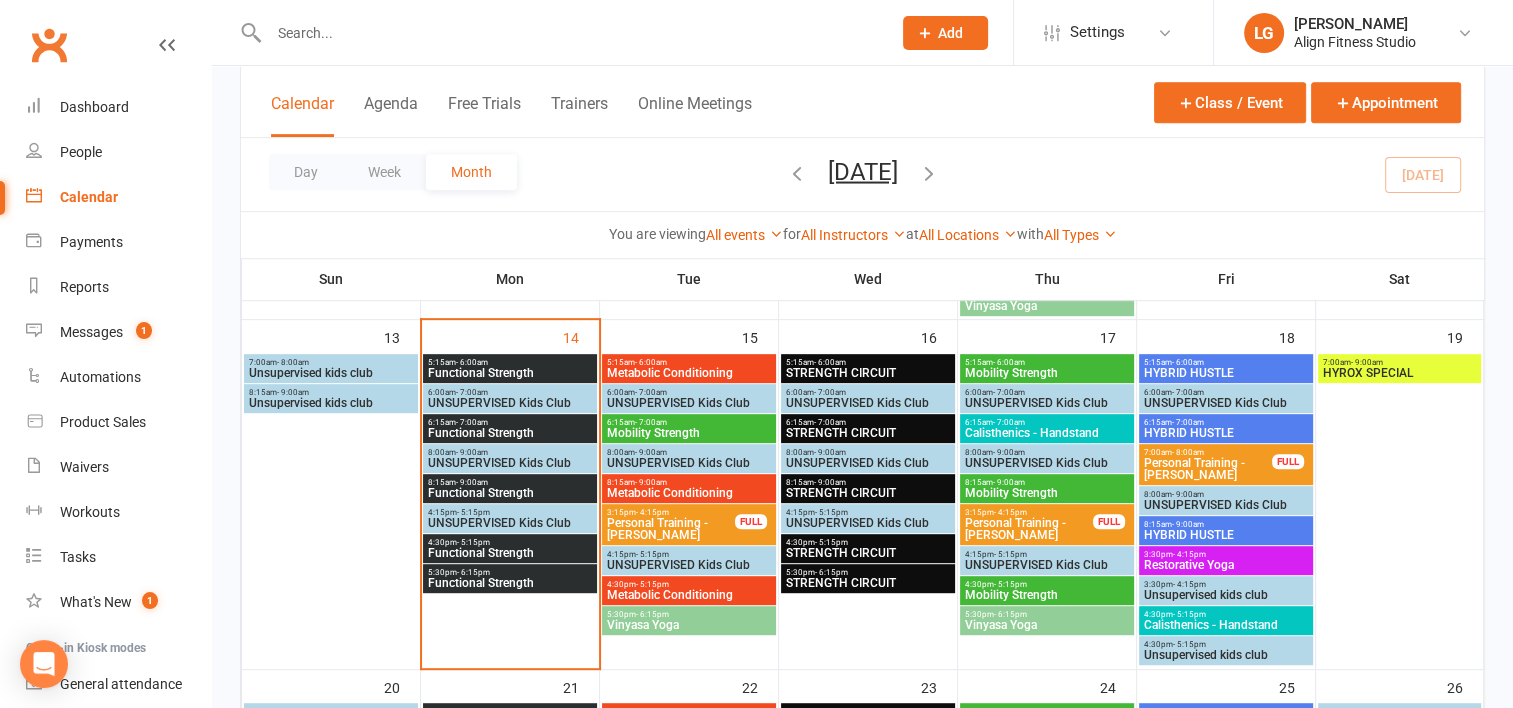 click on "Functional Strength" at bounding box center [510, 583] 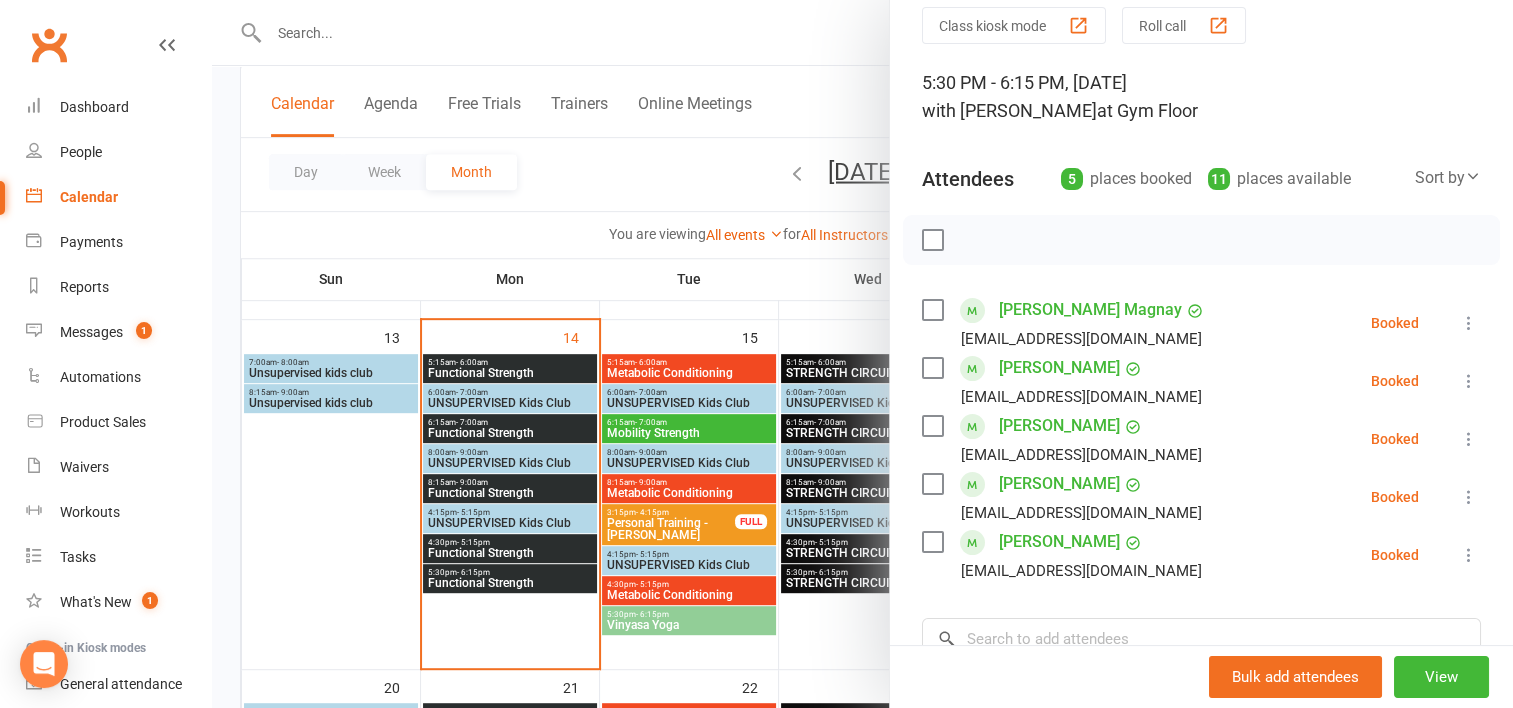 scroll, scrollTop: 79, scrollLeft: 0, axis: vertical 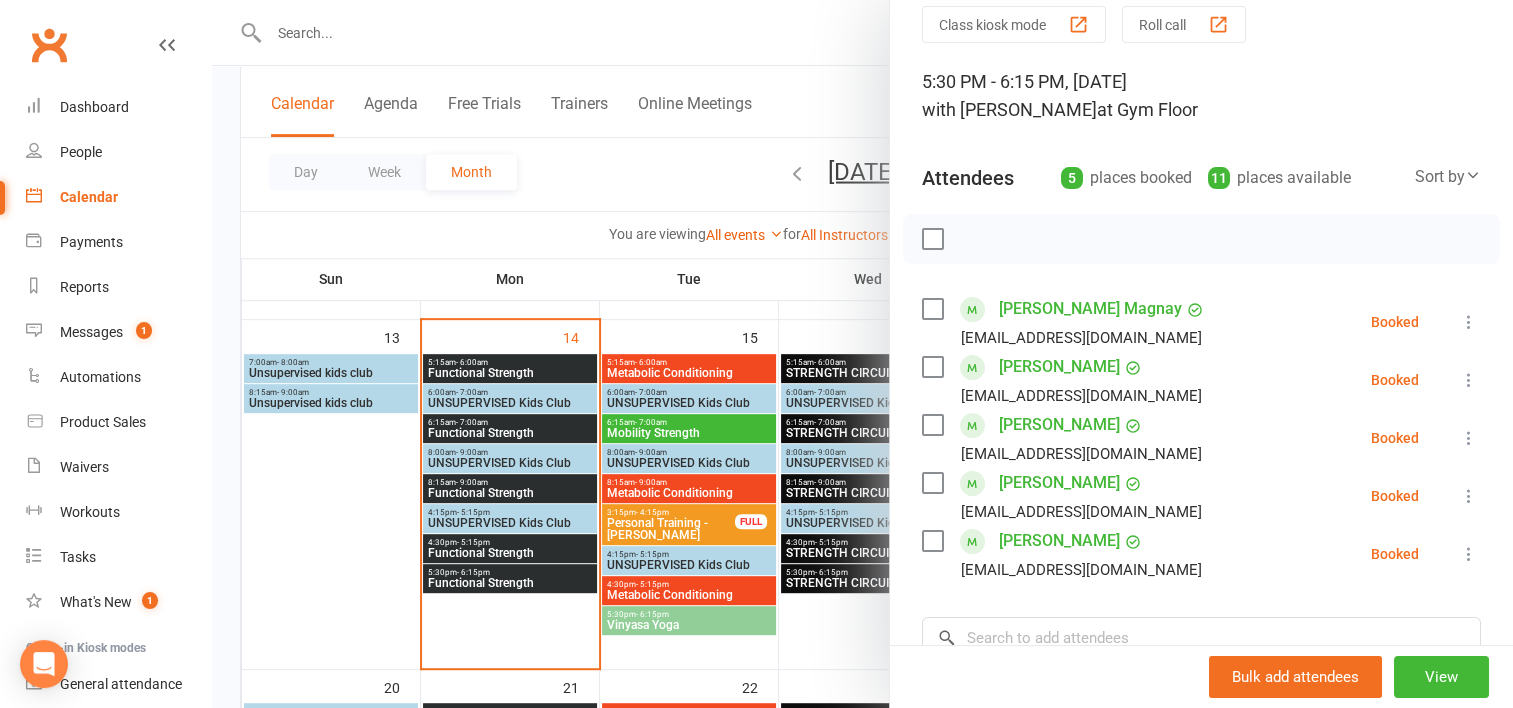 click at bounding box center (862, 354) 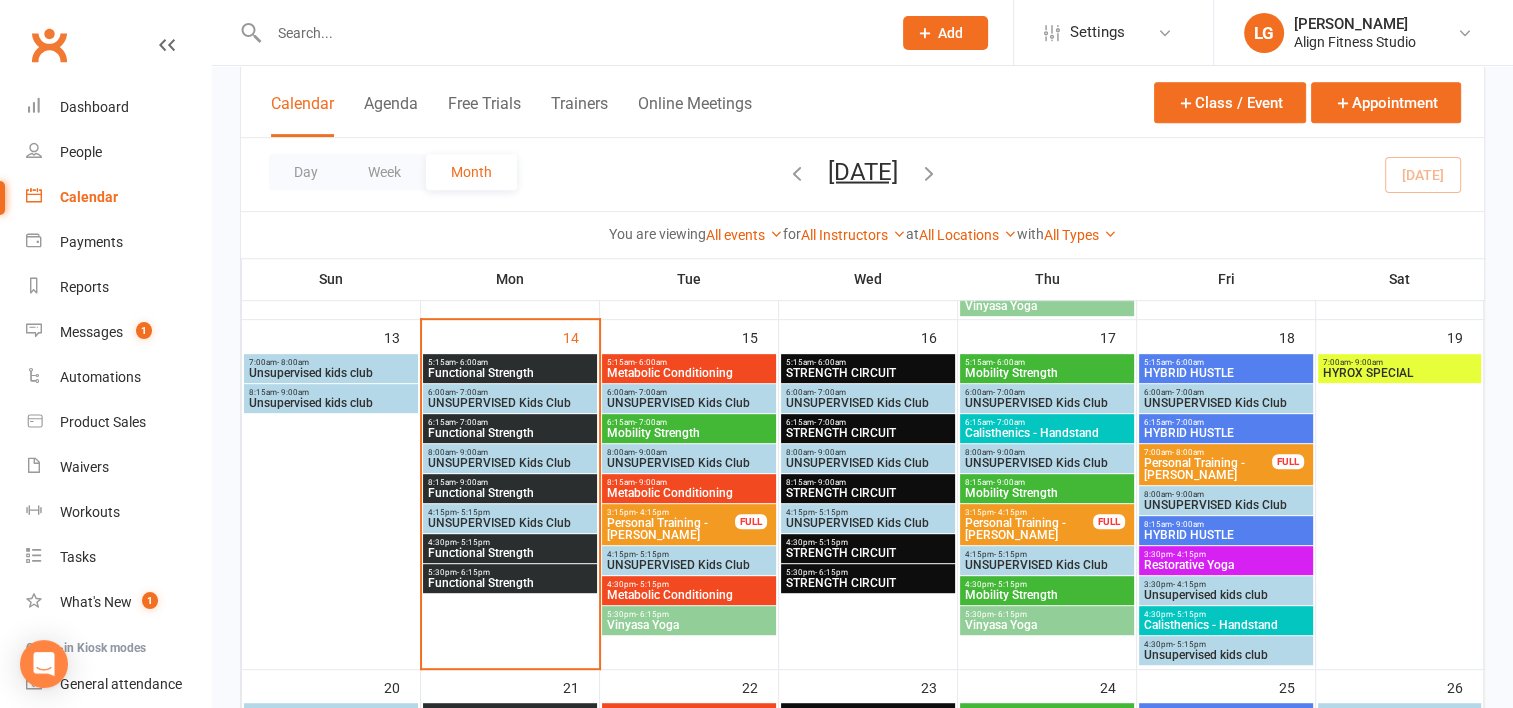 click on "Vinyasa Yoga" at bounding box center (689, 625) 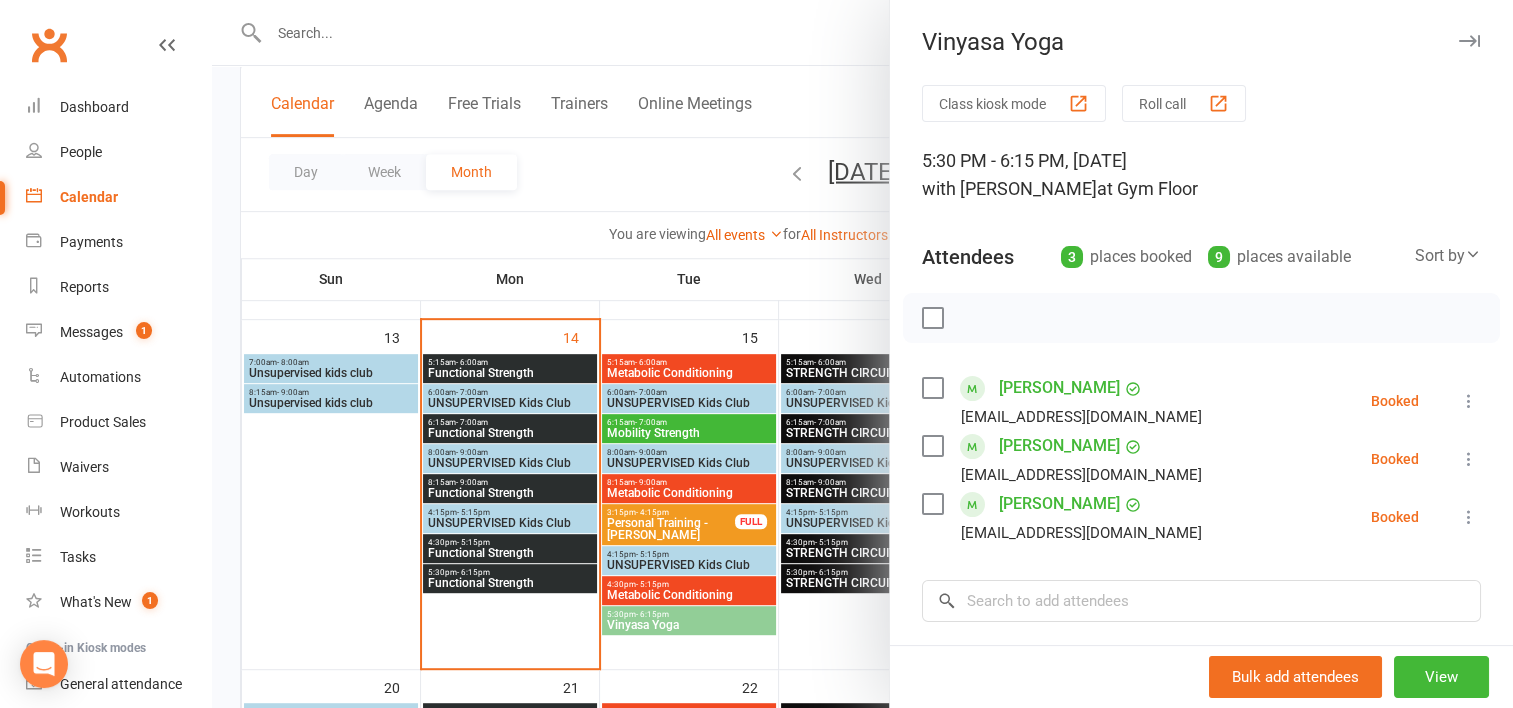 click at bounding box center (862, 354) 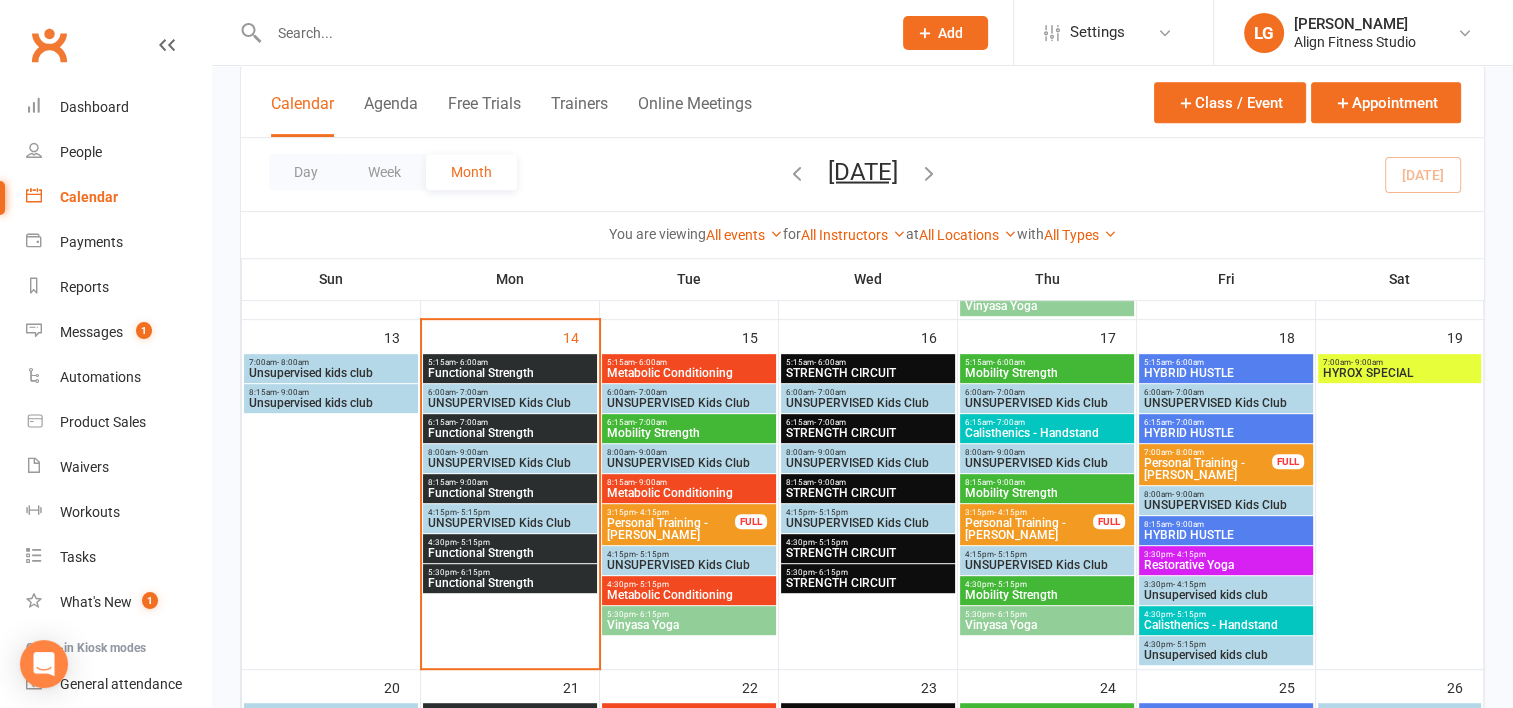 click on "4:30pm  - 5:15pm" at bounding box center (689, 584) 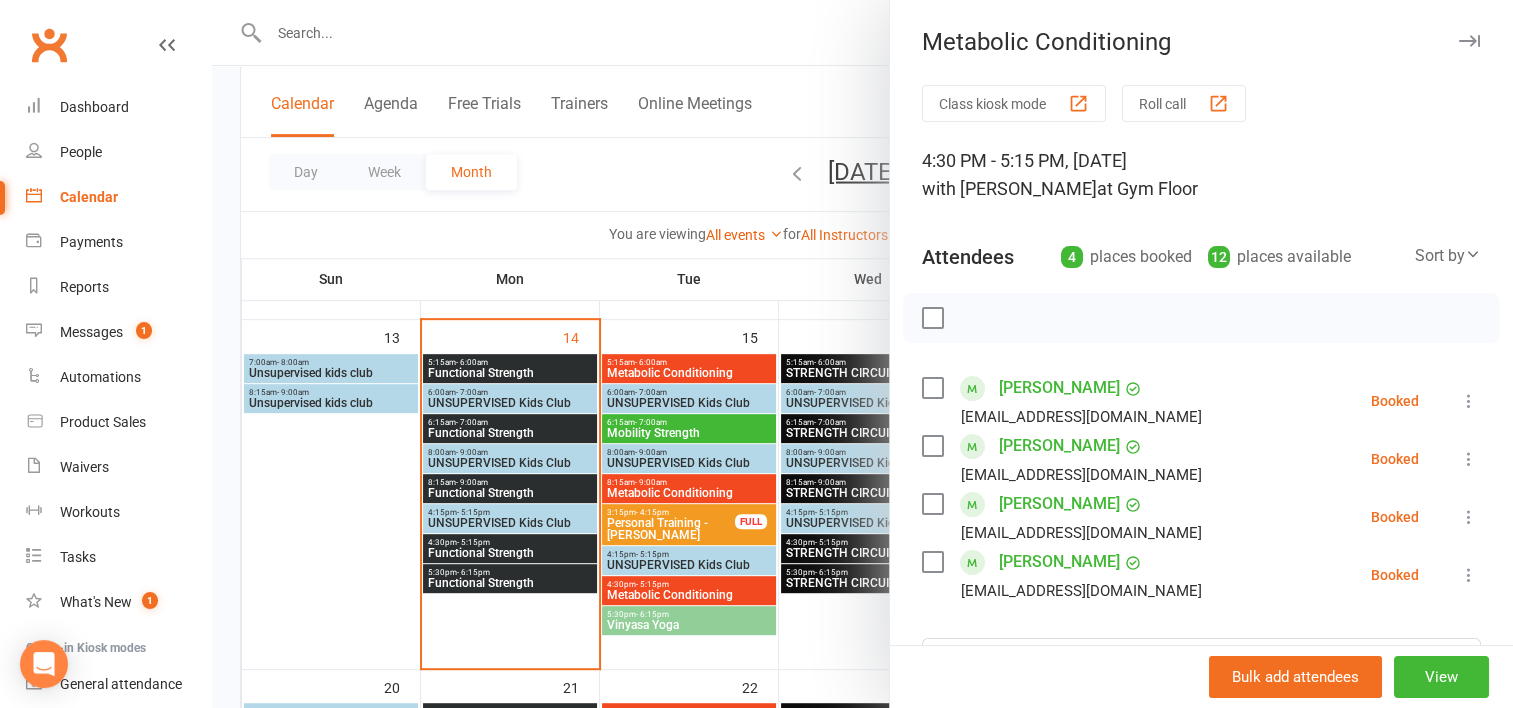 click at bounding box center (862, 354) 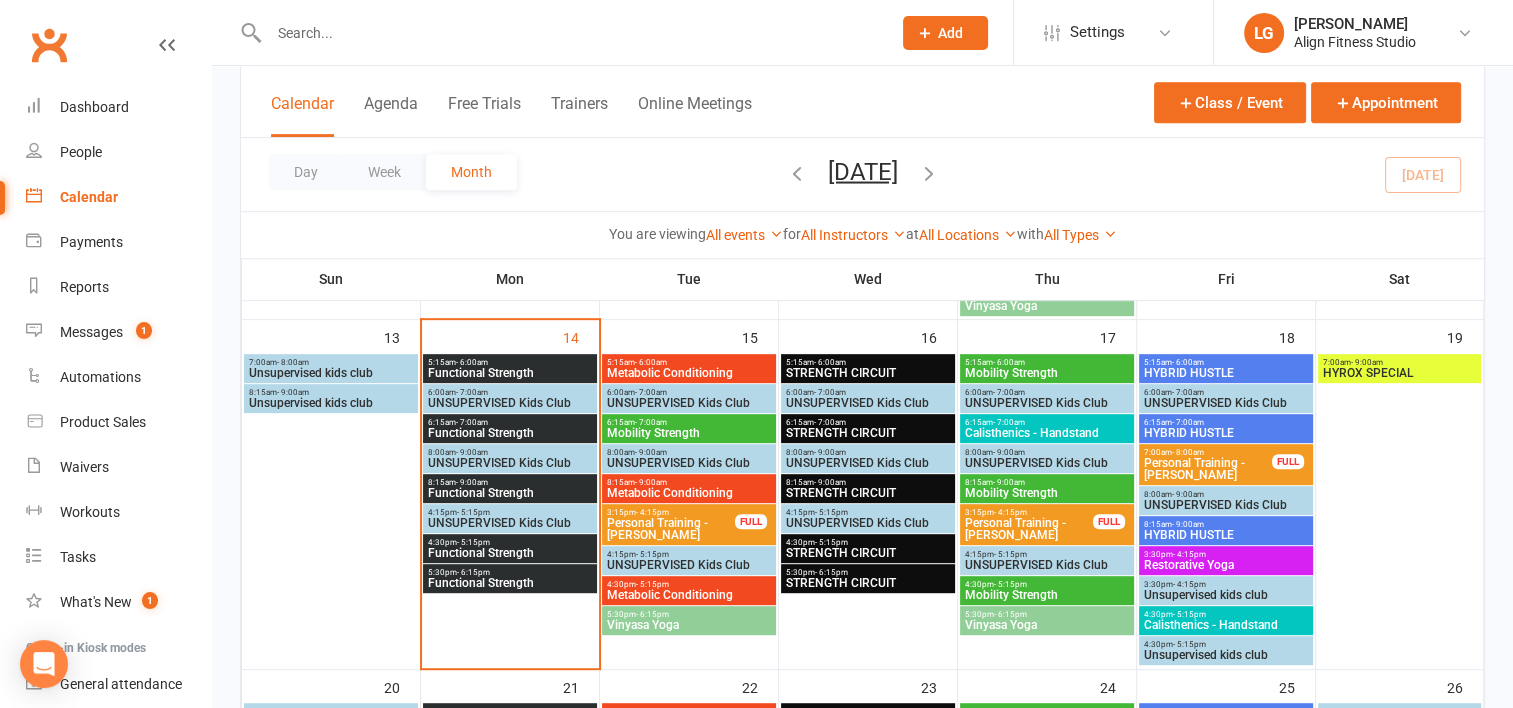 click on "Metabolic Conditioning" at bounding box center [689, 373] 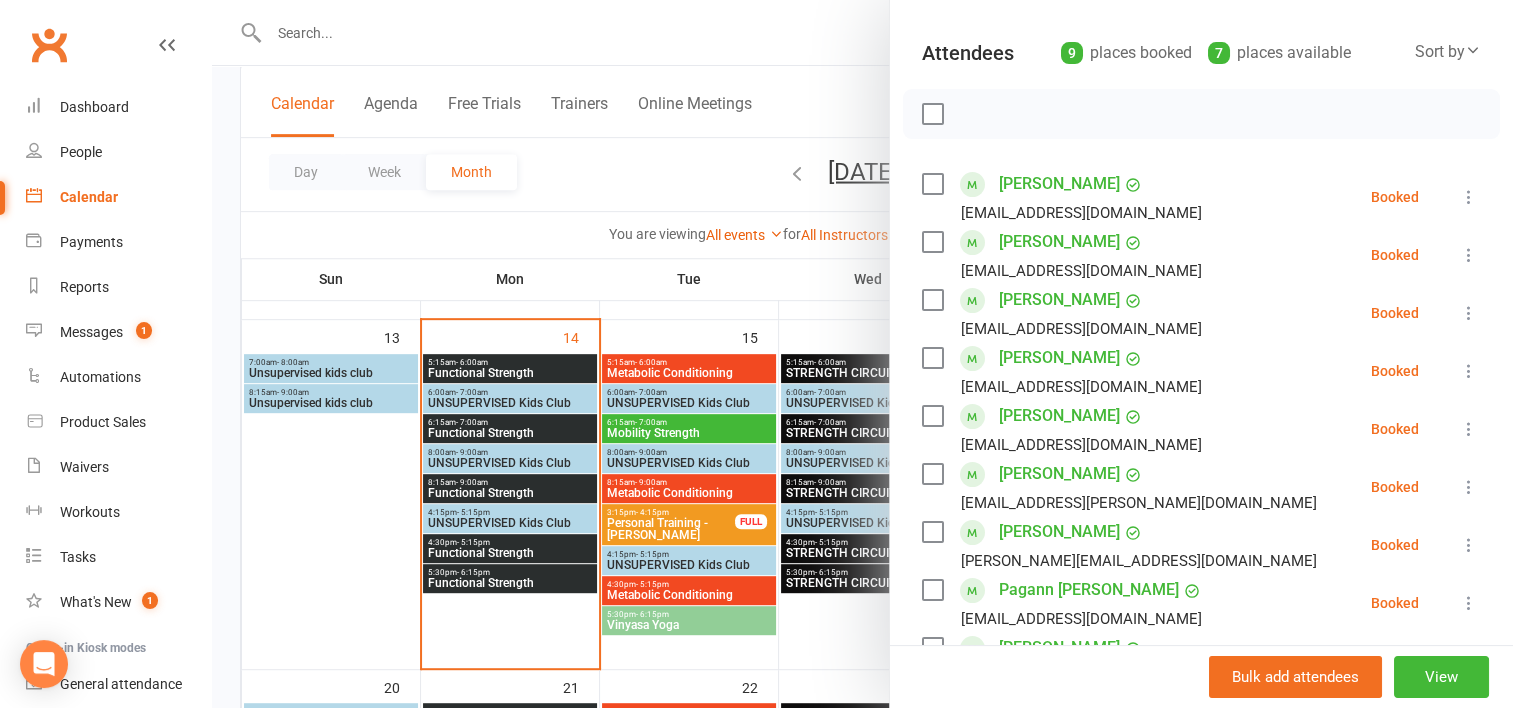 scroll, scrollTop: 300, scrollLeft: 0, axis: vertical 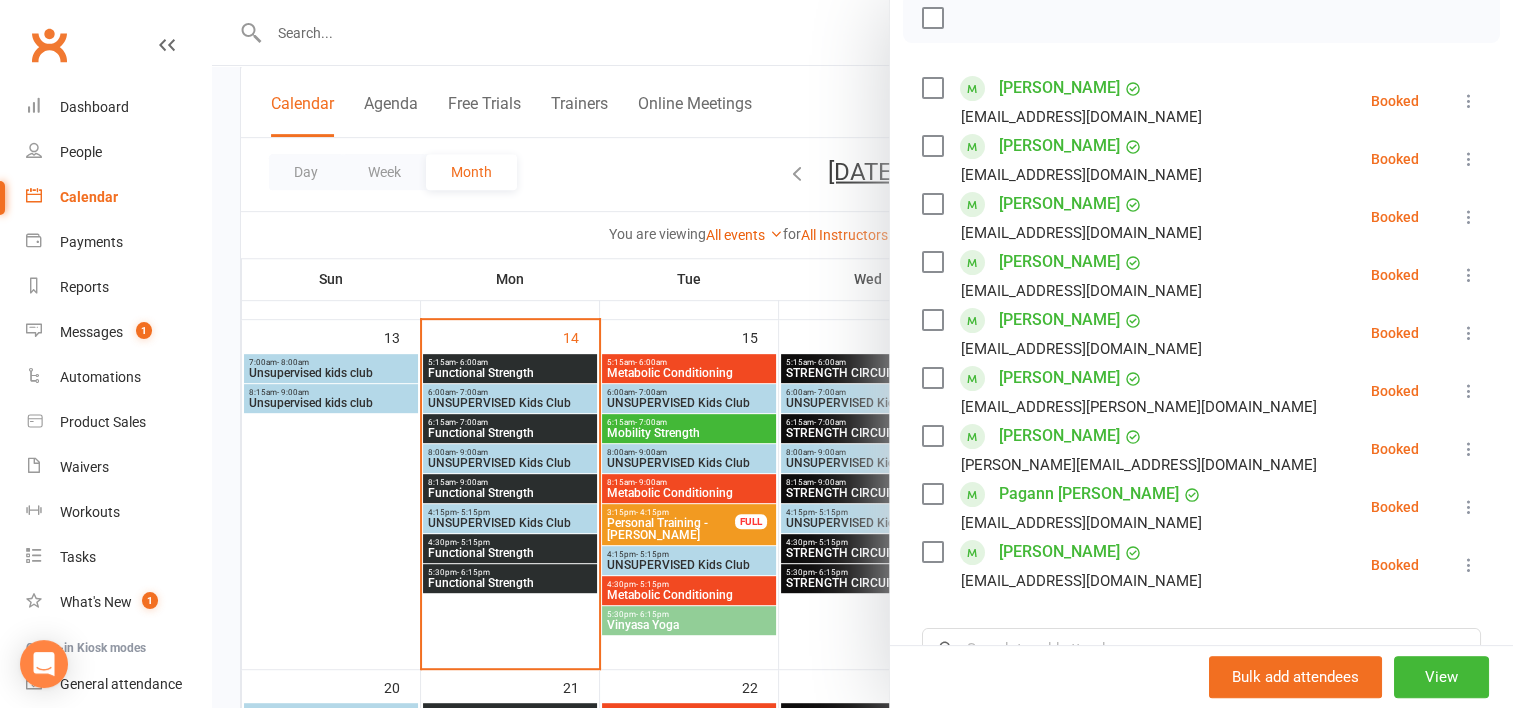 click at bounding box center (862, 354) 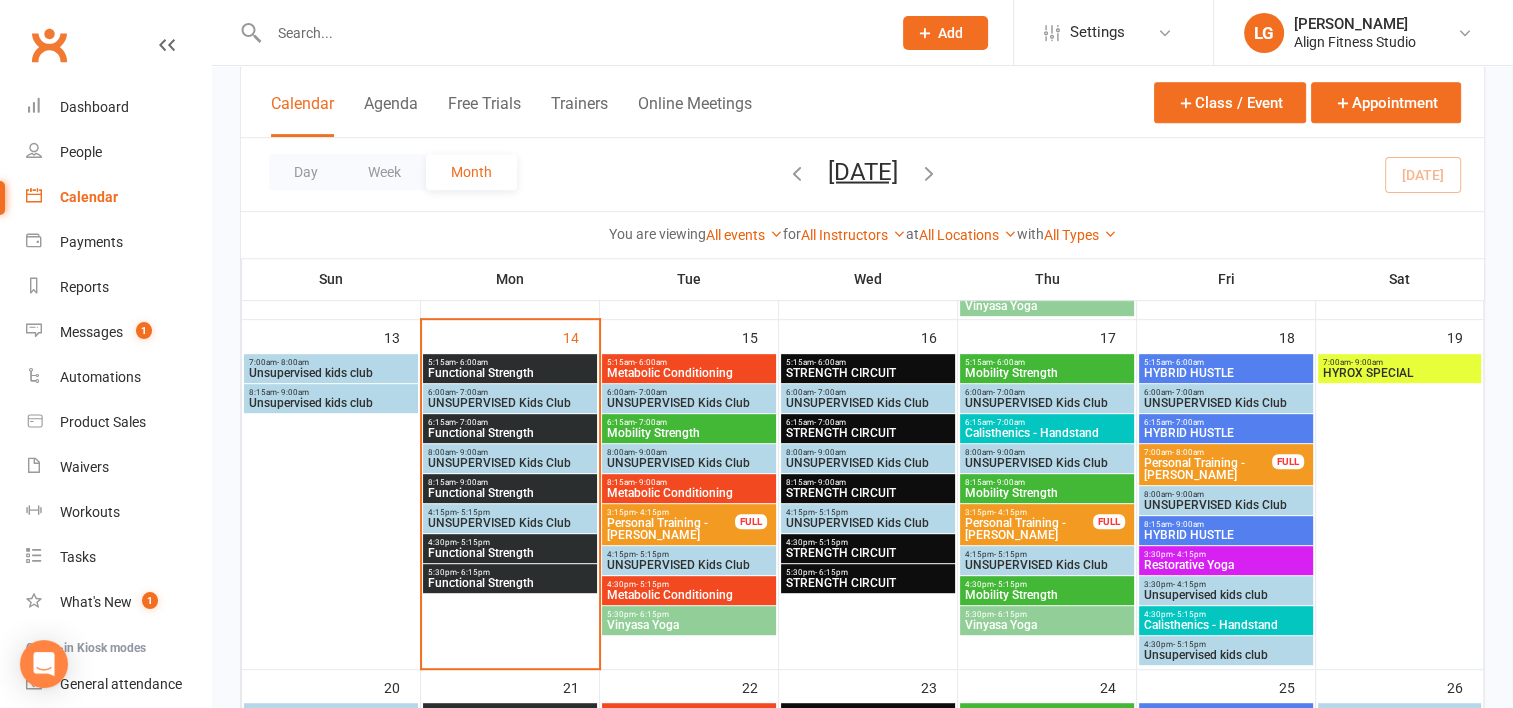click on "6:15am  - 7:00am Mobility Strength" at bounding box center [689, 428] 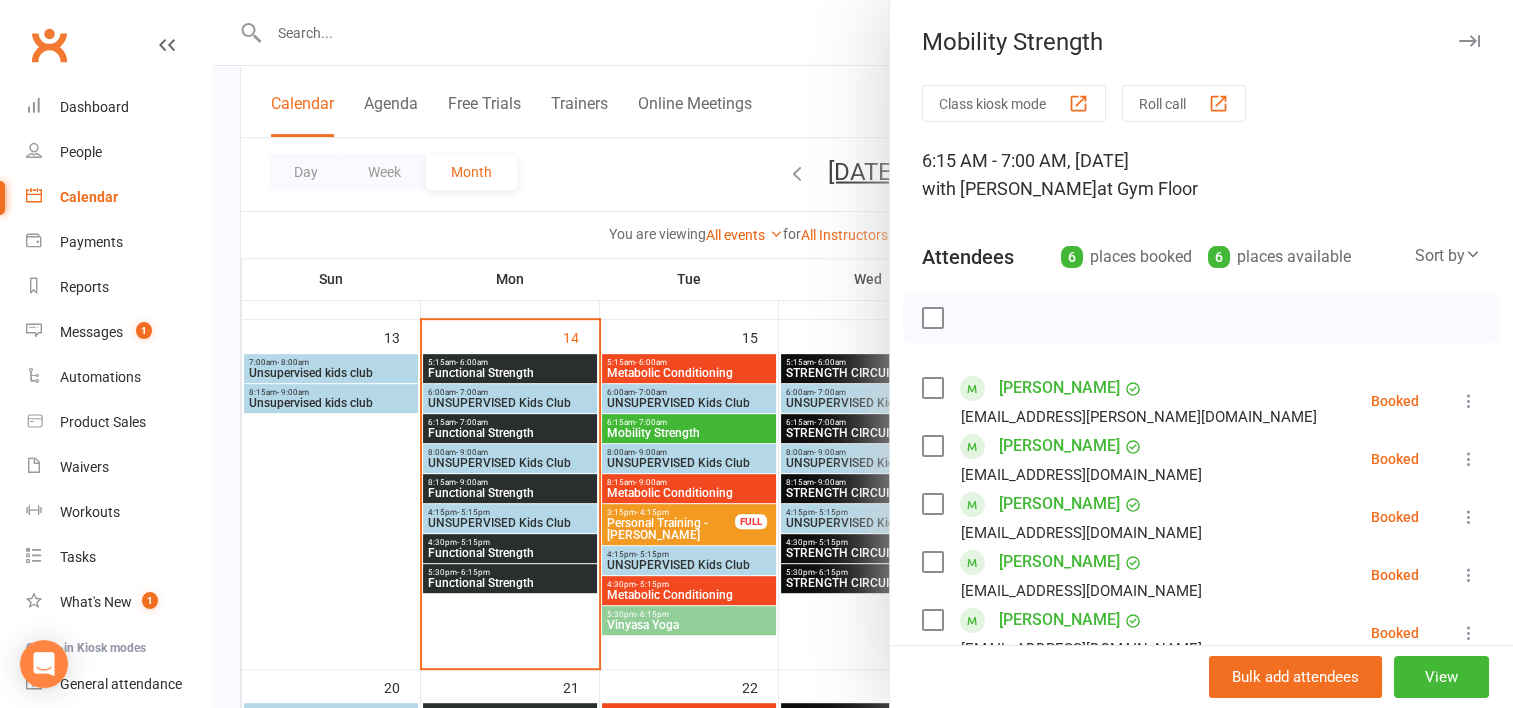 click at bounding box center (862, 354) 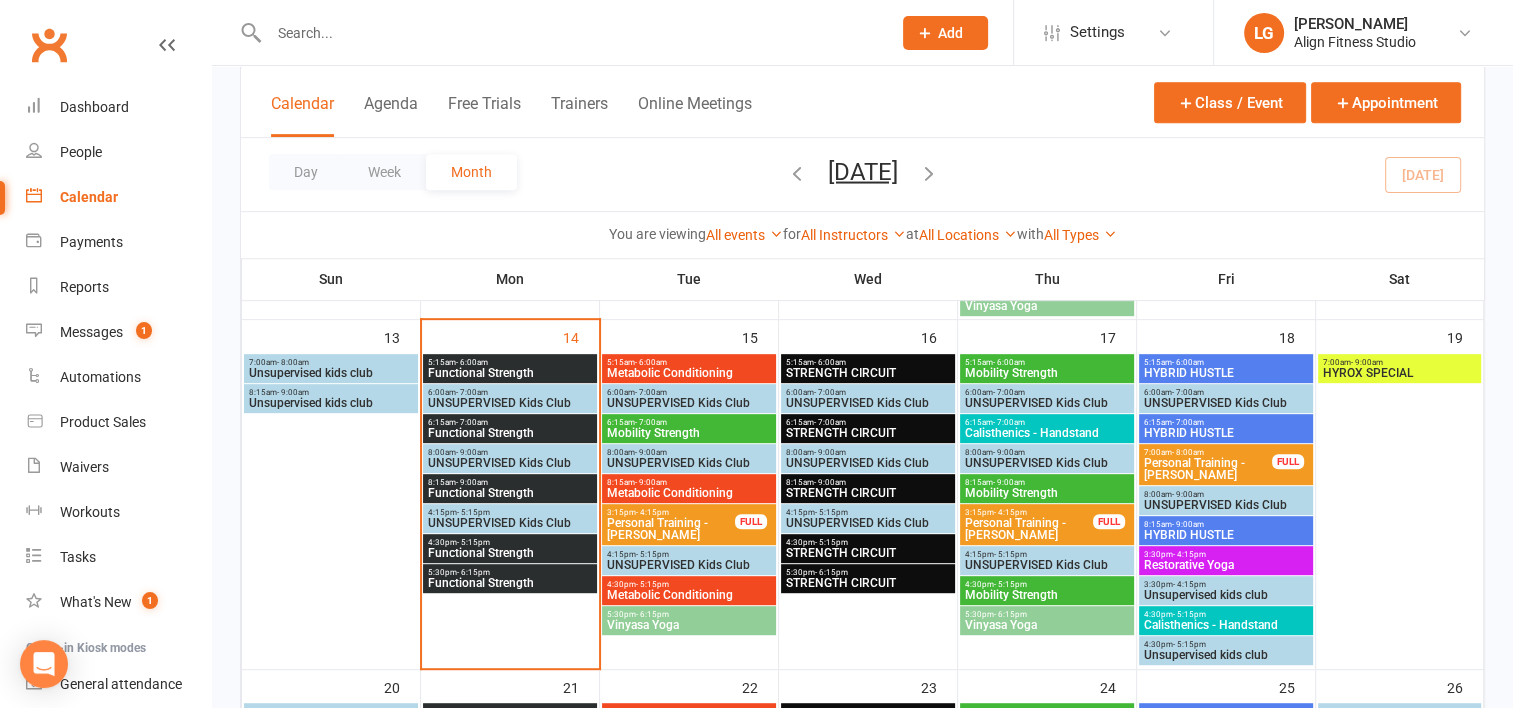 click on "8:15am  - 9:00am" at bounding box center (689, 482) 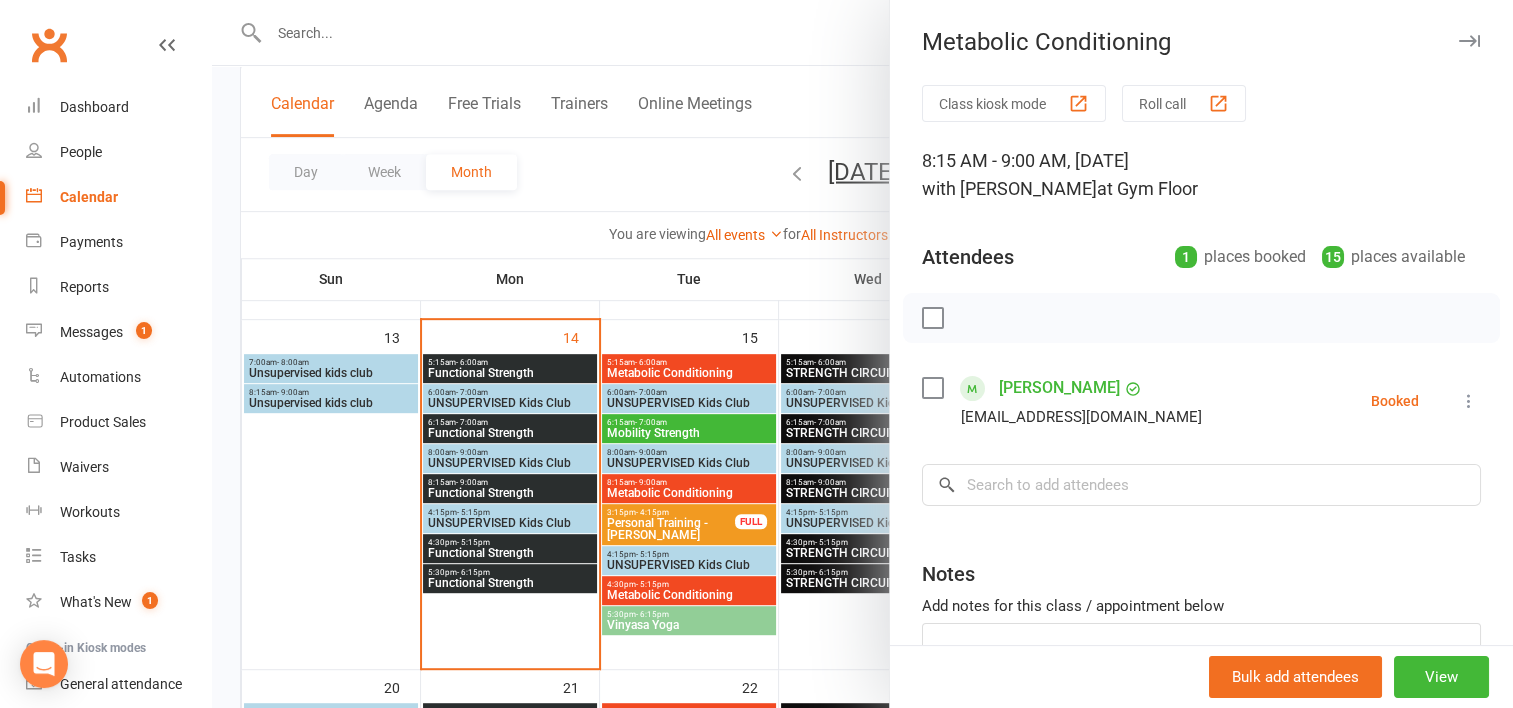 click at bounding box center (862, 354) 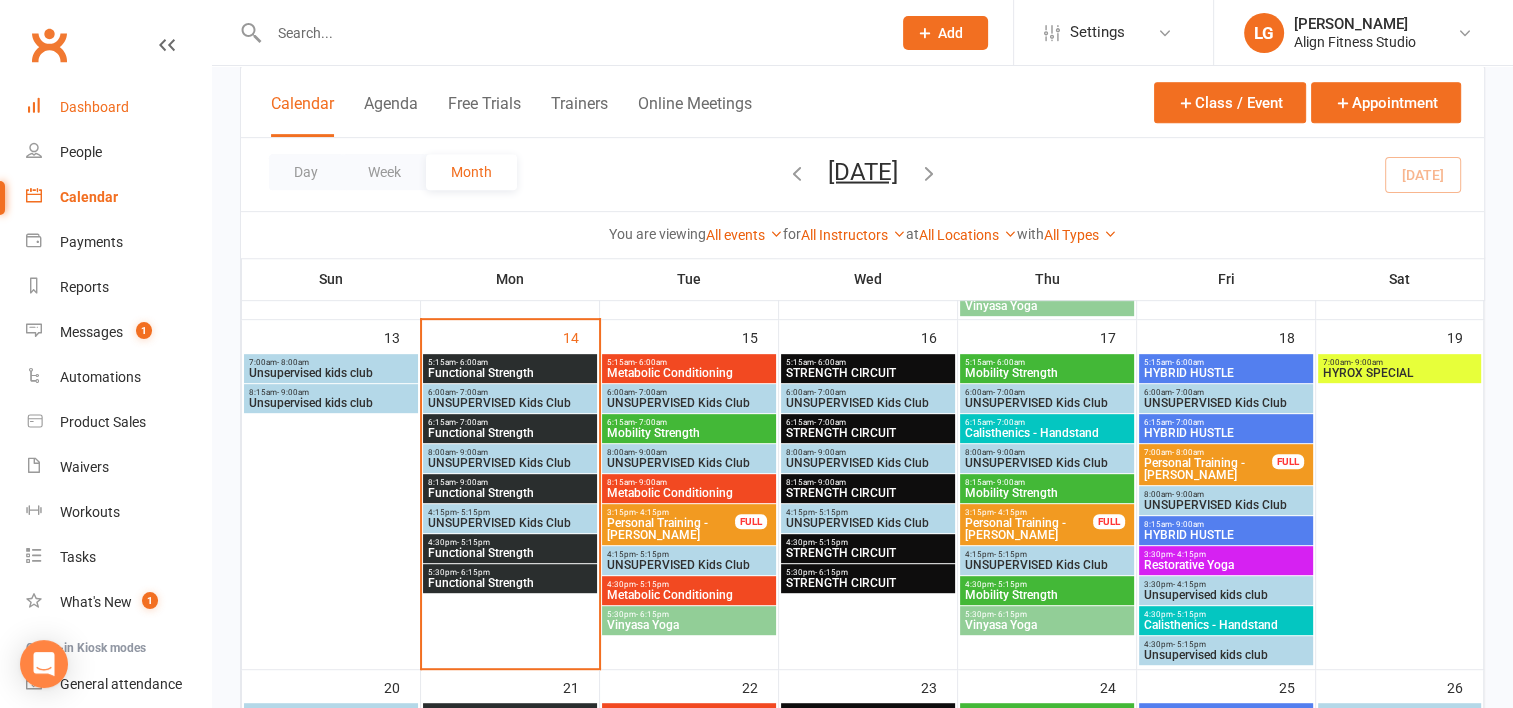 click on "Dashboard" at bounding box center [118, 107] 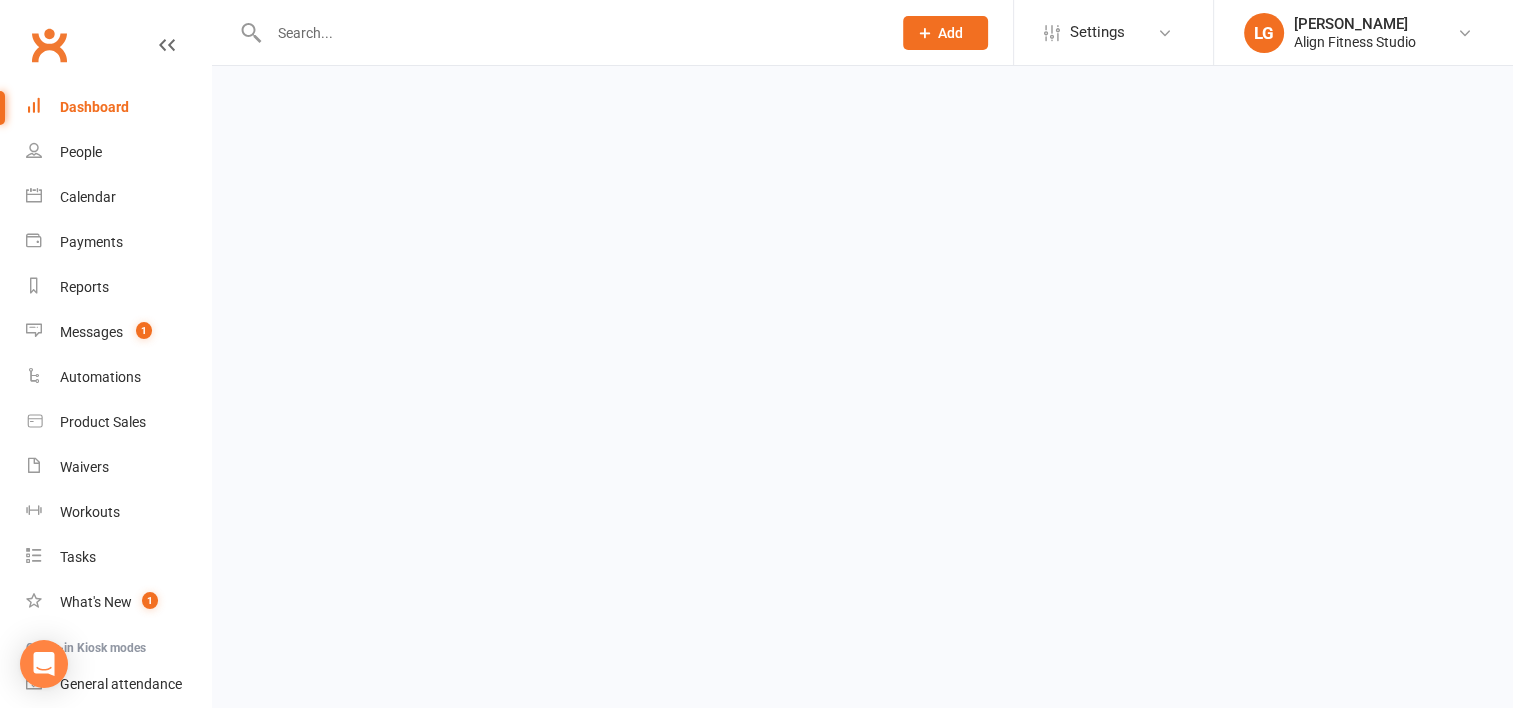 scroll, scrollTop: 0, scrollLeft: 0, axis: both 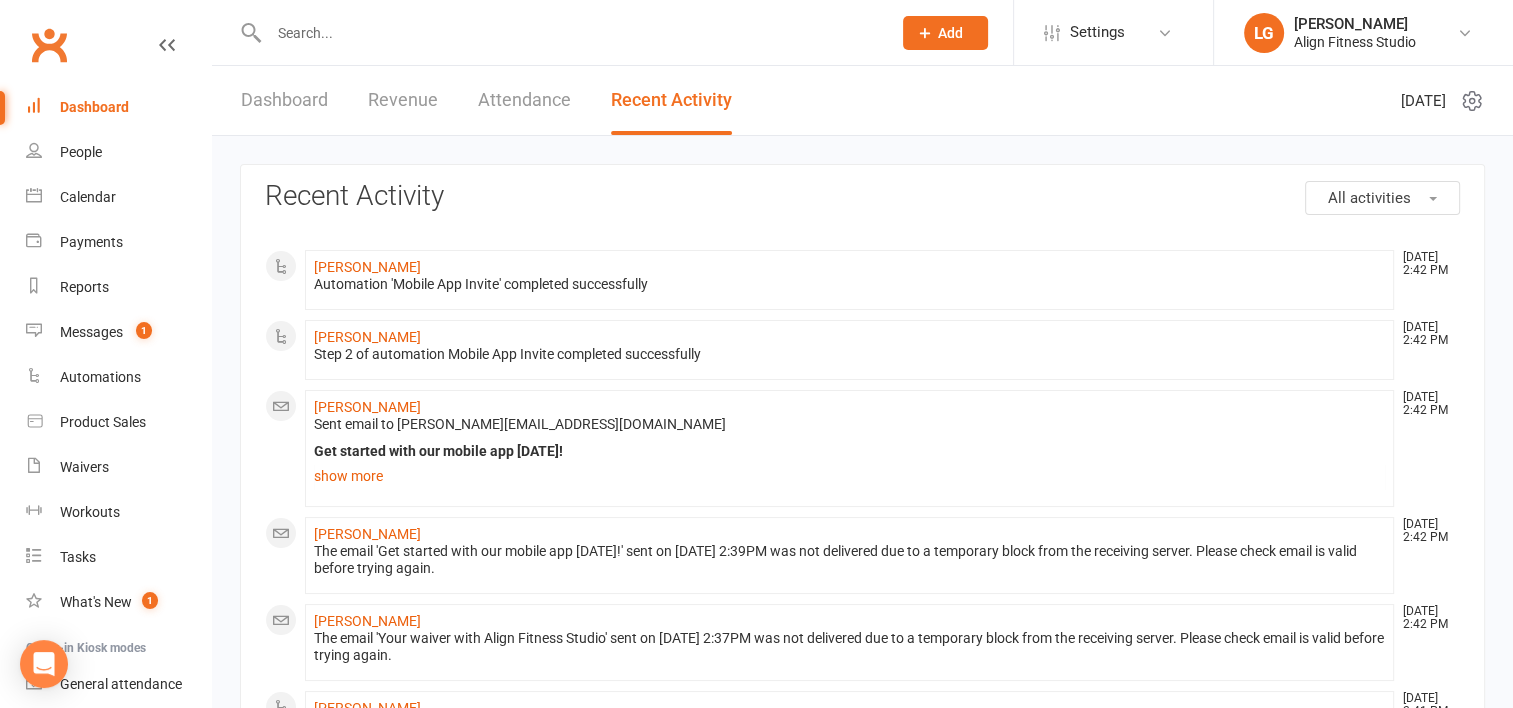 click on "Revenue" at bounding box center (403, 100) 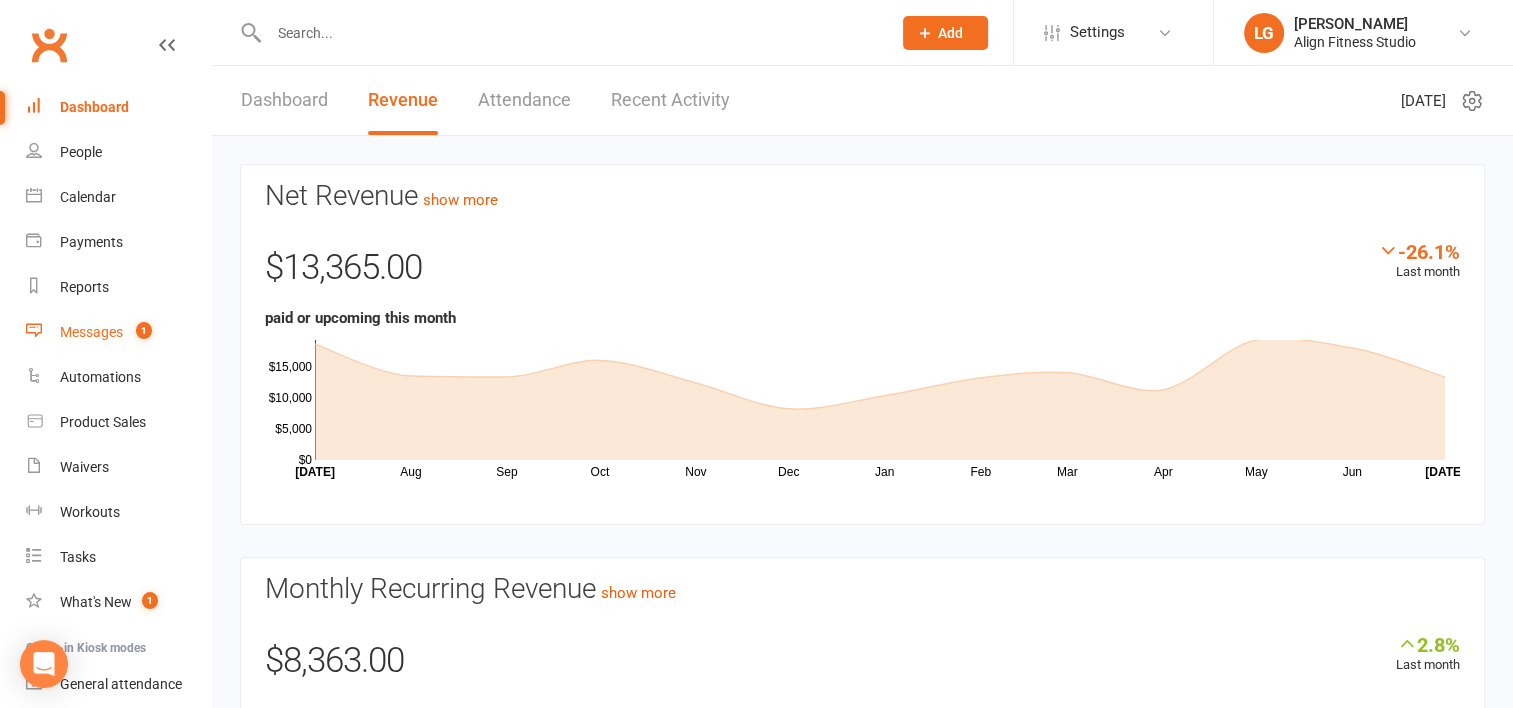 click on "Messages   1" at bounding box center [118, 332] 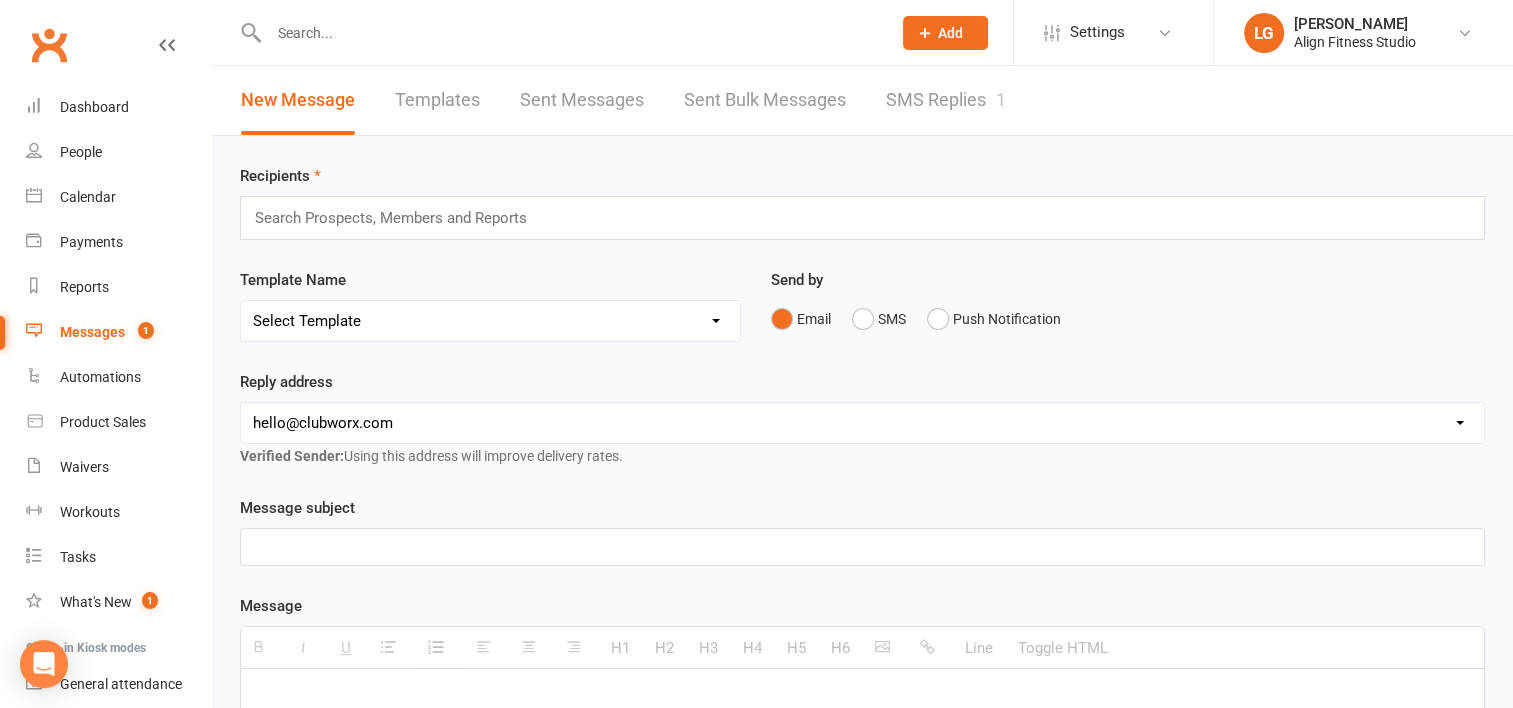 click on "SMS Replies  1" at bounding box center (946, 100) 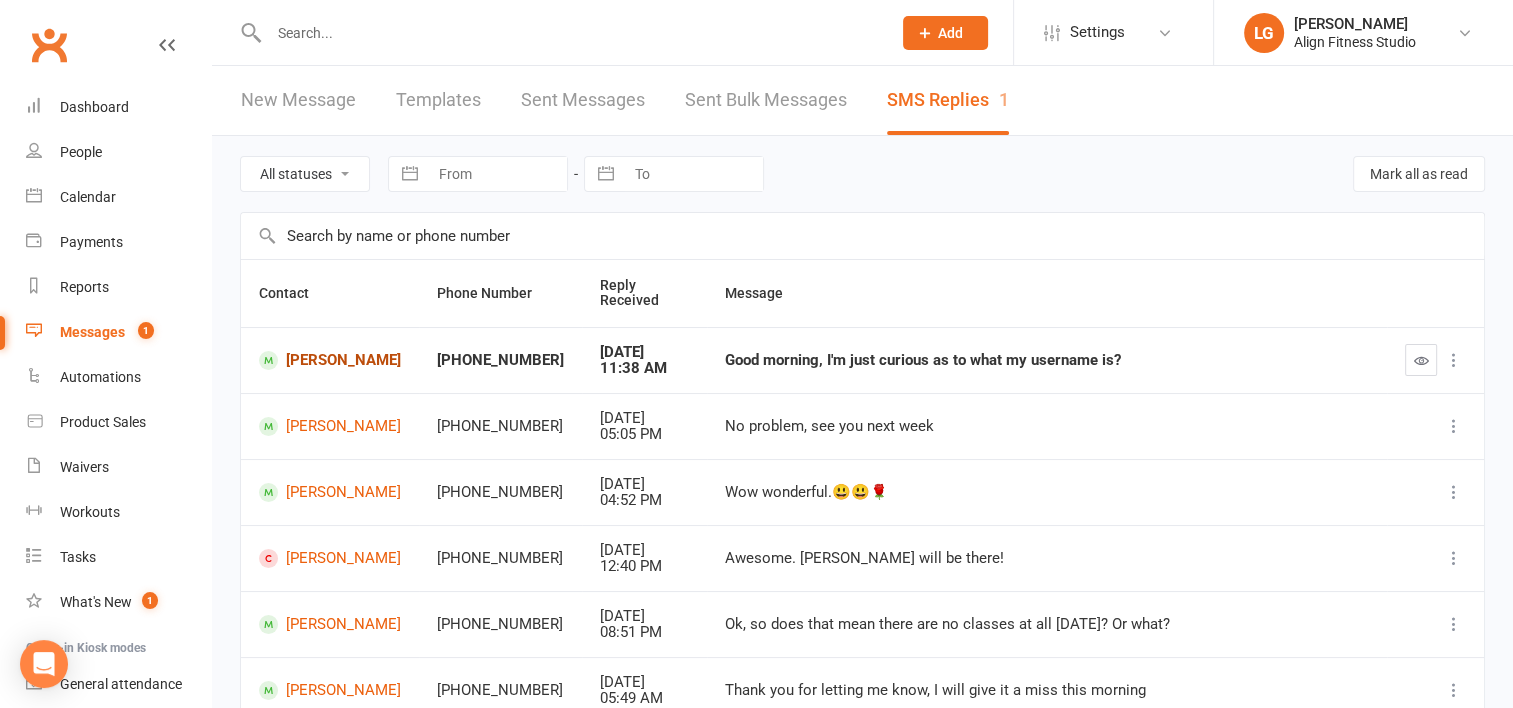click on "[PERSON_NAME]" at bounding box center (330, 360) 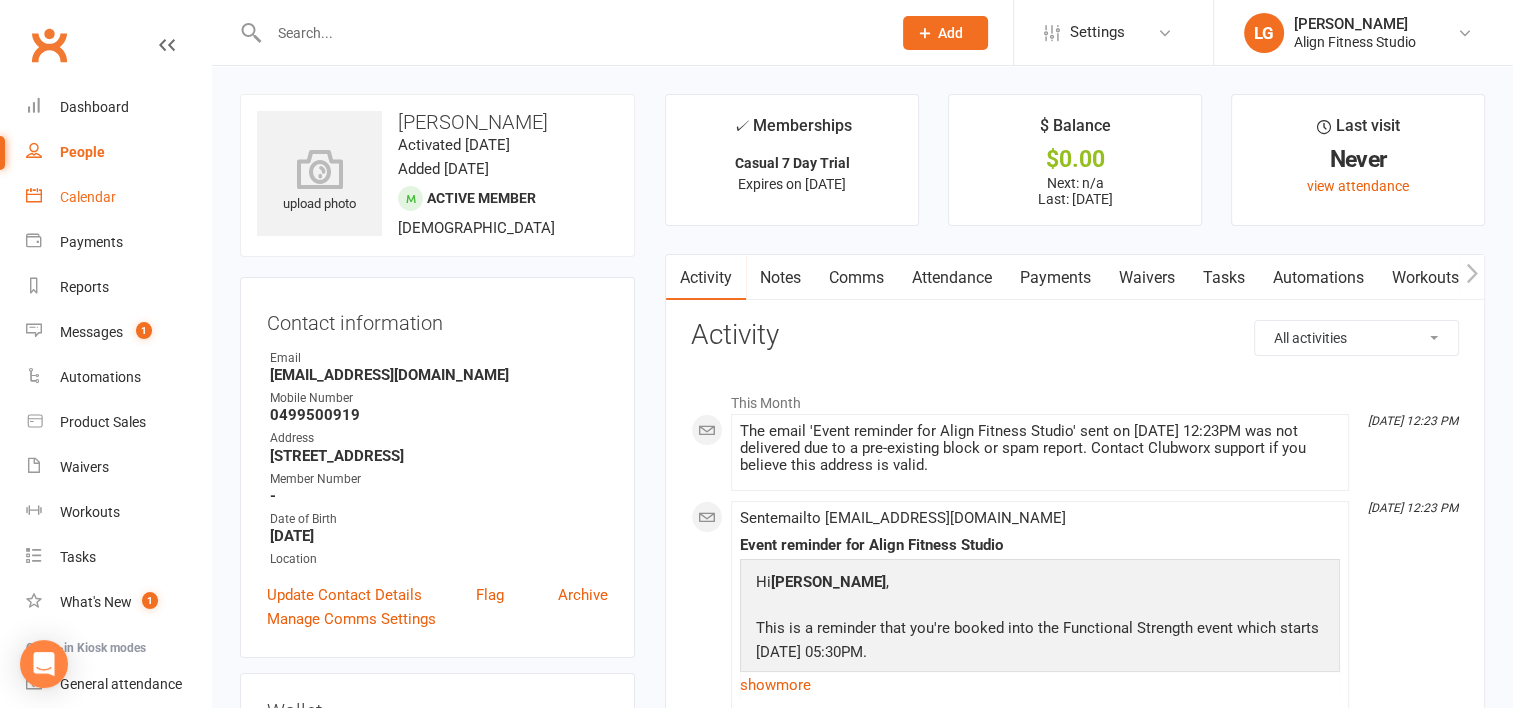 click on "Calendar" at bounding box center (88, 197) 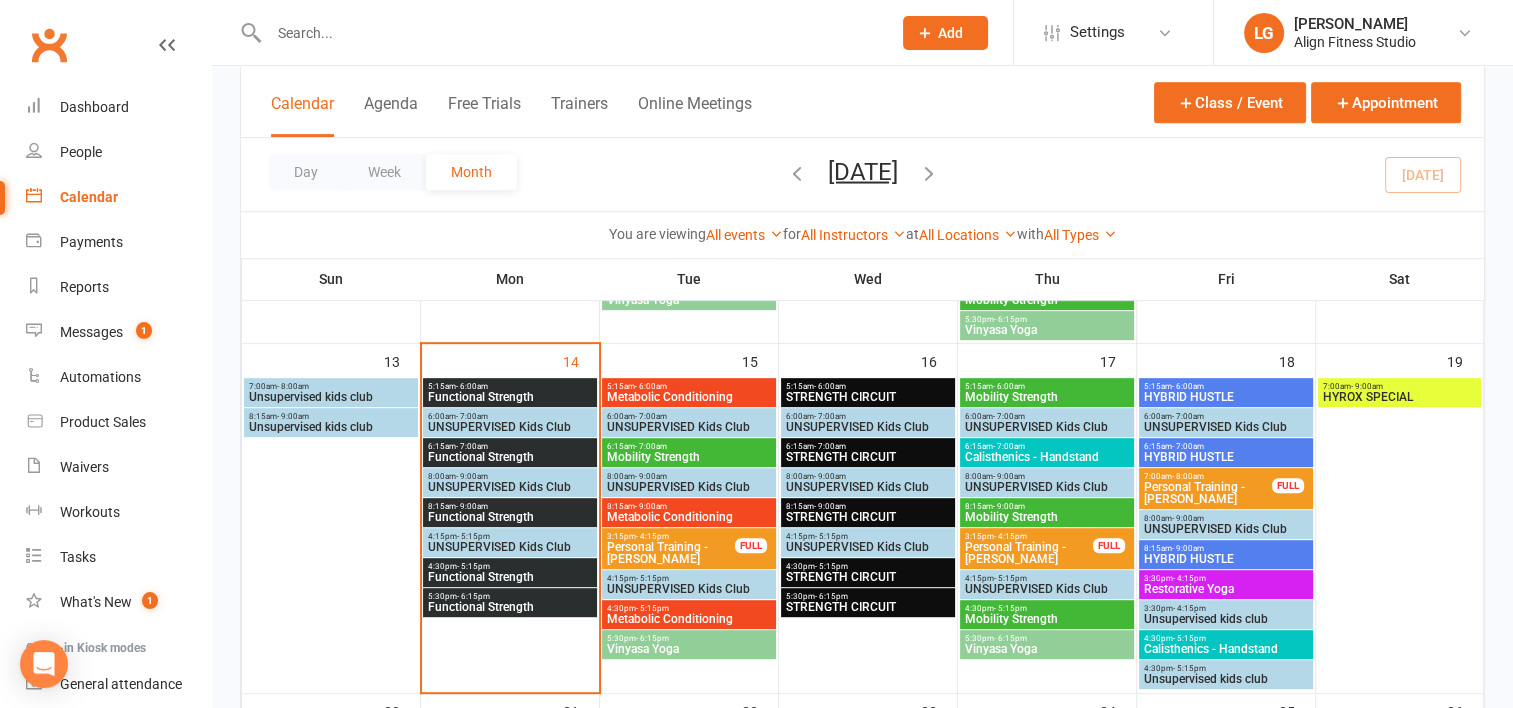 scroll, scrollTop: 868, scrollLeft: 0, axis: vertical 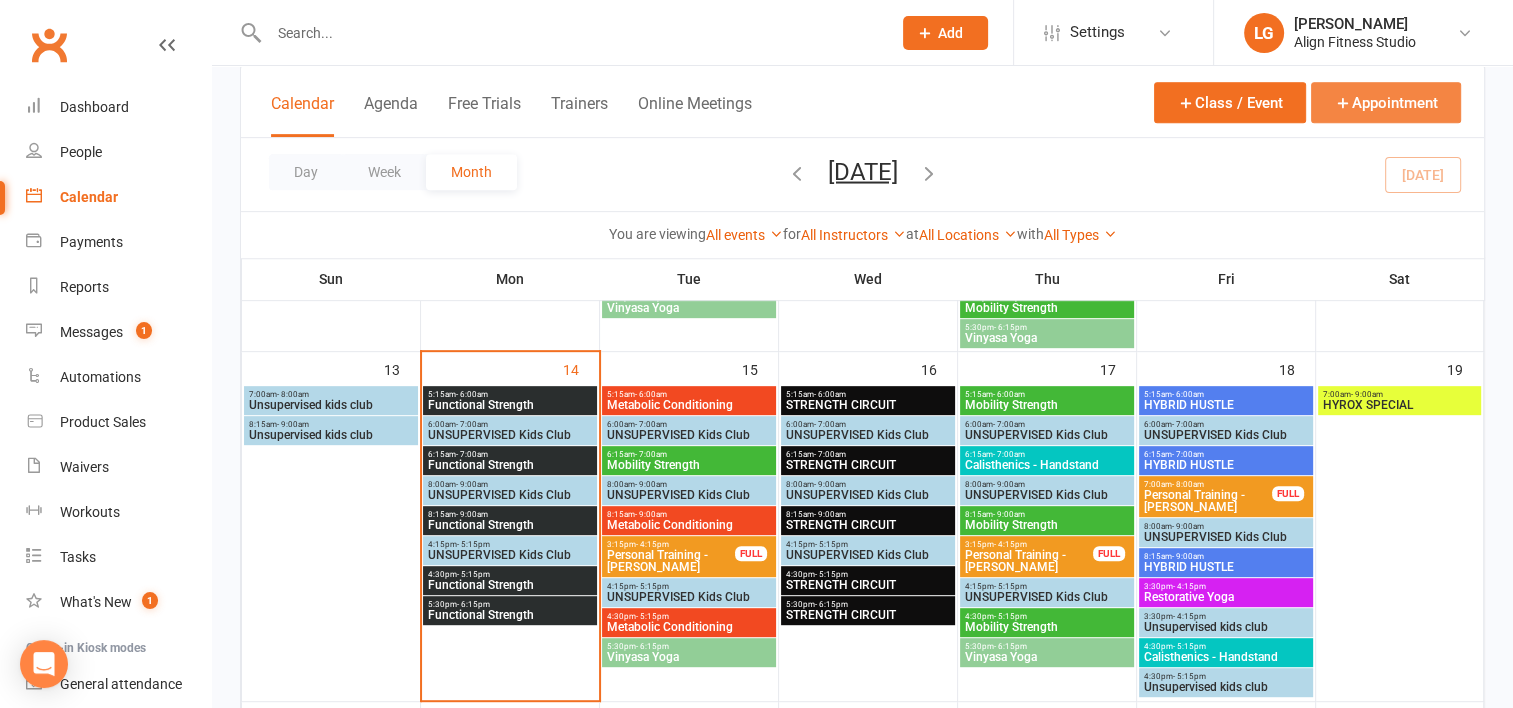 click at bounding box center [1343, 103] 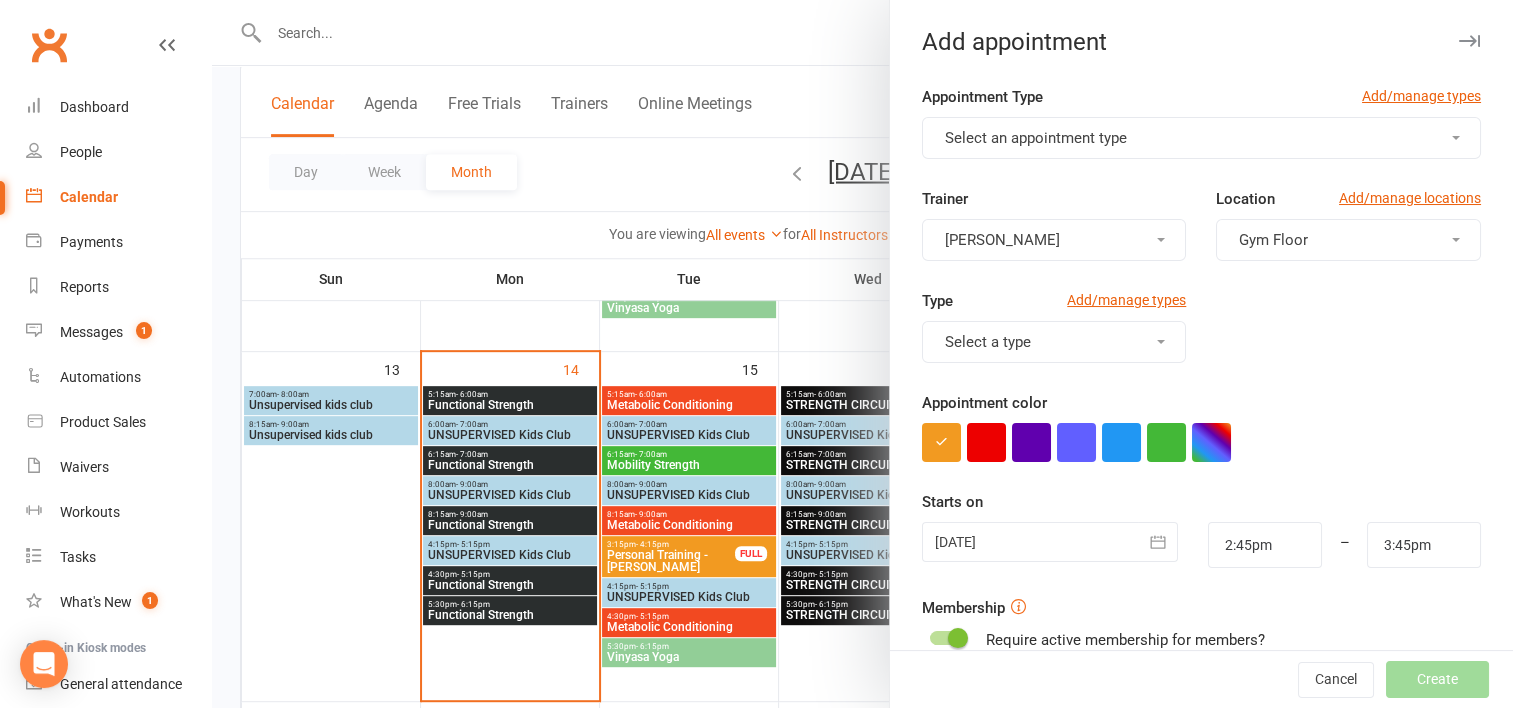 click on "Select an appointment type" at bounding box center [1201, 138] 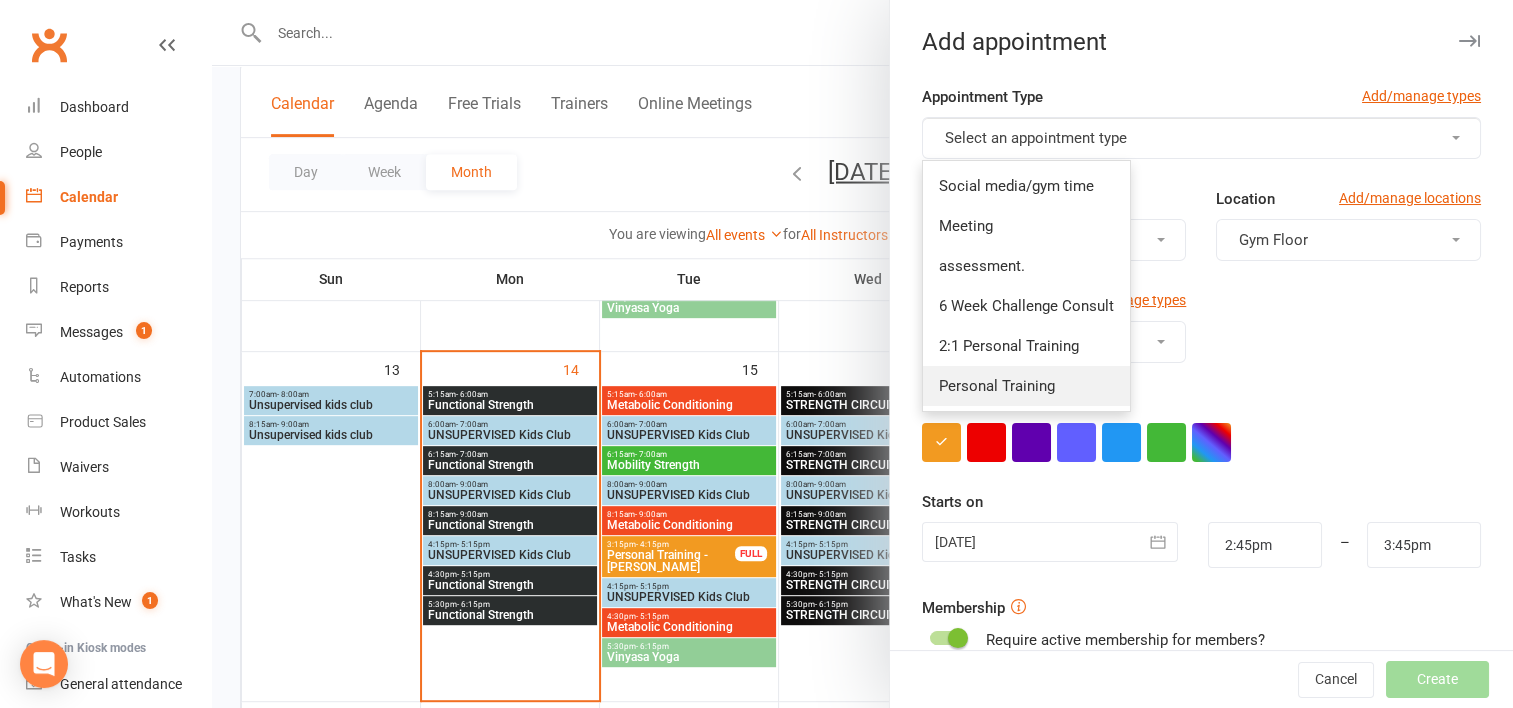 click on "Personal Training" at bounding box center [997, 386] 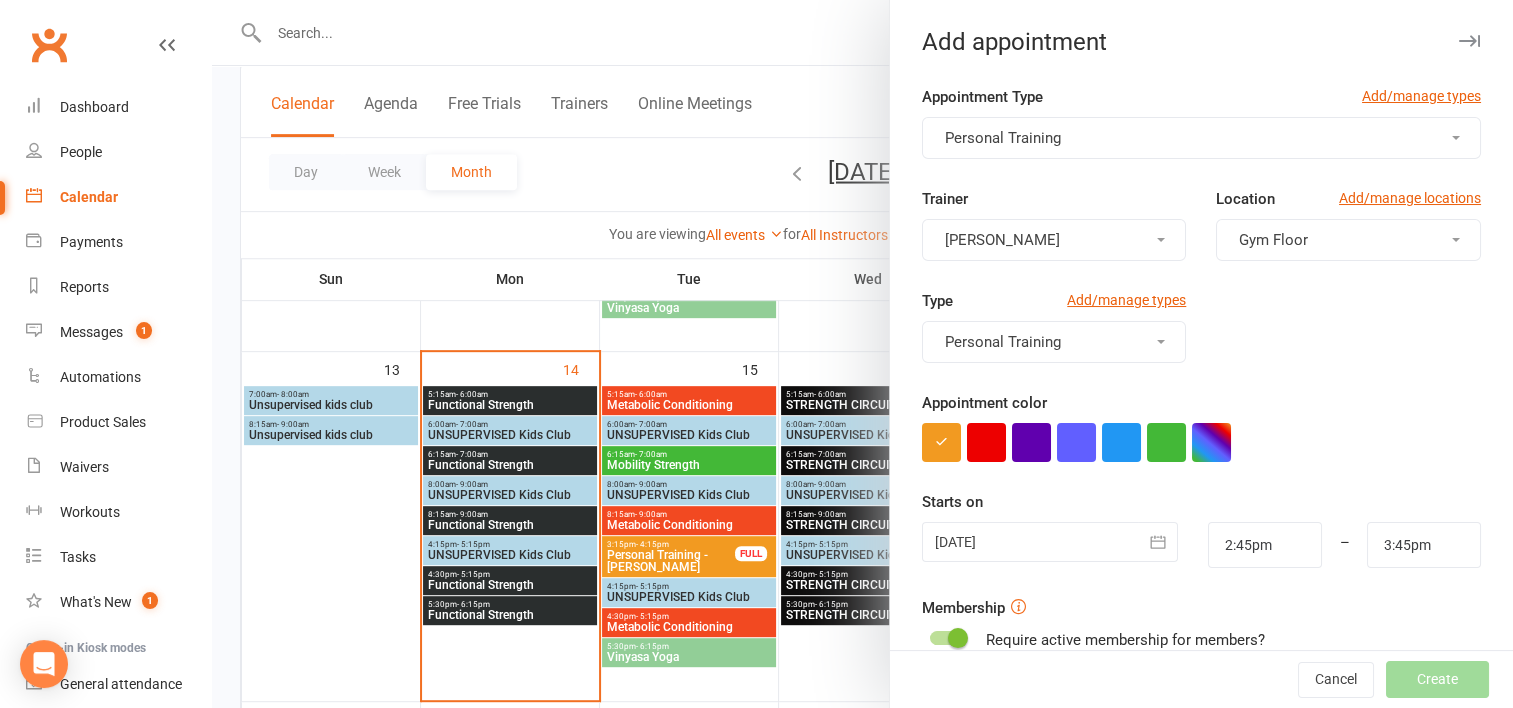 click on "[PERSON_NAME]" at bounding box center [1054, 240] 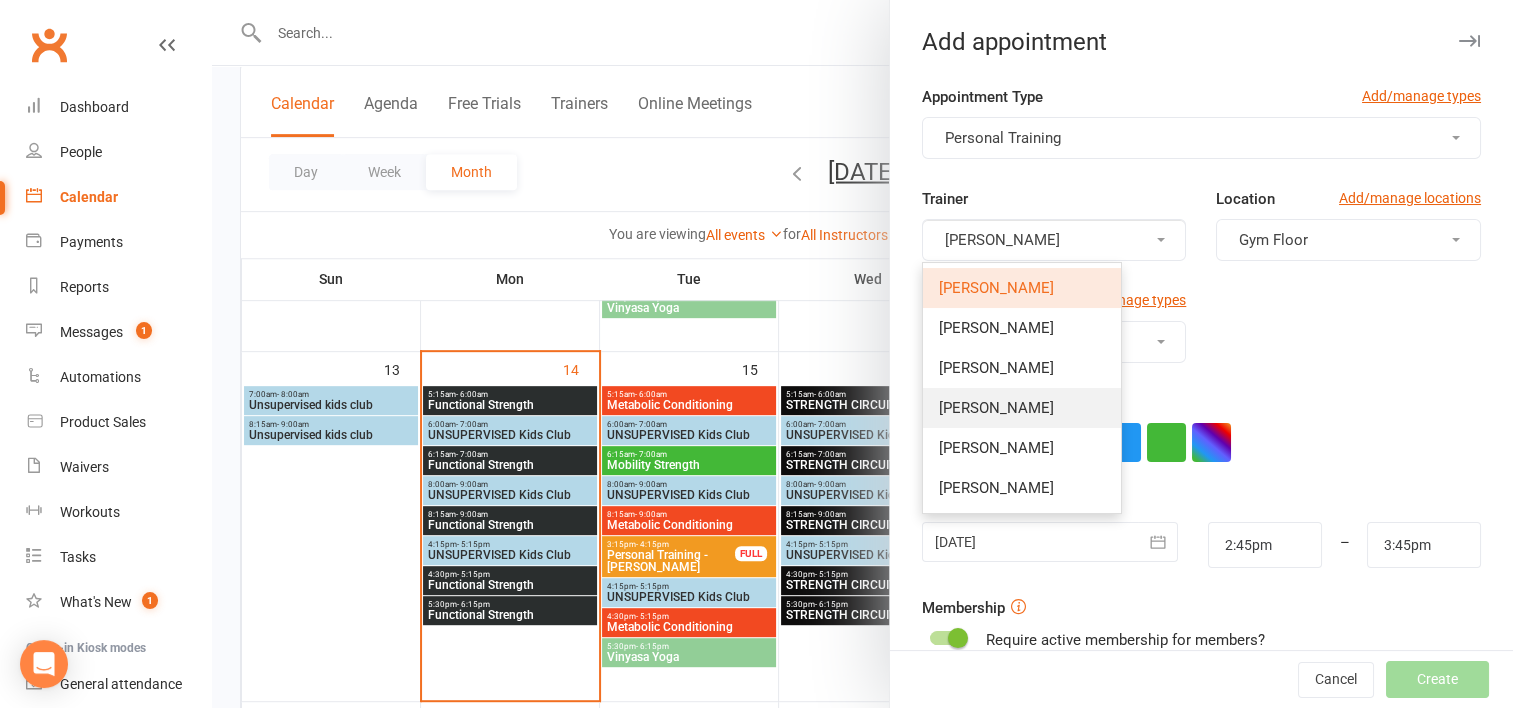 click on "[PERSON_NAME]" at bounding box center [996, 408] 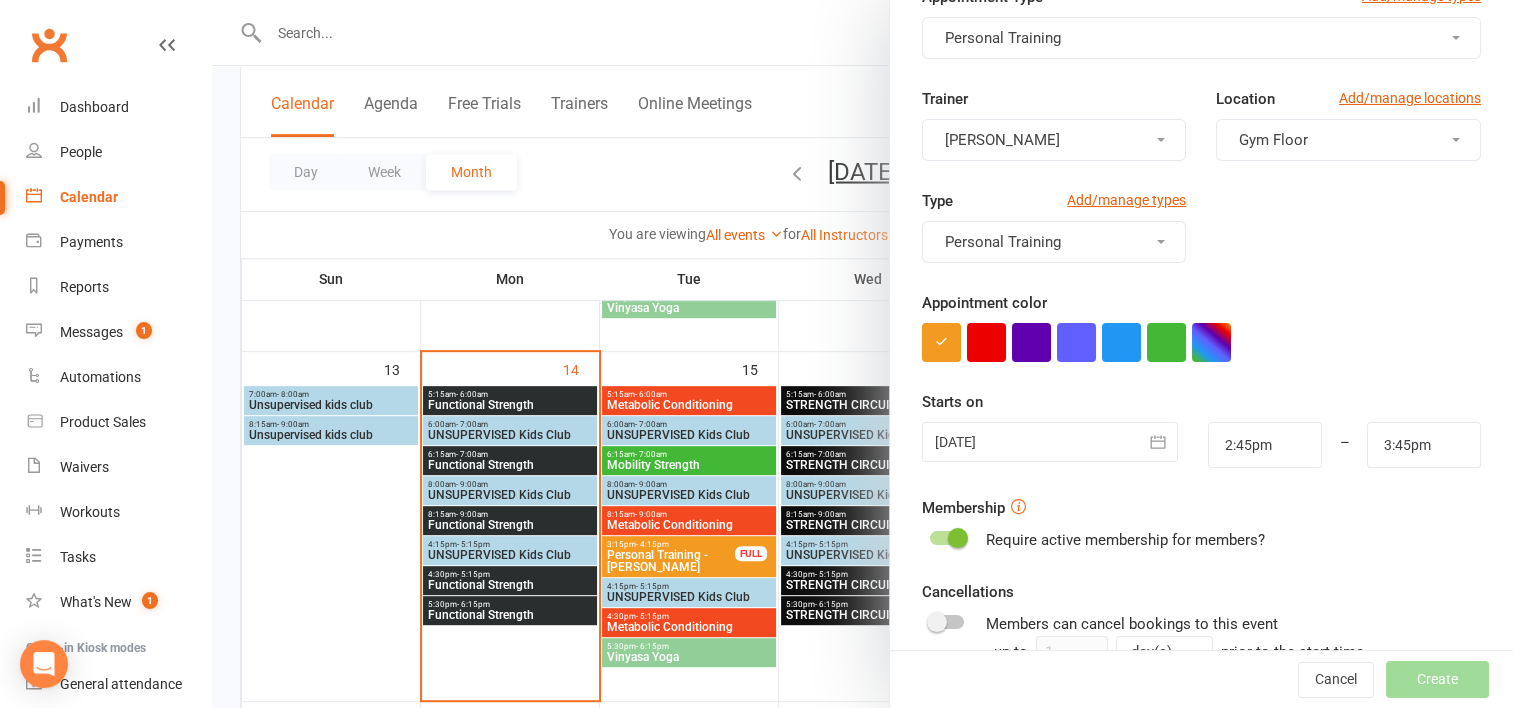 scroll, scrollTop: 118, scrollLeft: 0, axis: vertical 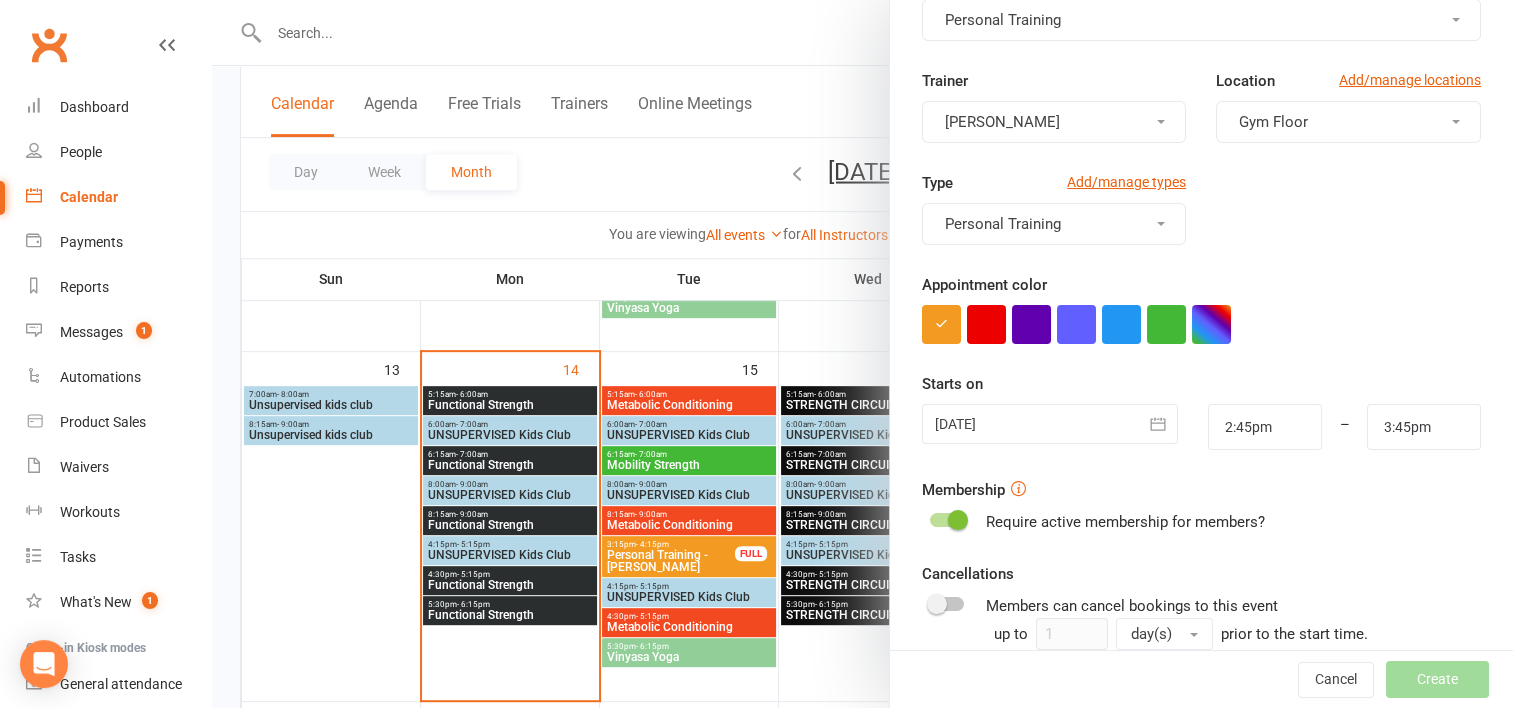click 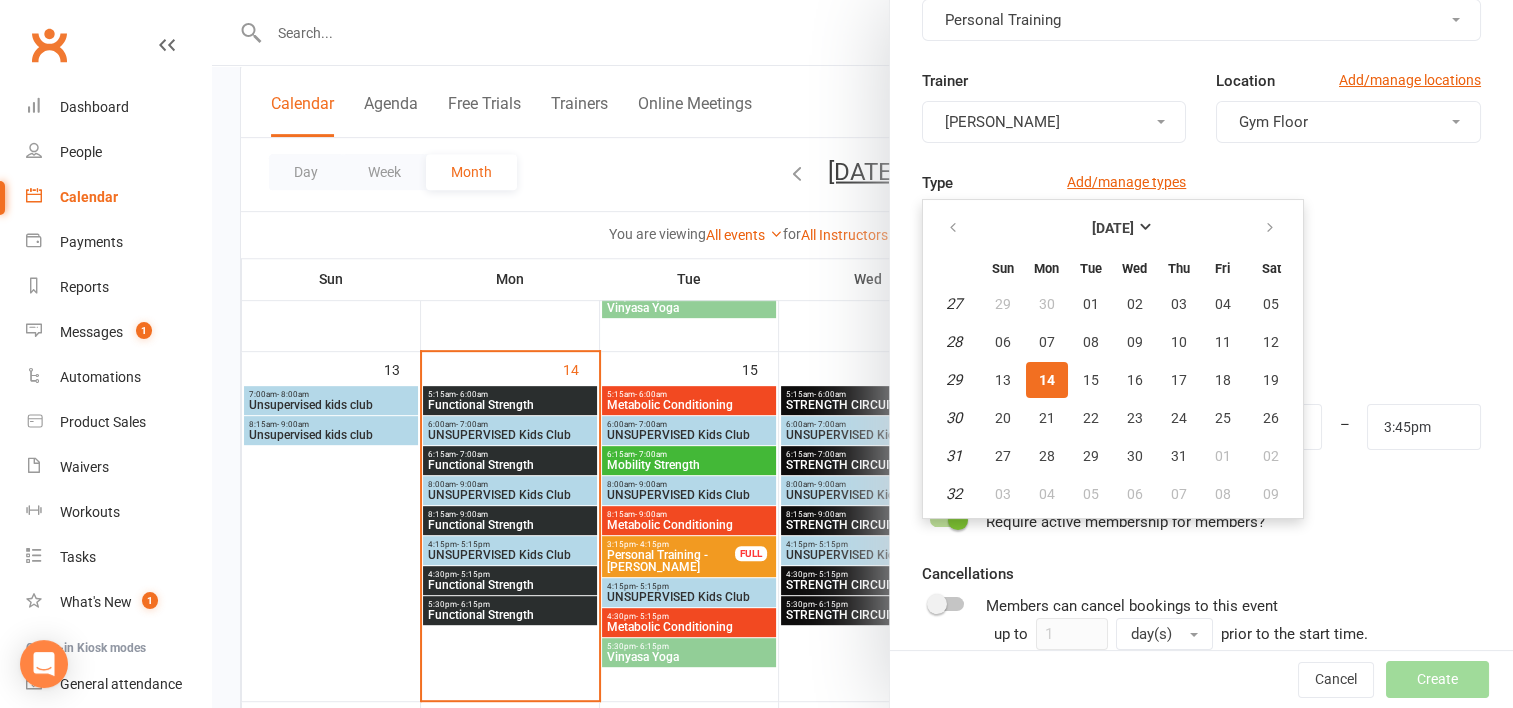click on "14" at bounding box center (1047, 380) 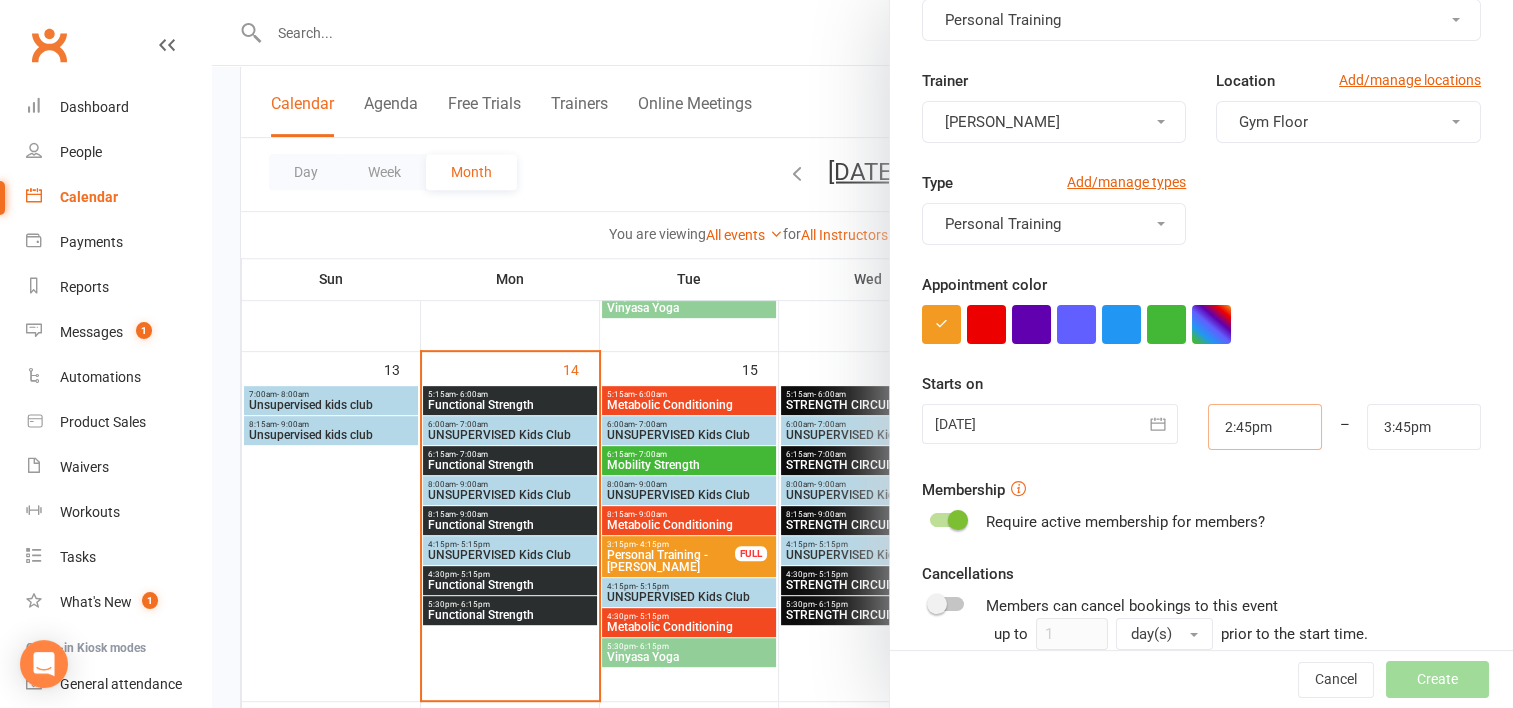 click on "2:45pm" at bounding box center [1265, 427] 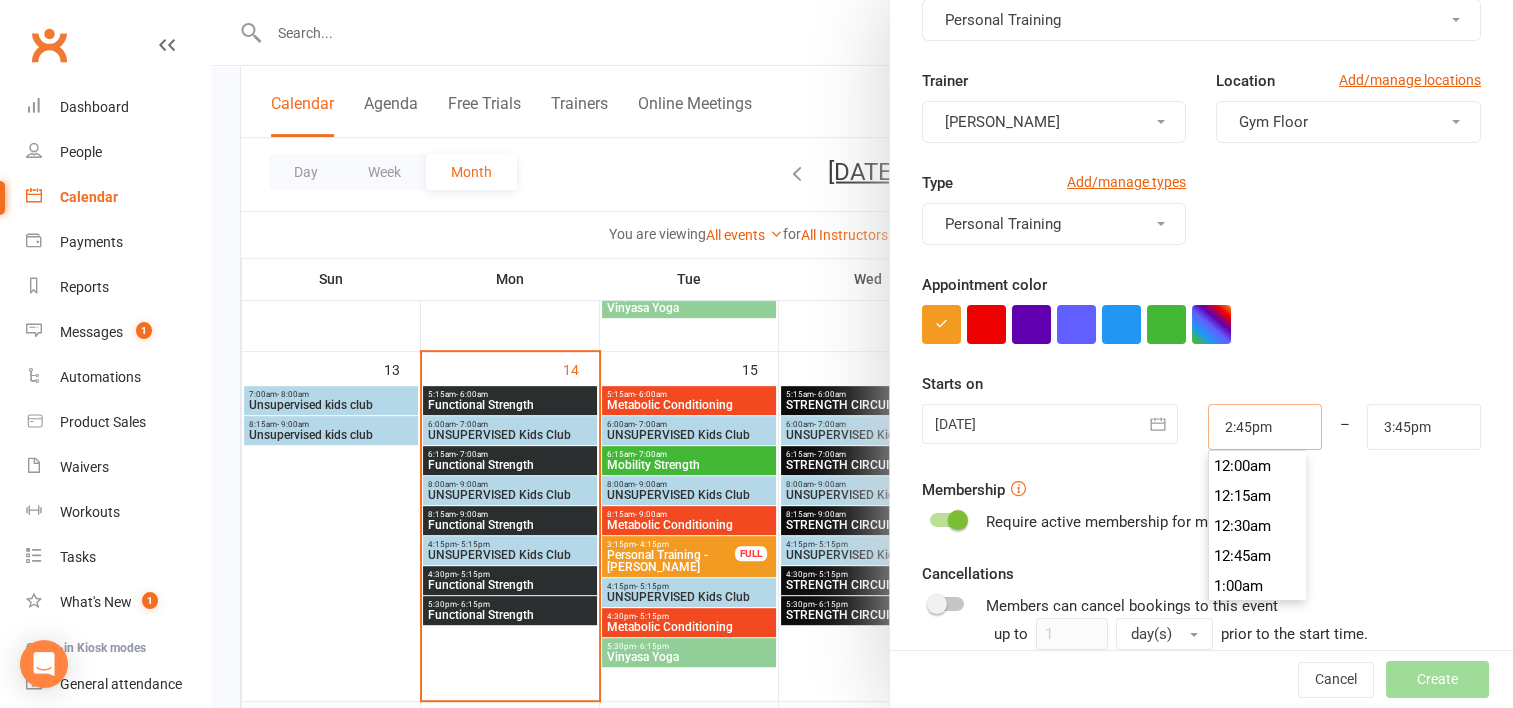 scroll, scrollTop: 1740, scrollLeft: 0, axis: vertical 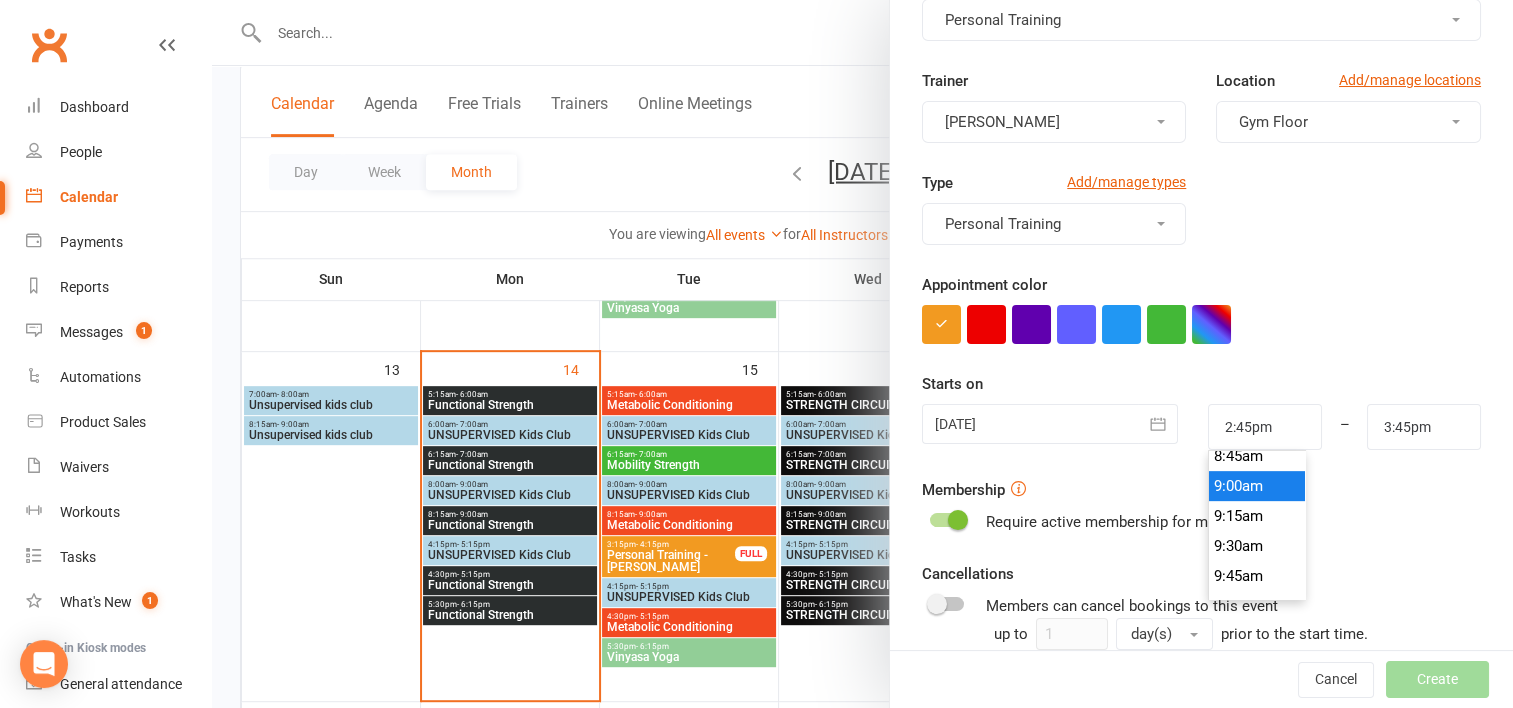 type on "9:00am" 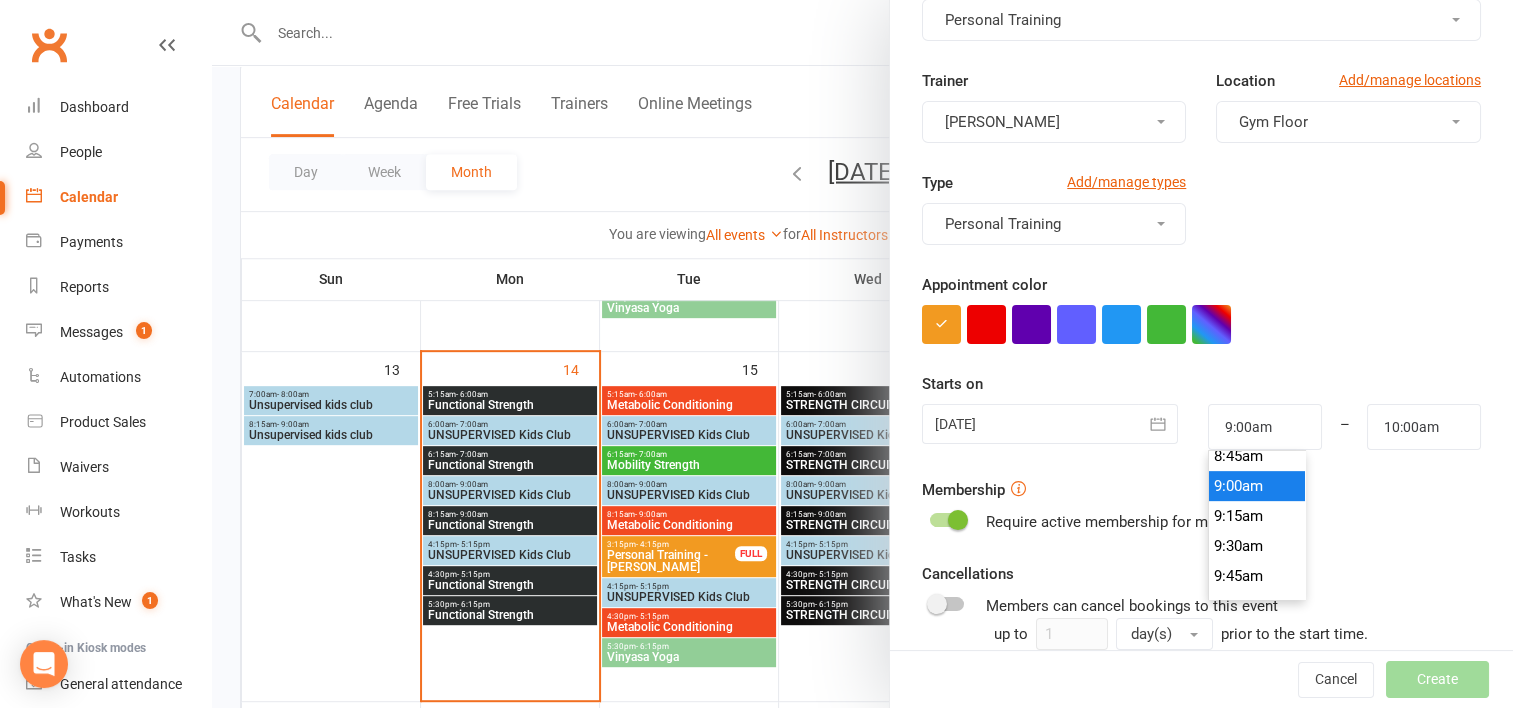 click on "9:00am" at bounding box center (1257, 486) 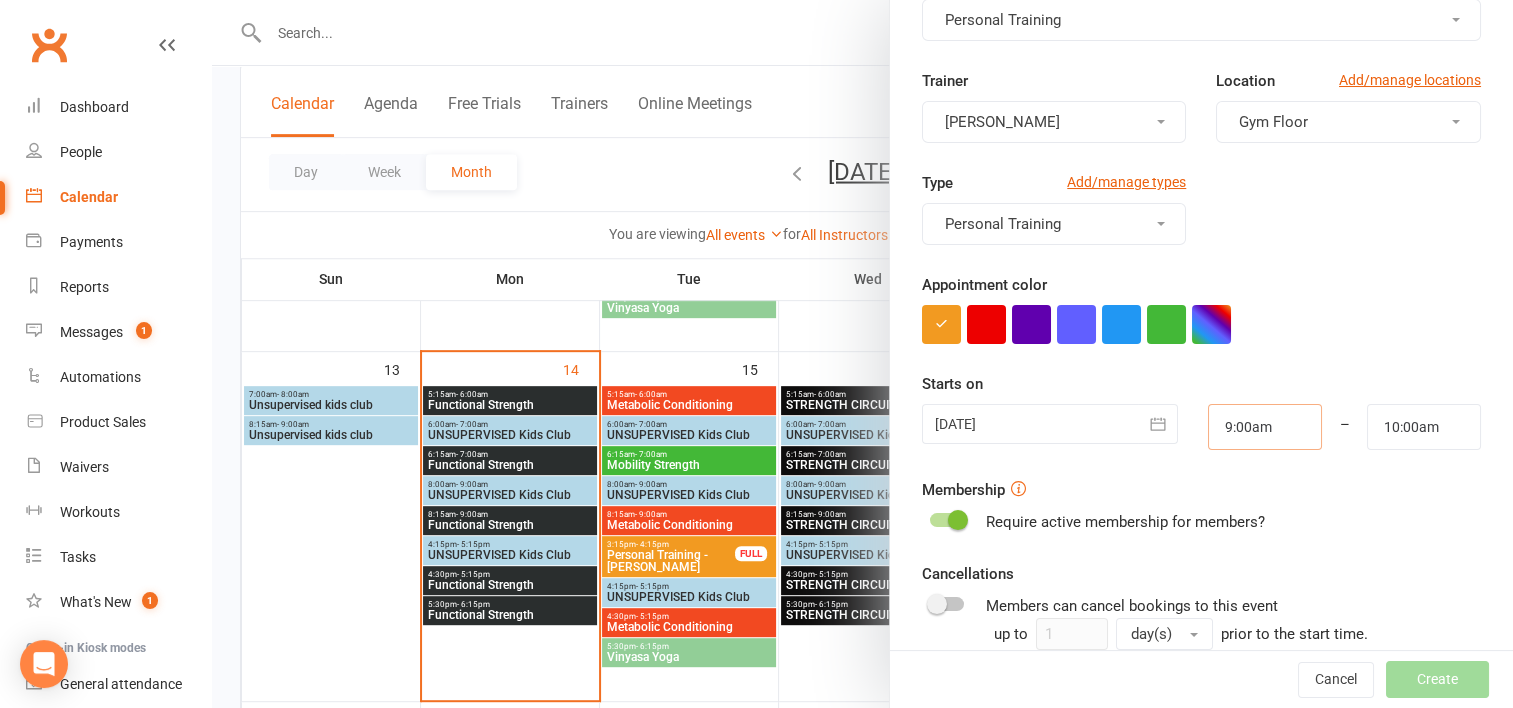 scroll, scrollTop: 329, scrollLeft: 0, axis: vertical 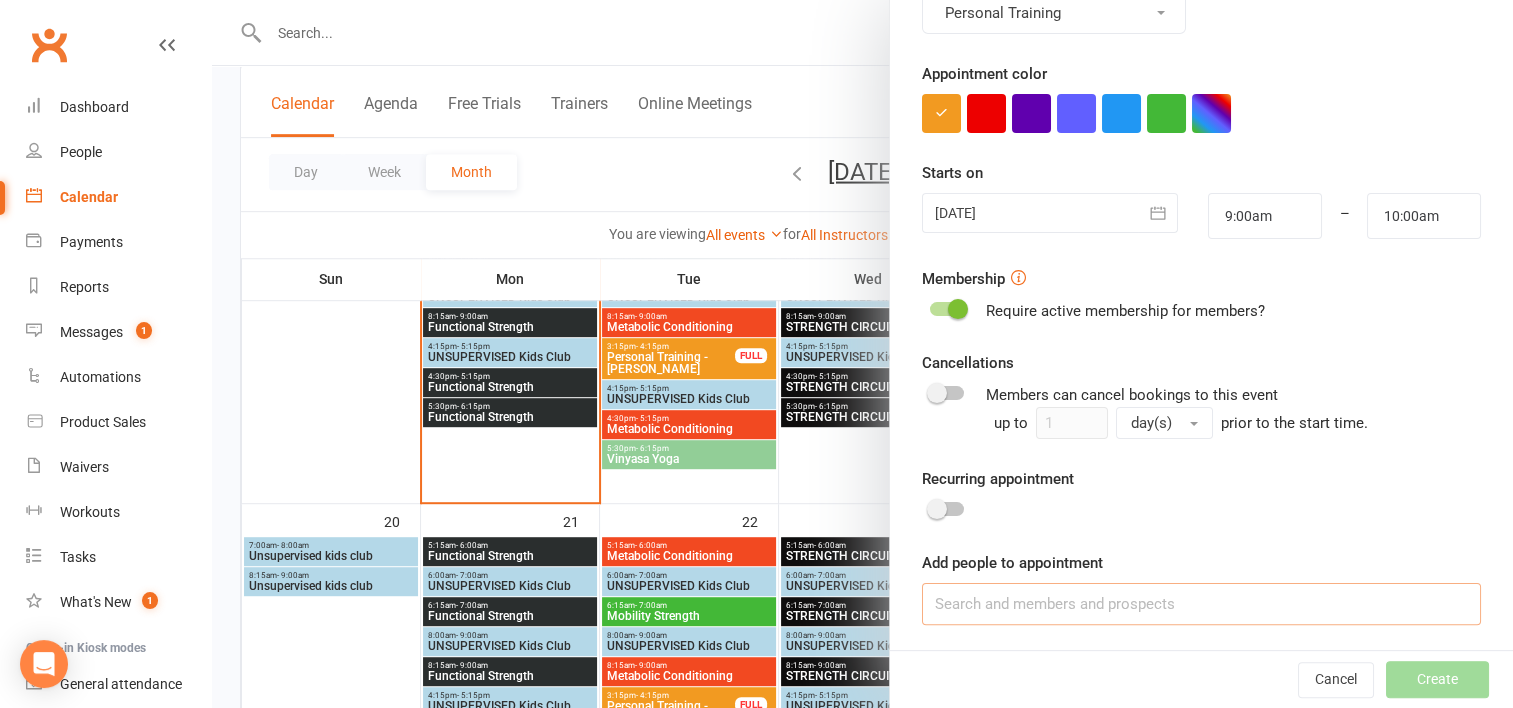 click at bounding box center (1201, 604) 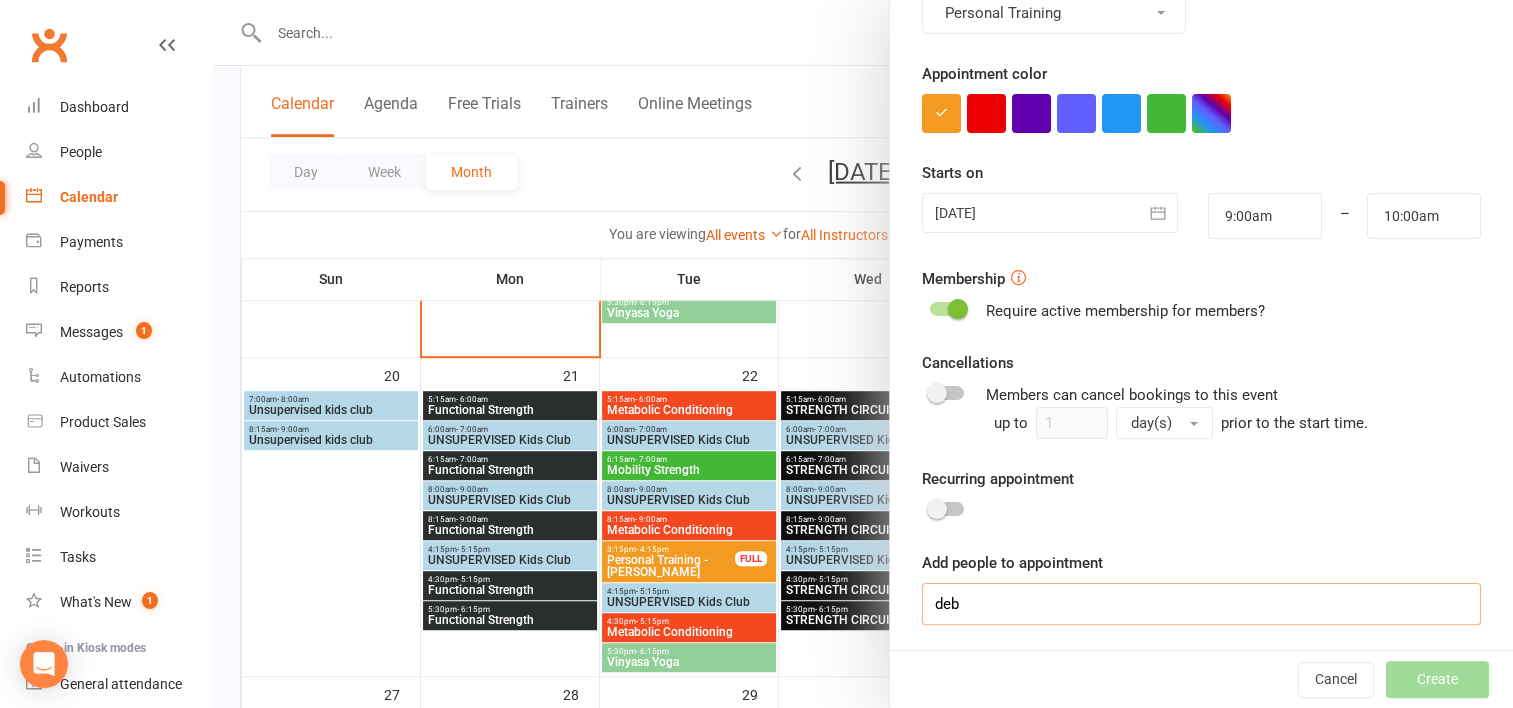 scroll, scrollTop: 1206, scrollLeft: 0, axis: vertical 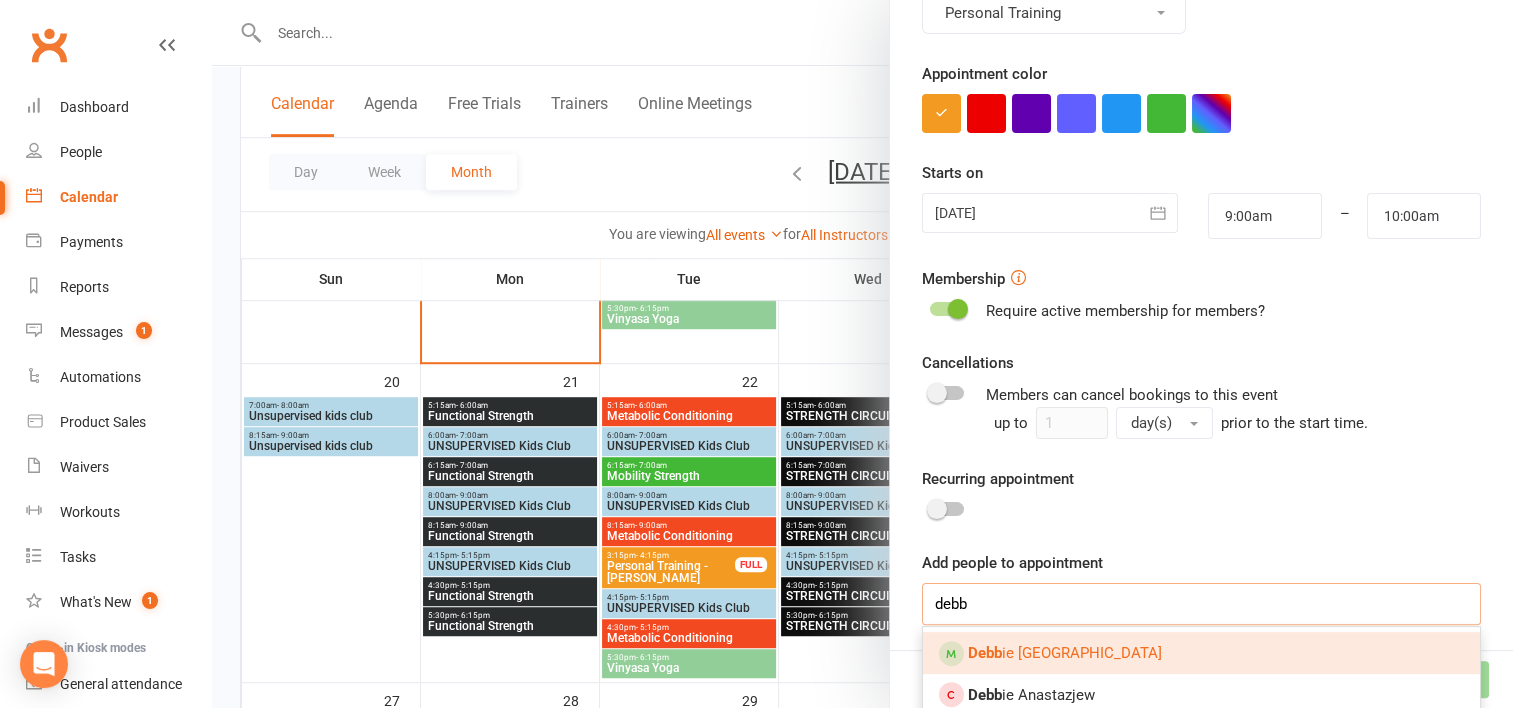 type on "debb" 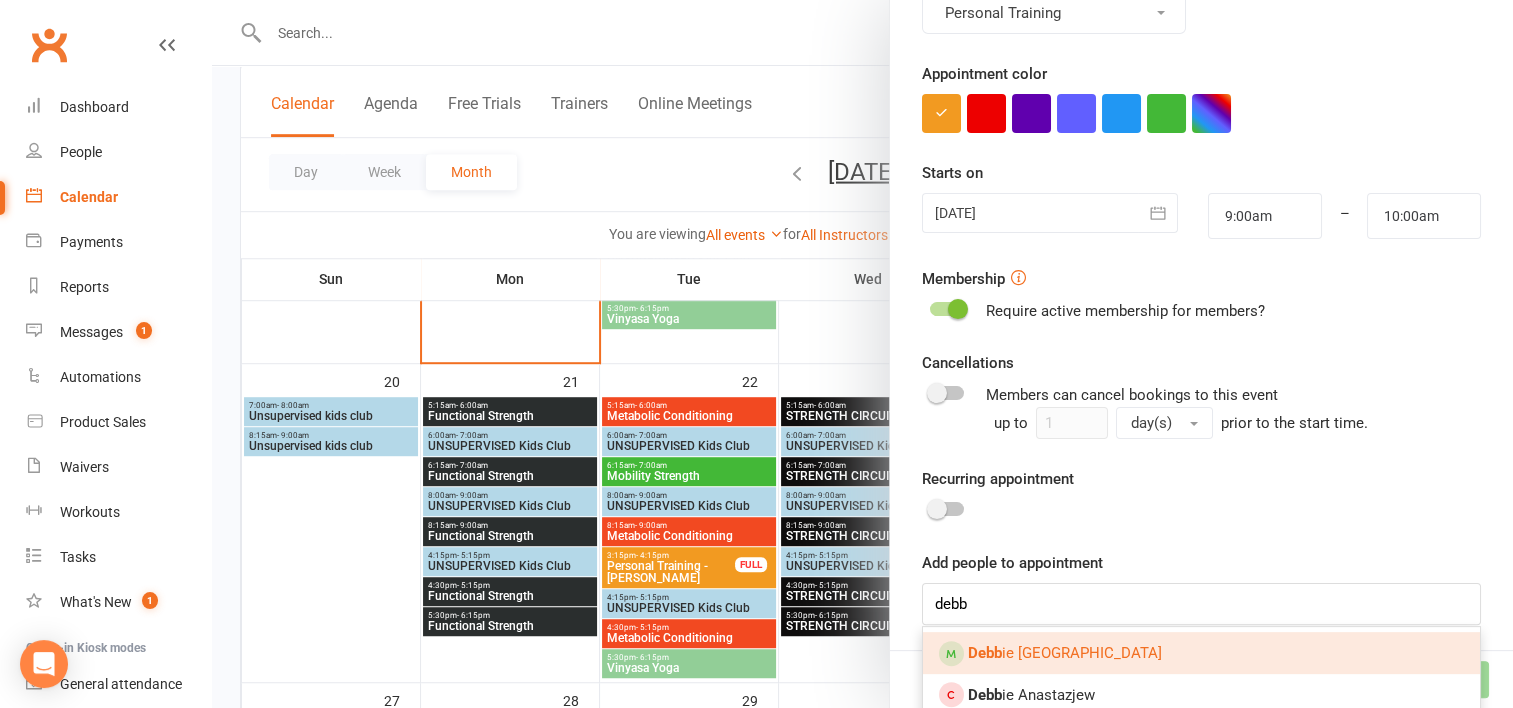 click on "Debb ie Barrington" at bounding box center (1065, 653) 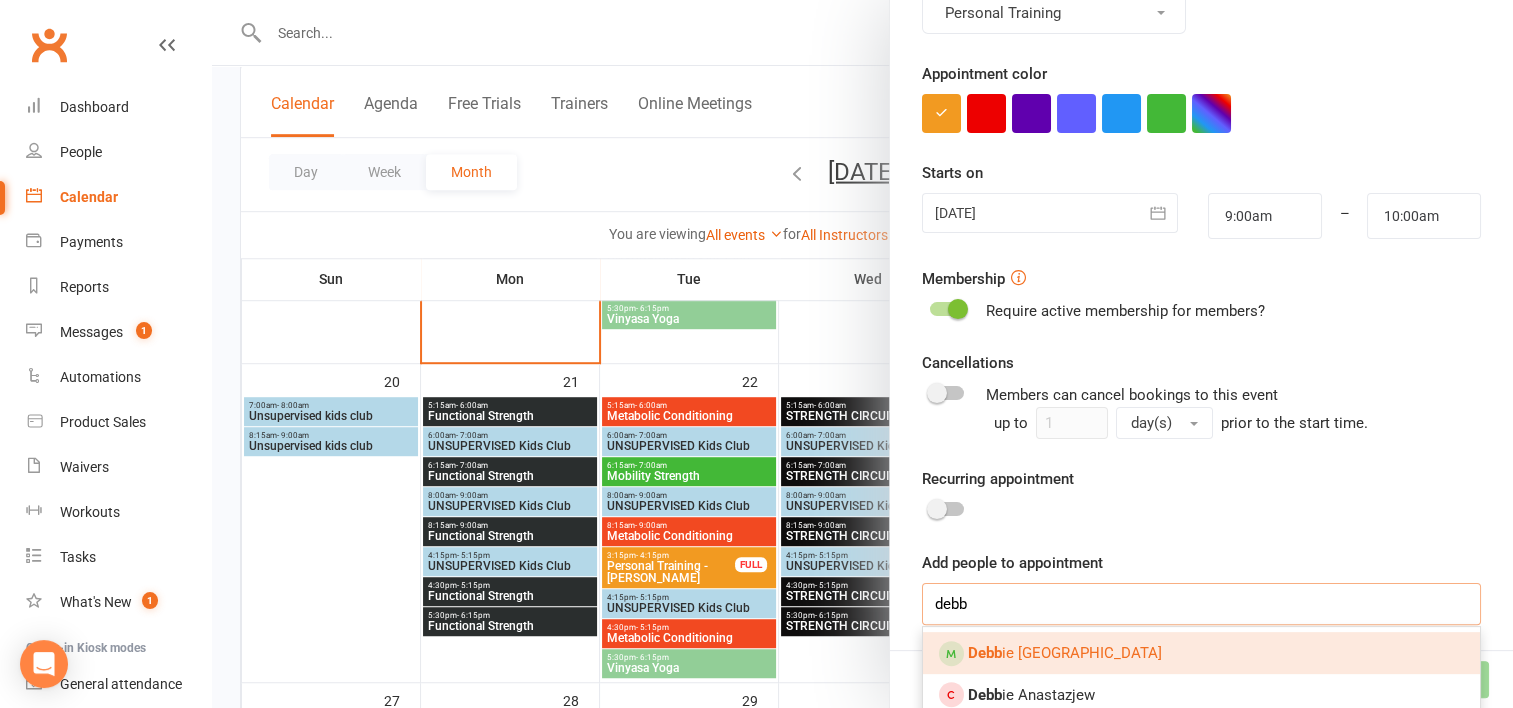 type 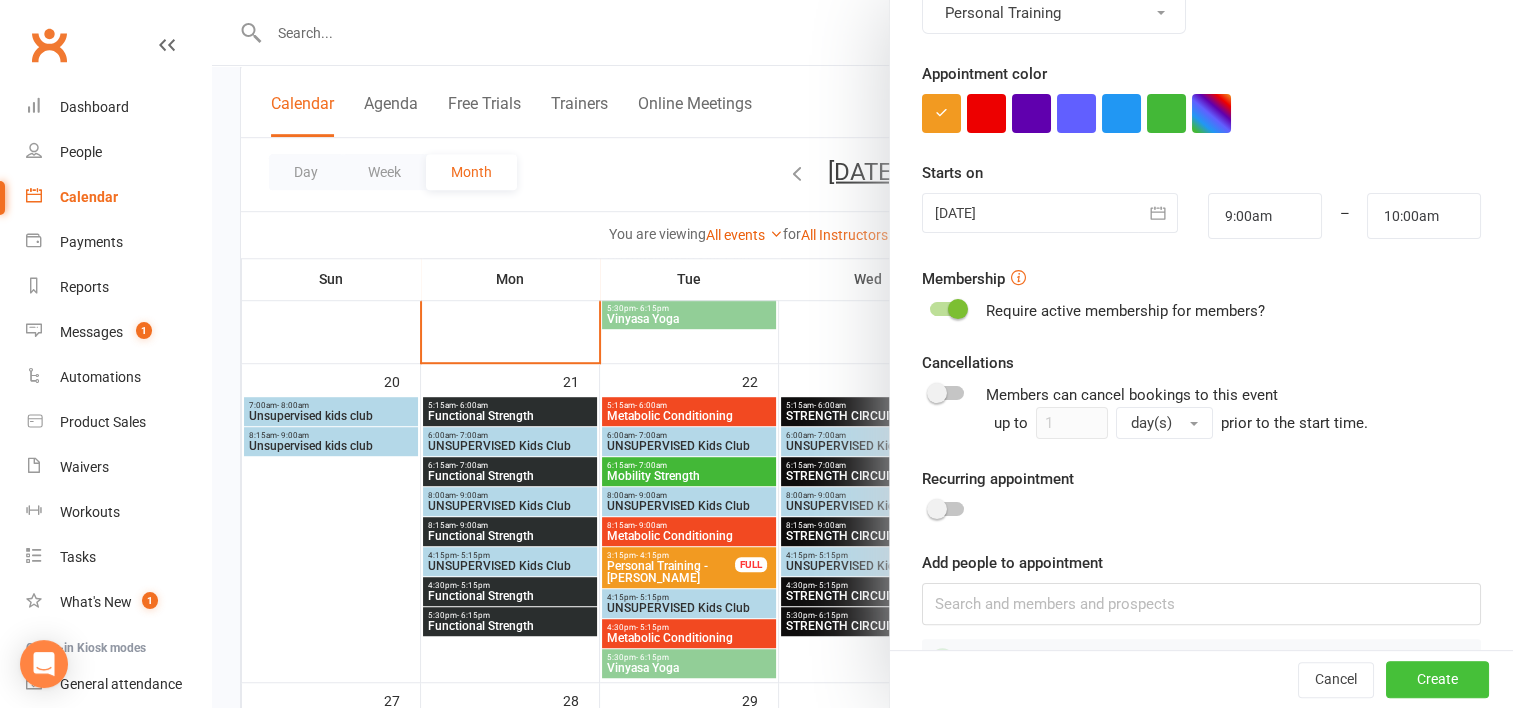 click on "Create" at bounding box center [1437, 680] 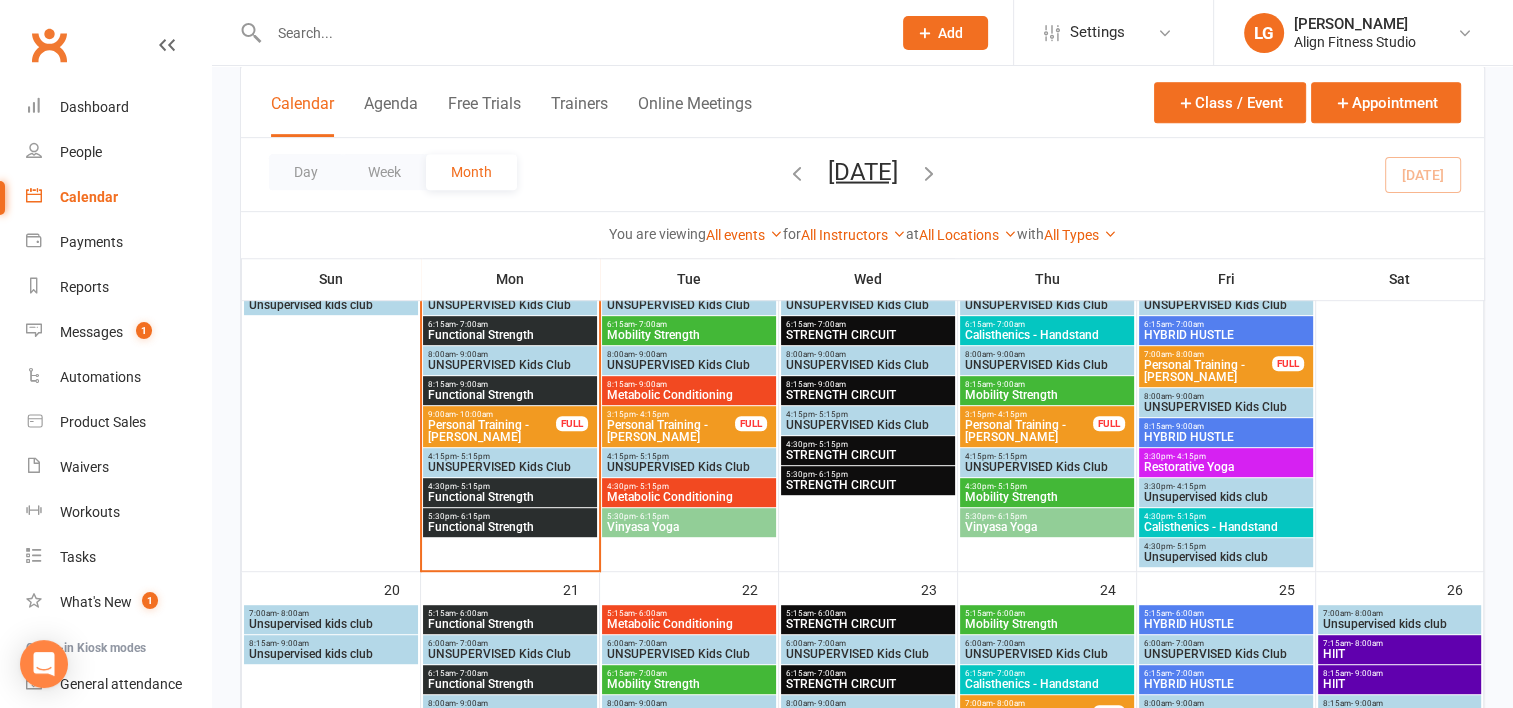 scroll, scrollTop: 935, scrollLeft: 0, axis: vertical 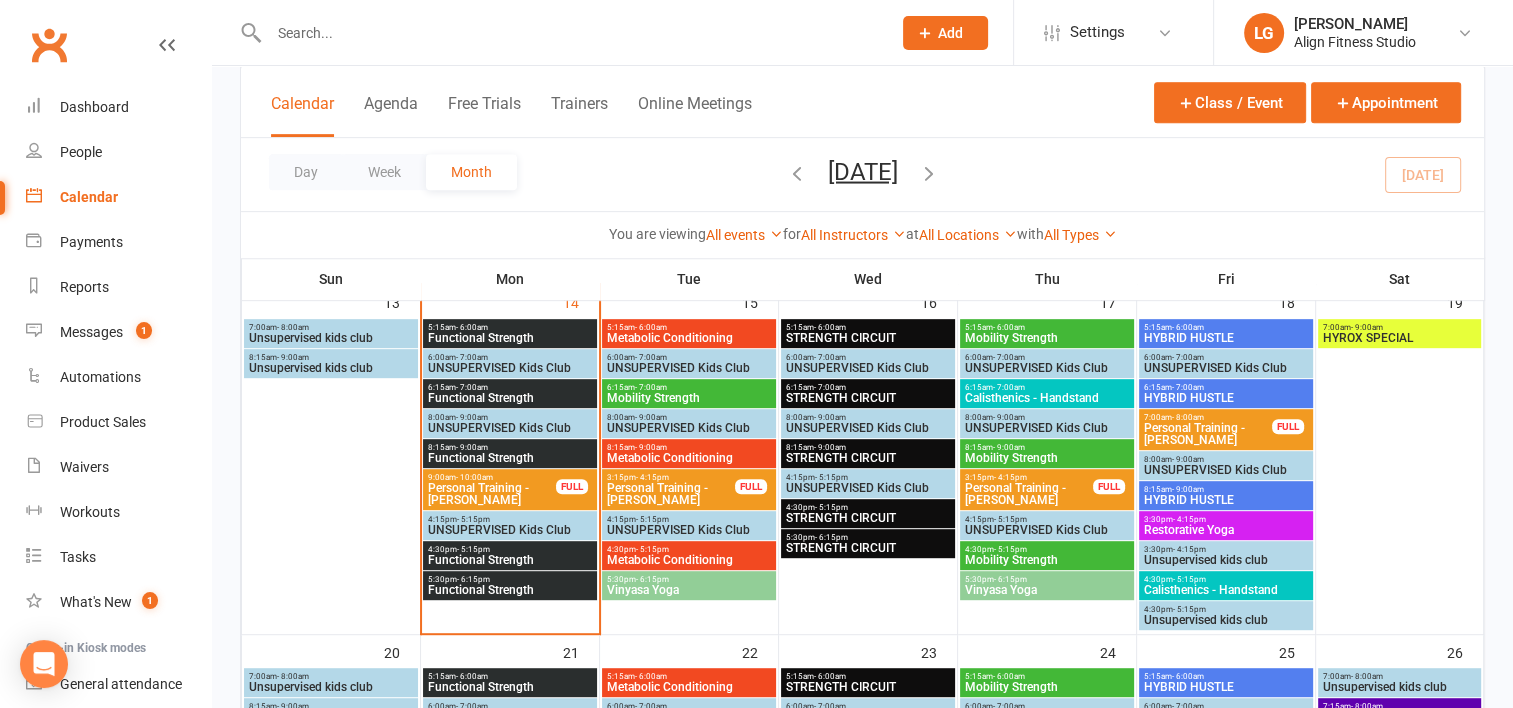click on "- 10:00am" at bounding box center [474, 477] 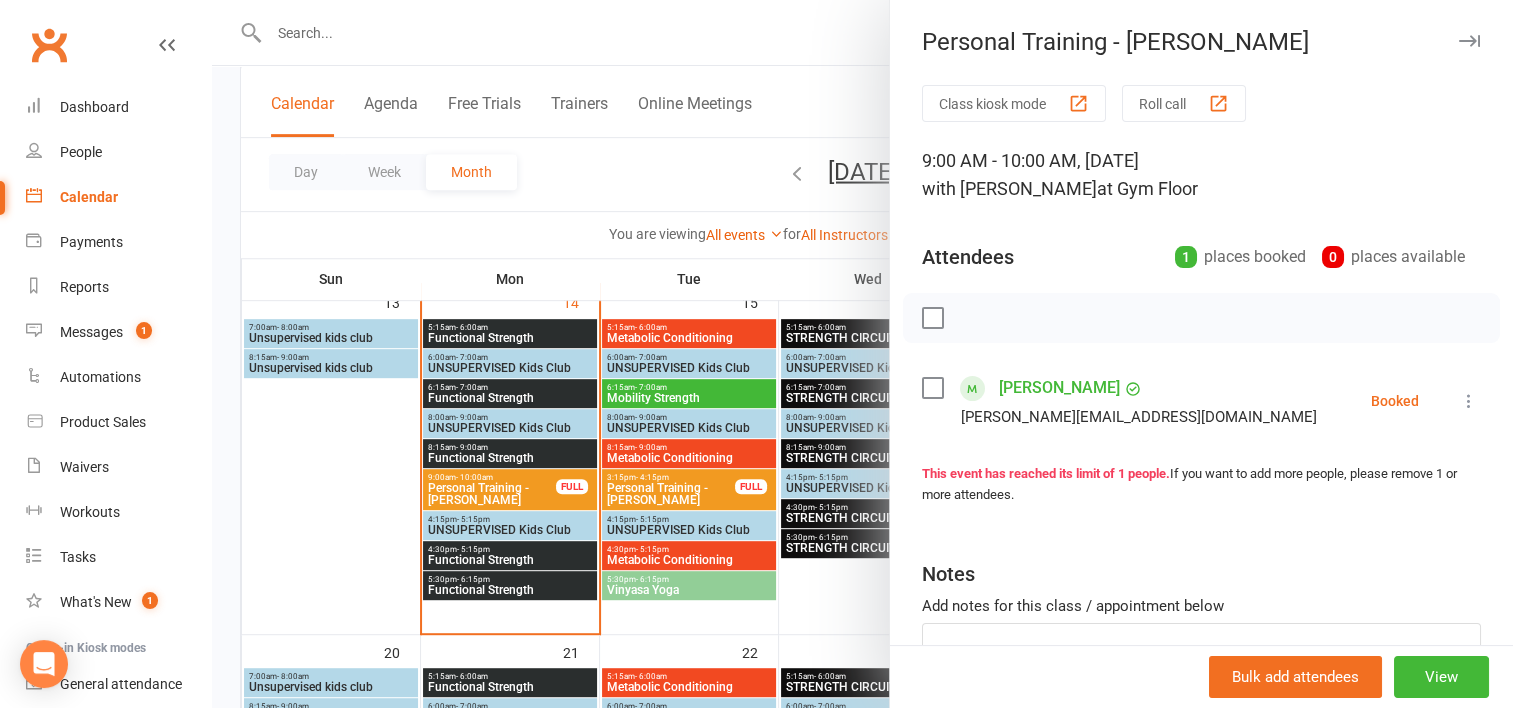 click at bounding box center (1469, 401) 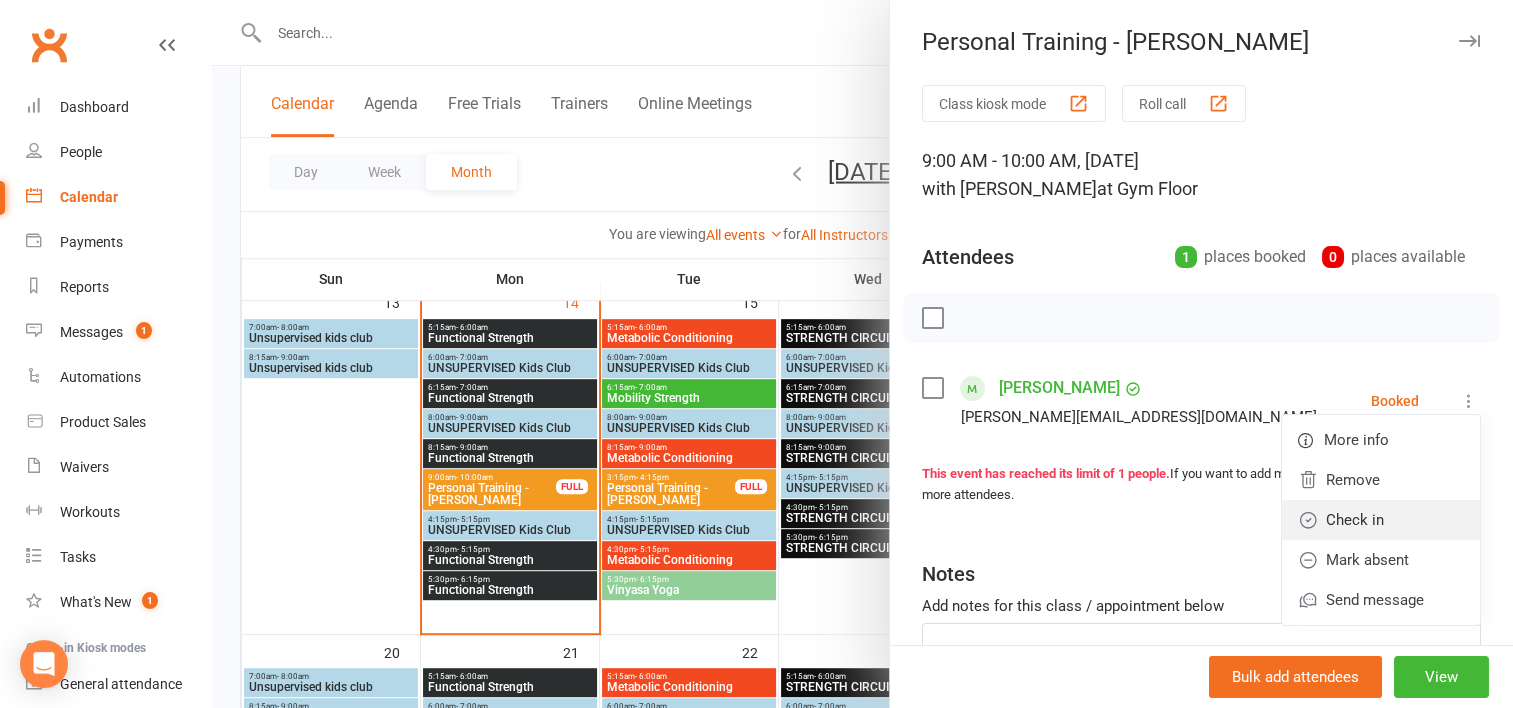 click on "Check in" at bounding box center [1381, 520] 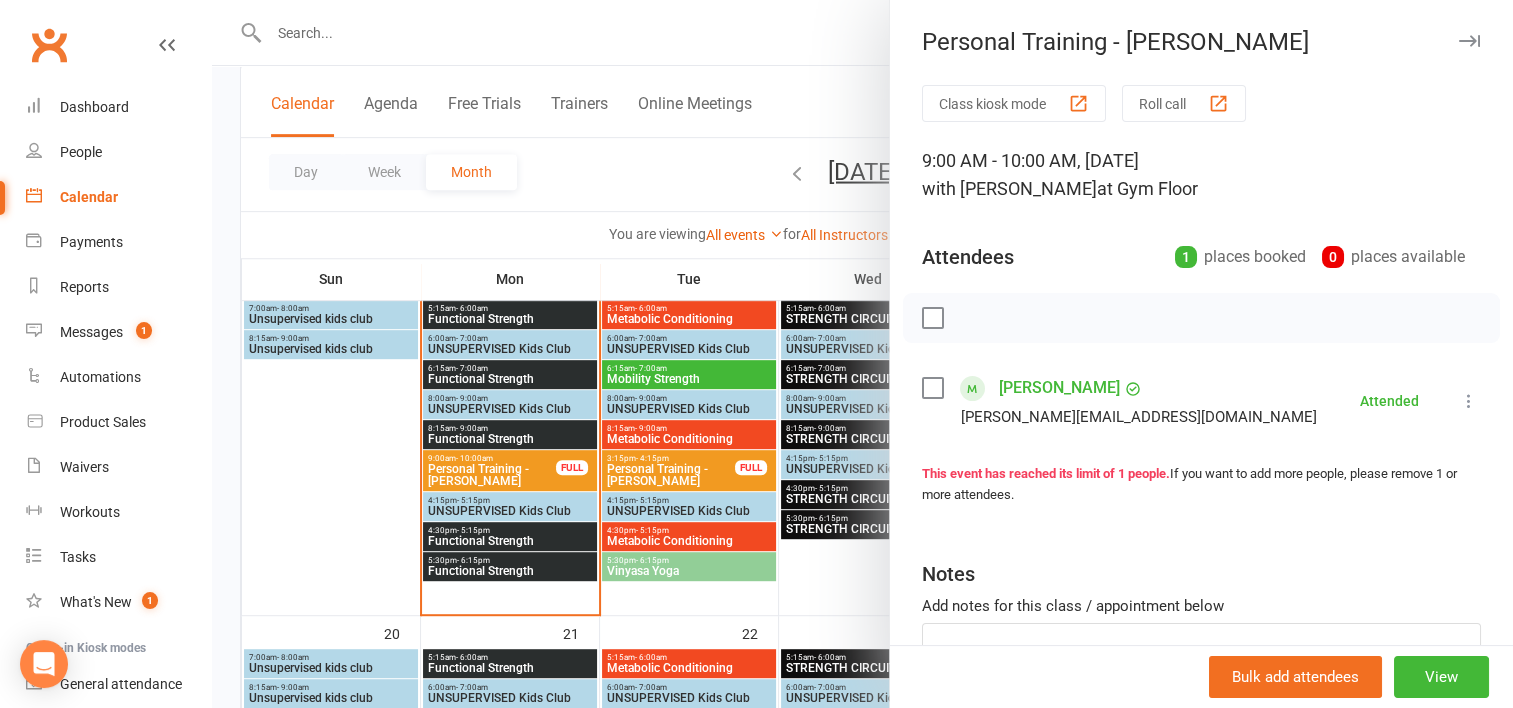 scroll, scrollTop: 955, scrollLeft: 0, axis: vertical 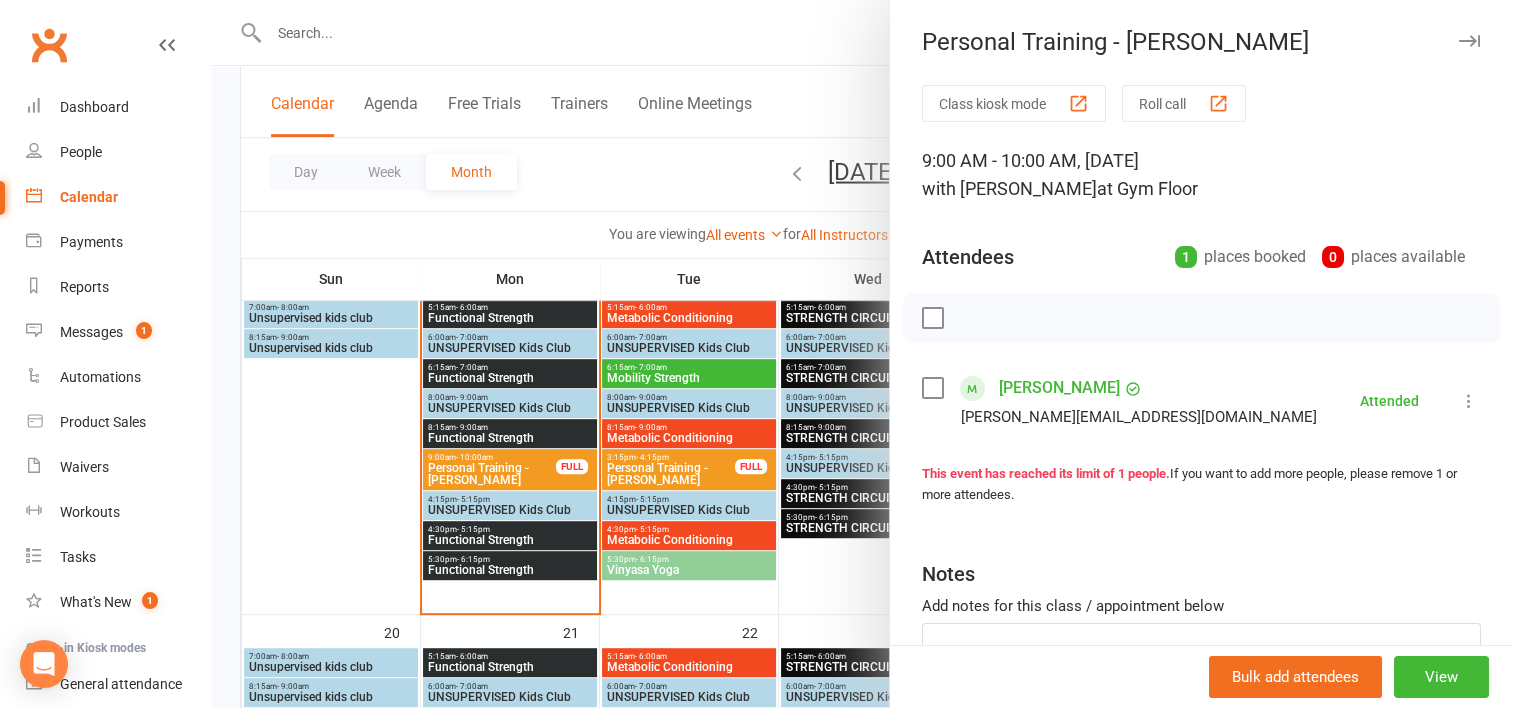 click at bounding box center (862, 354) 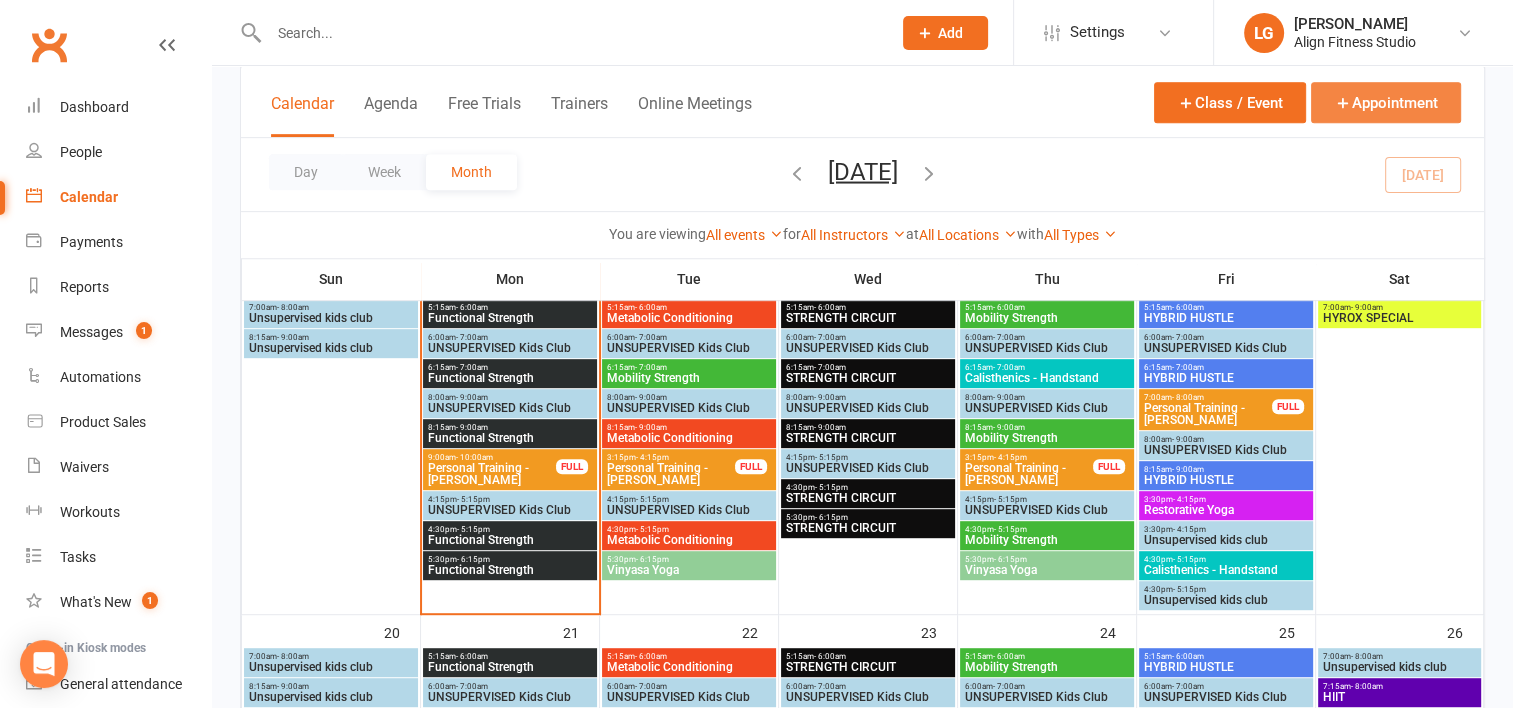 click on "Appointment" at bounding box center [1386, 102] 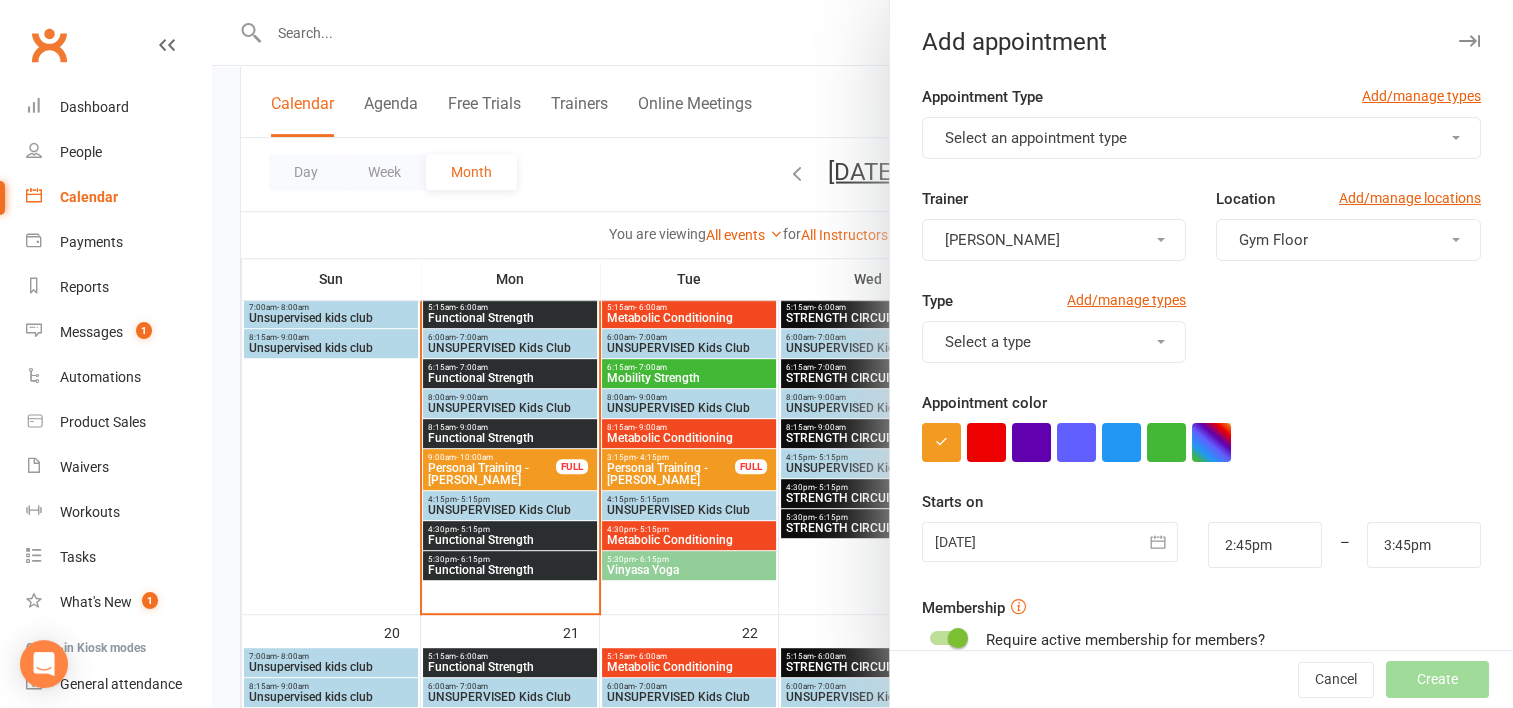 click on "Select an appointment type" at bounding box center [1036, 138] 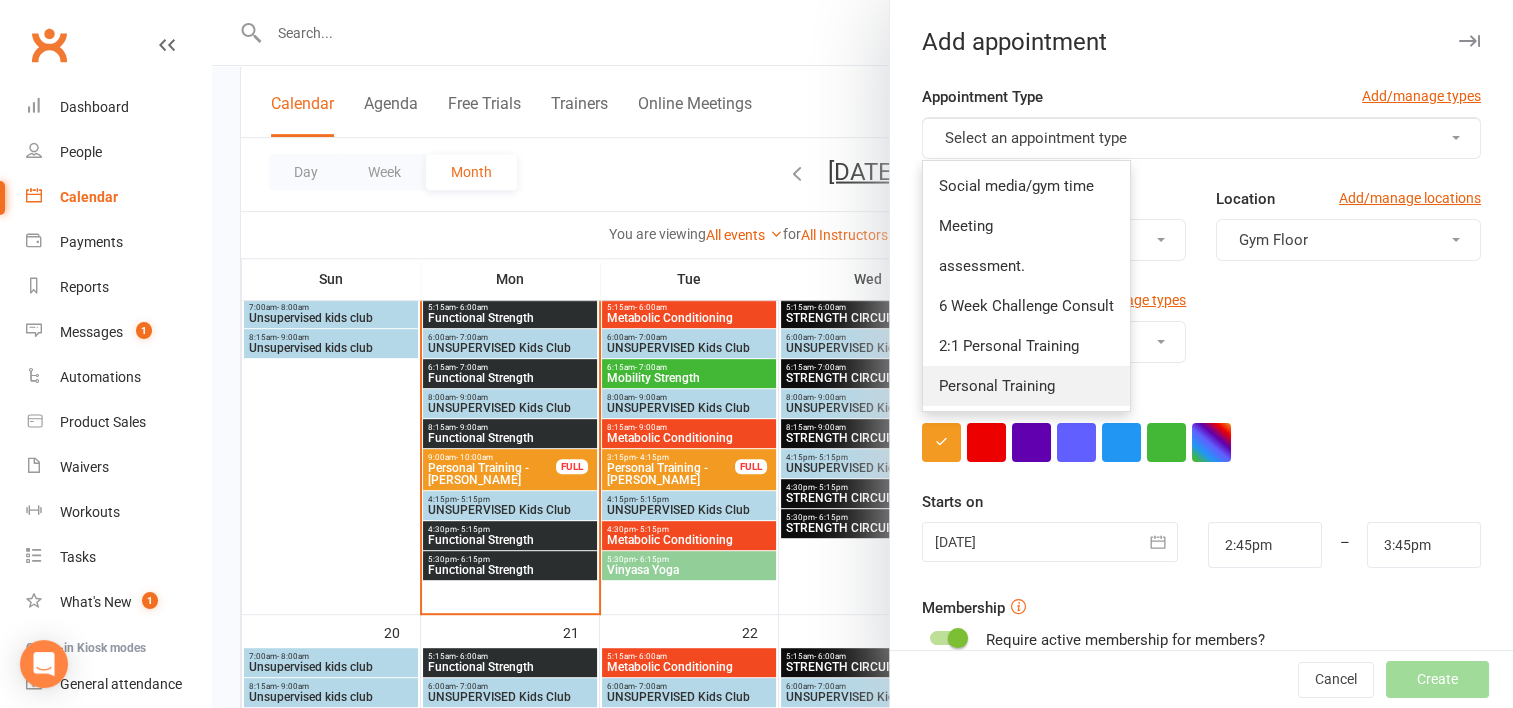 click on "Personal Training" at bounding box center [997, 386] 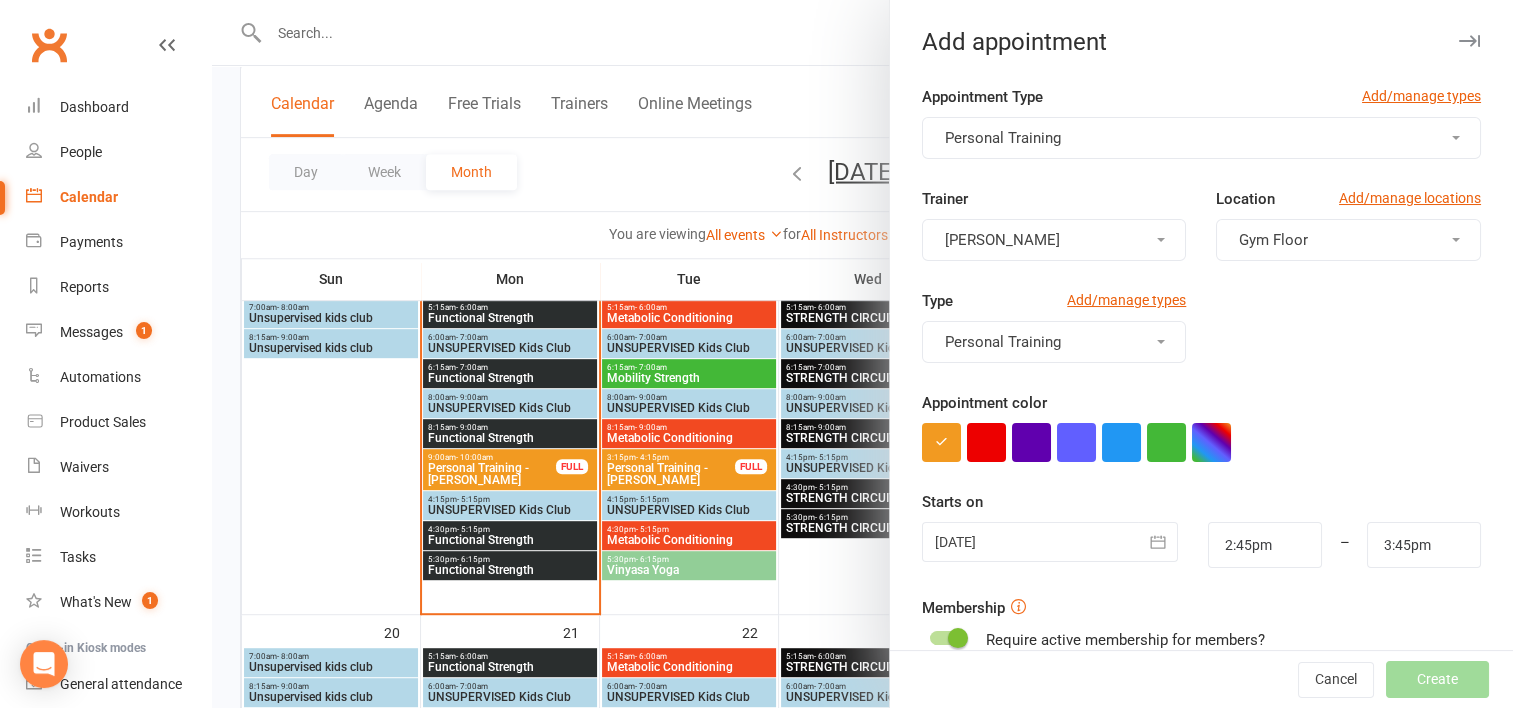 click on "[PERSON_NAME]" at bounding box center [1054, 240] 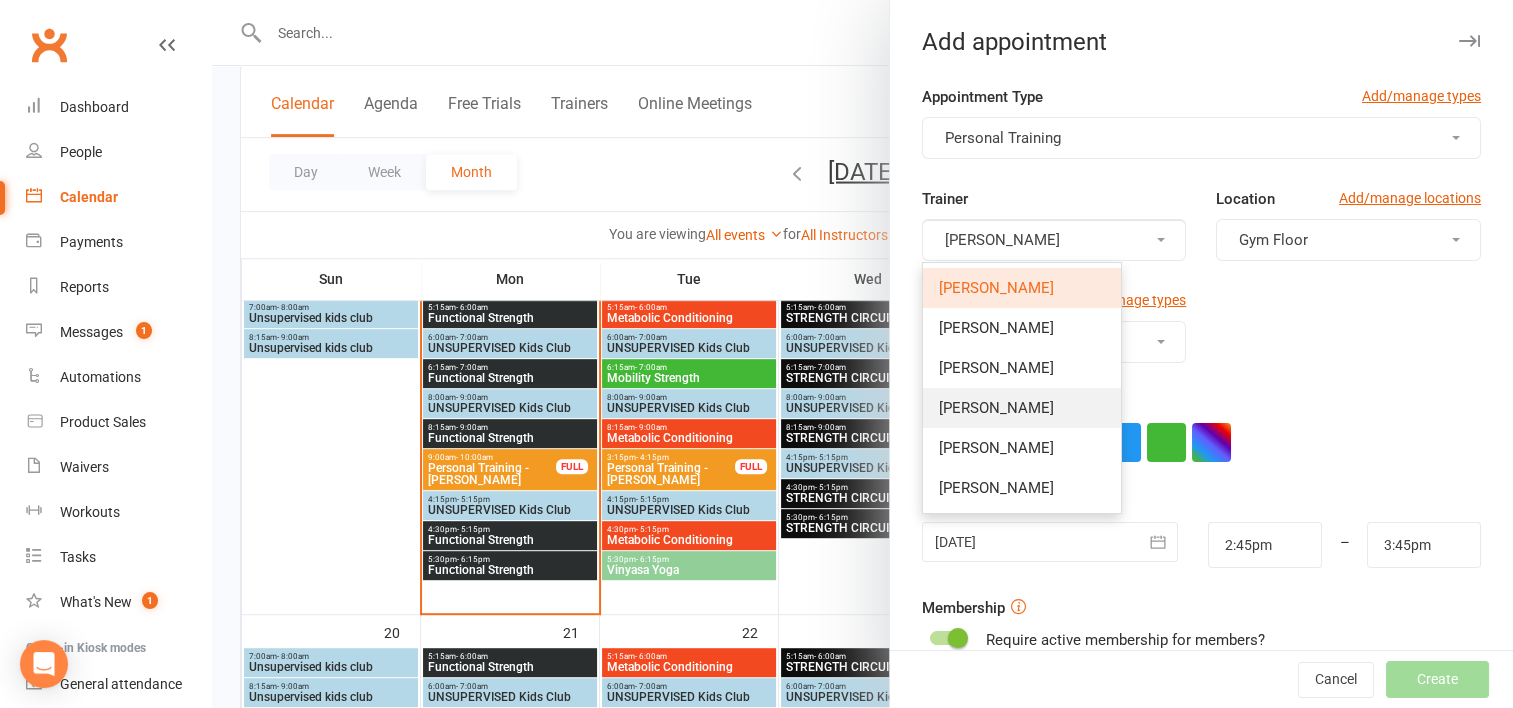 click on "[PERSON_NAME]" at bounding box center [1022, 408] 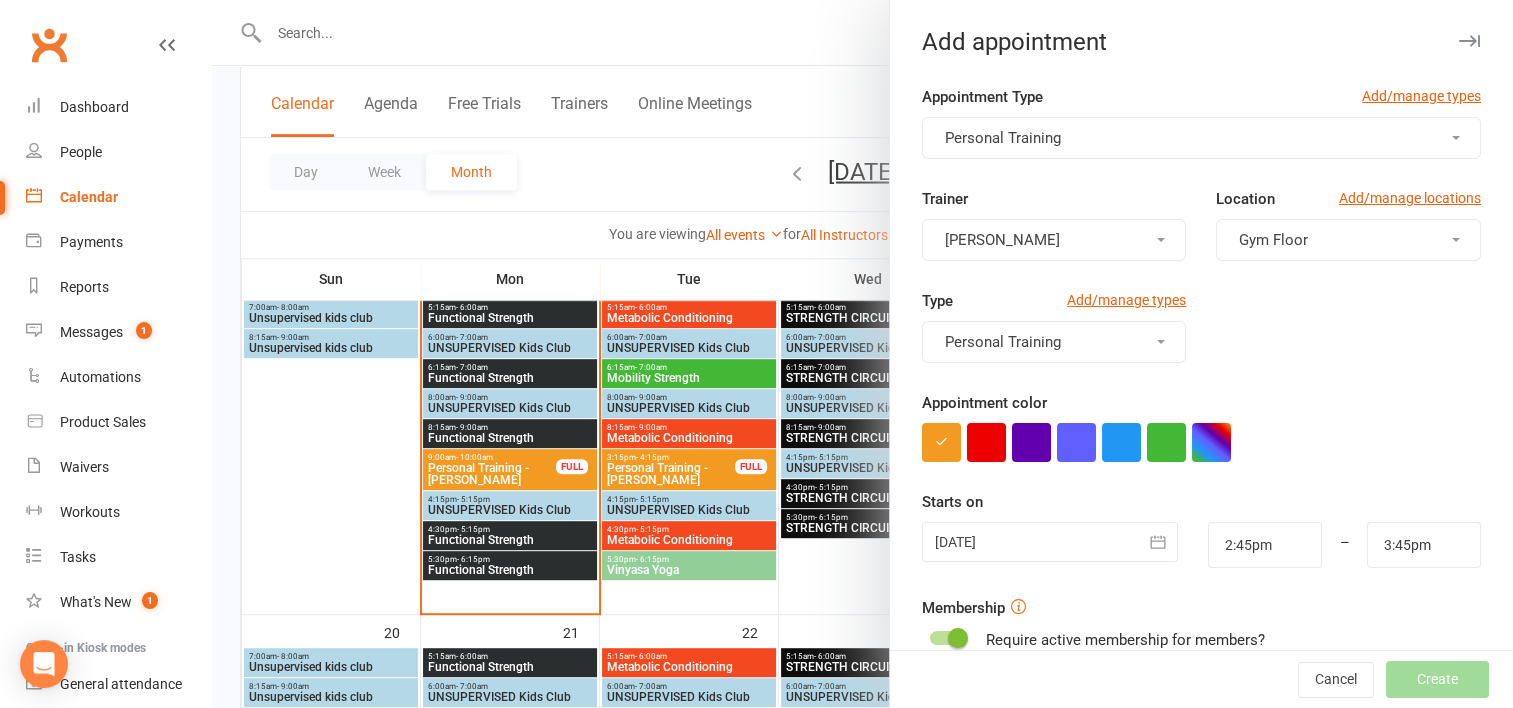 click at bounding box center [1050, 542] 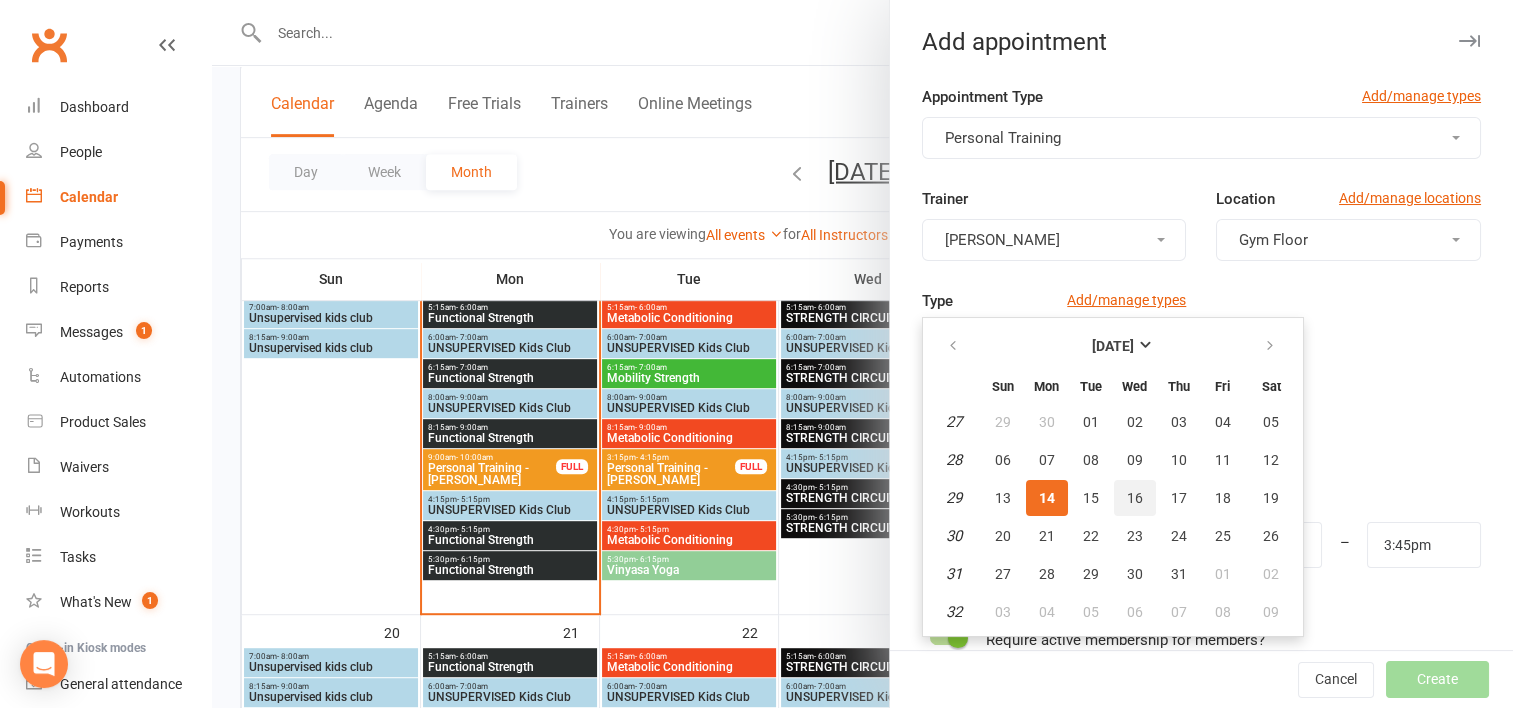 click on "16" at bounding box center [1135, 498] 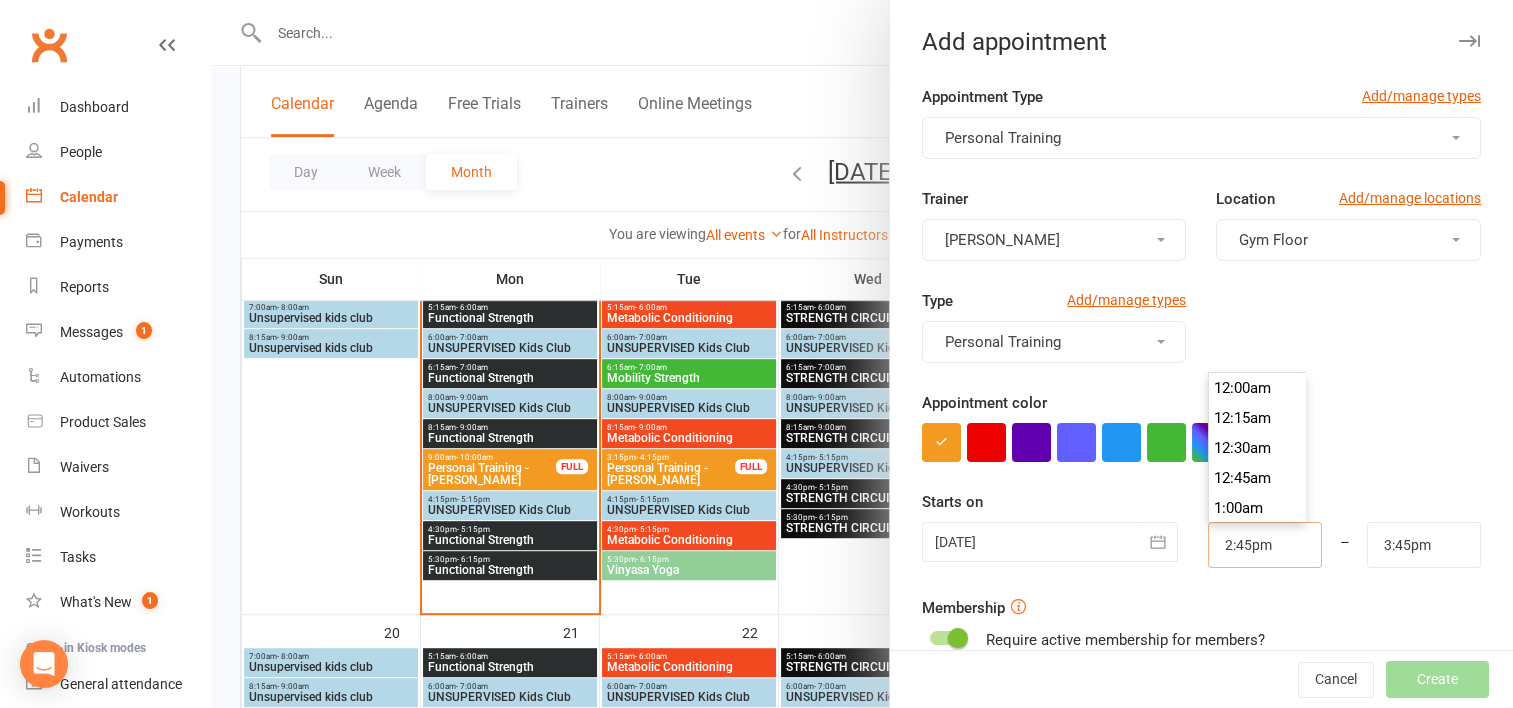 click on "2:45pm" at bounding box center [1265, 545] 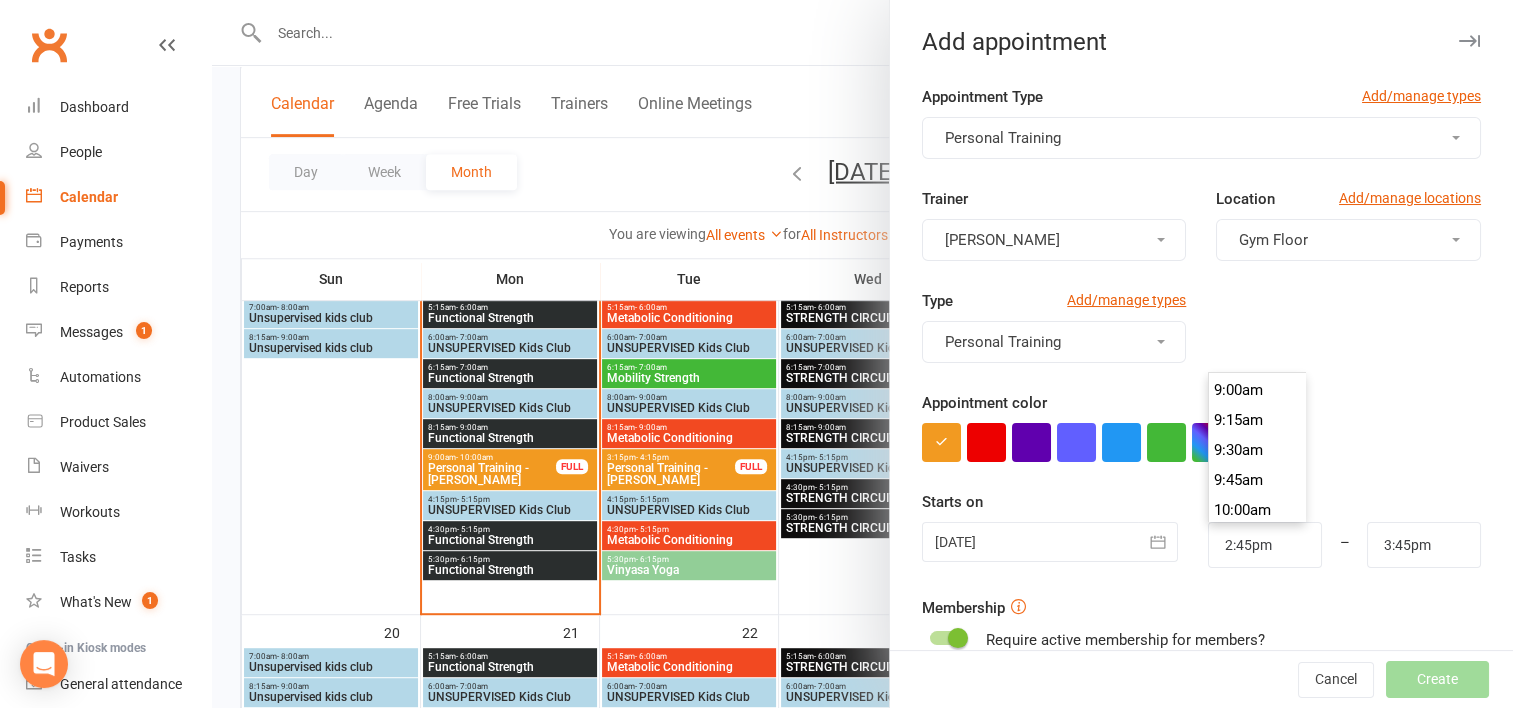 scroll, scrollTop: 1060, scrollLeft: 0, axis: vertical 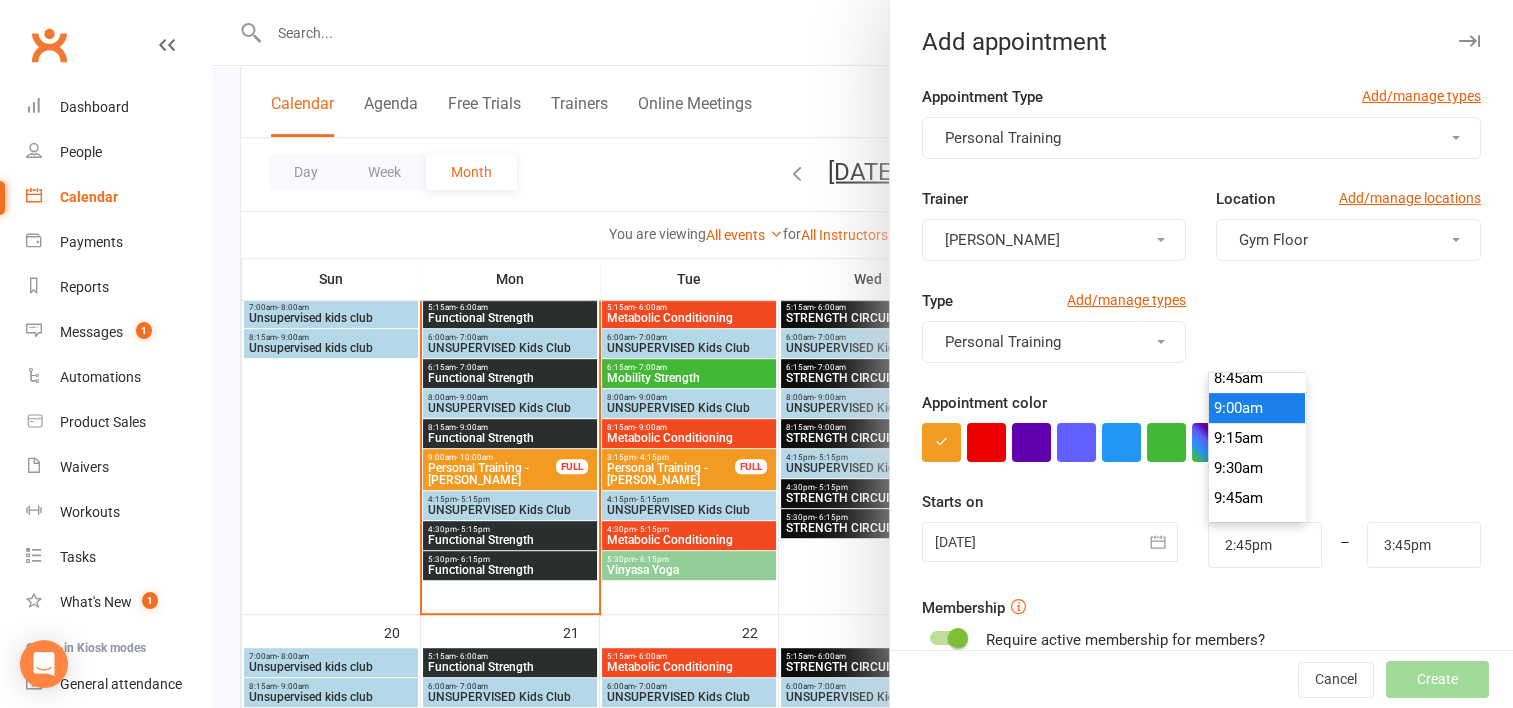 type on "9:00am" 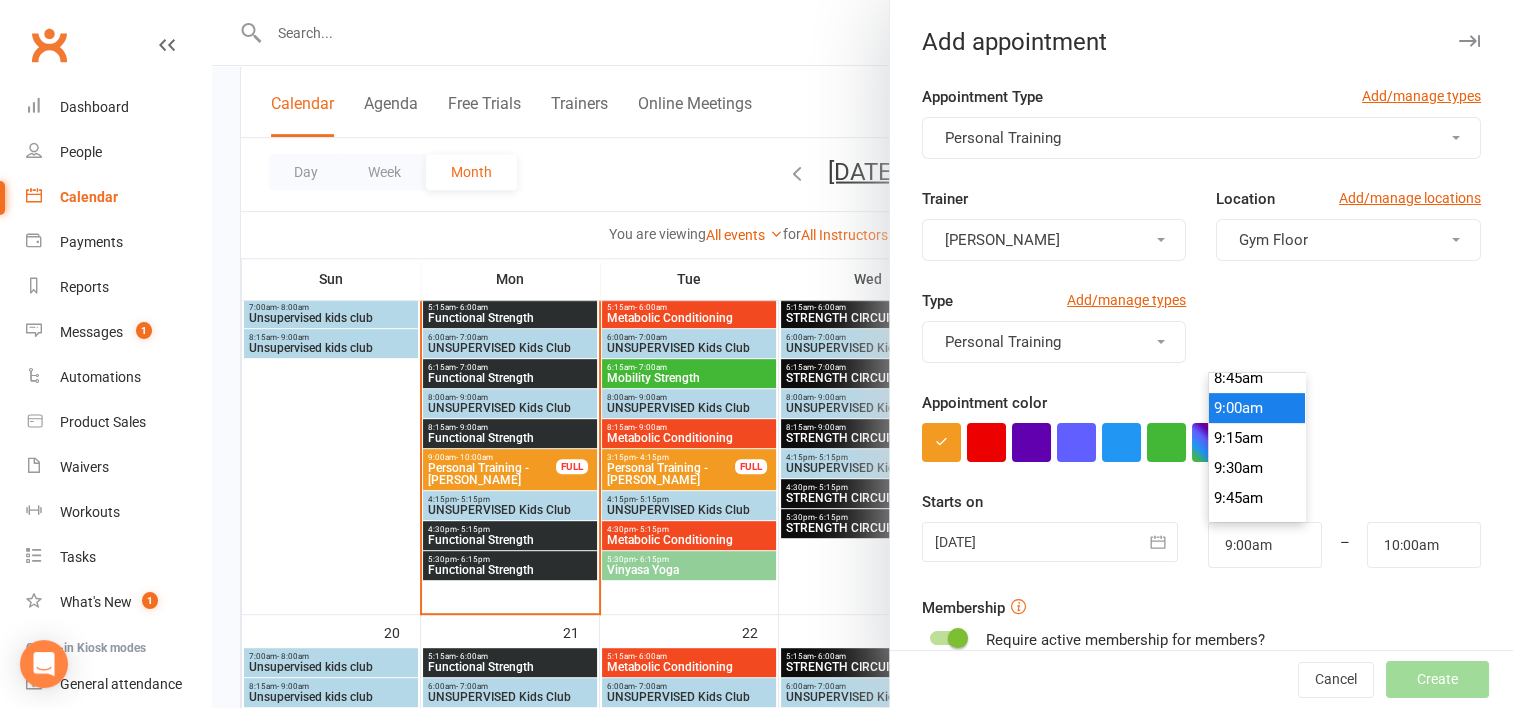 click on "9:00am" at bounding box center (1257, 408) 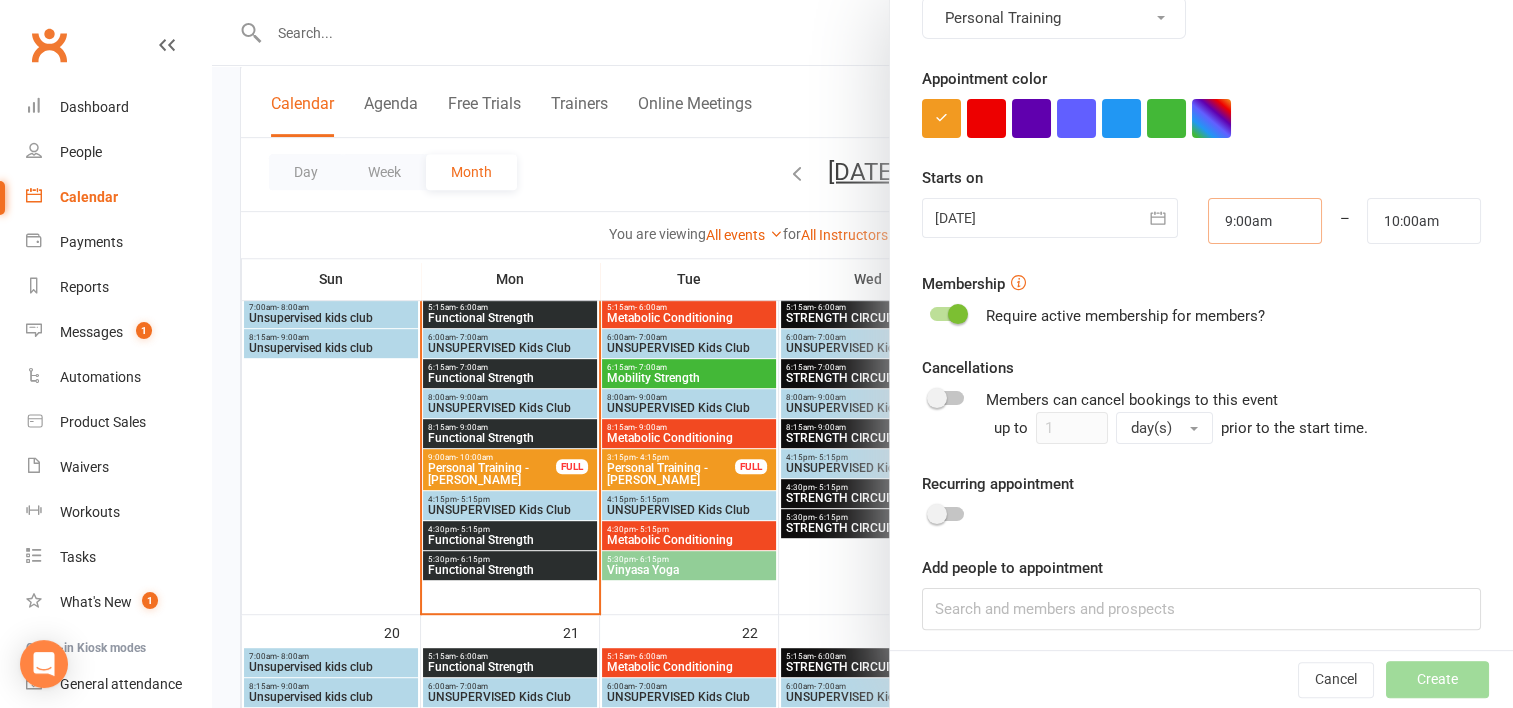 scroll, scrollTop: 329, scrollLeft: 0, axis: vertical 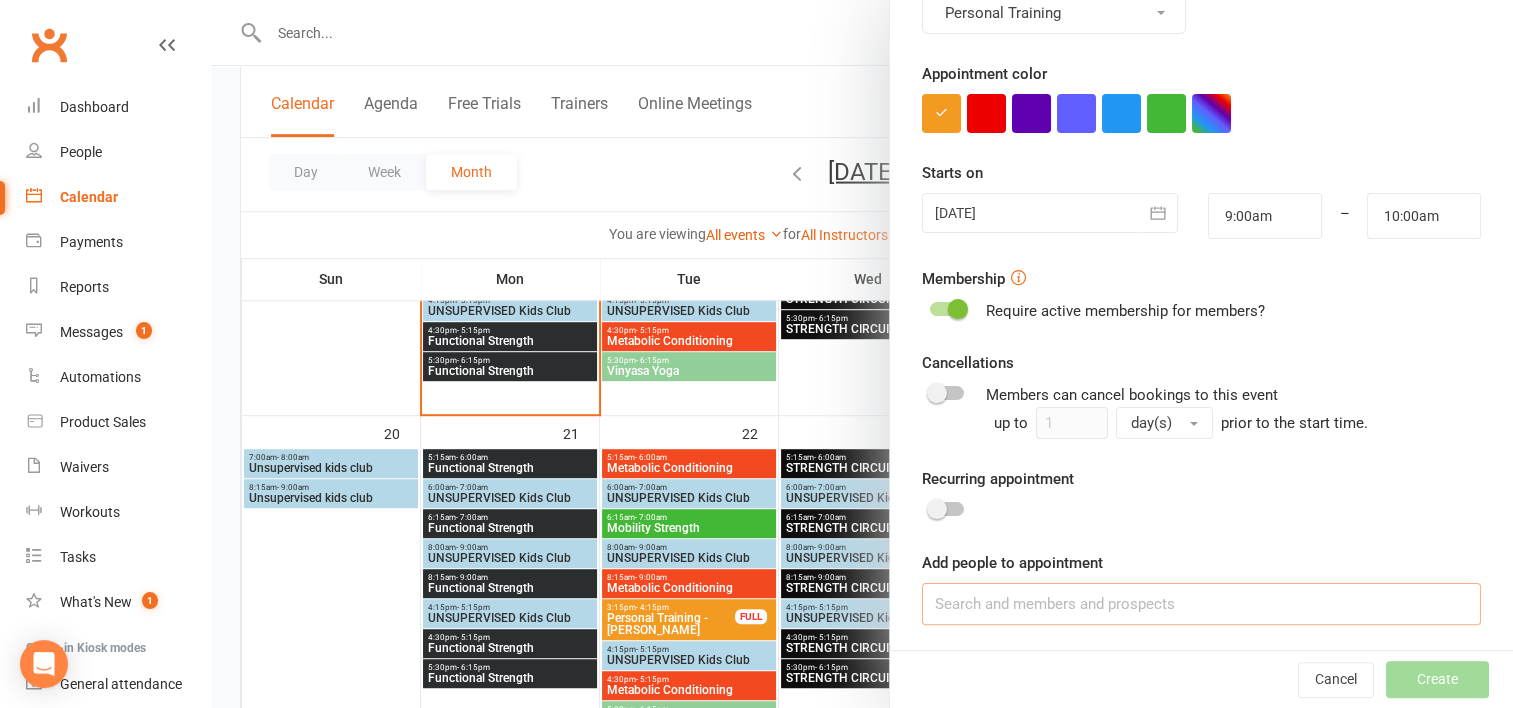 click at bounding box center [1201, 604] 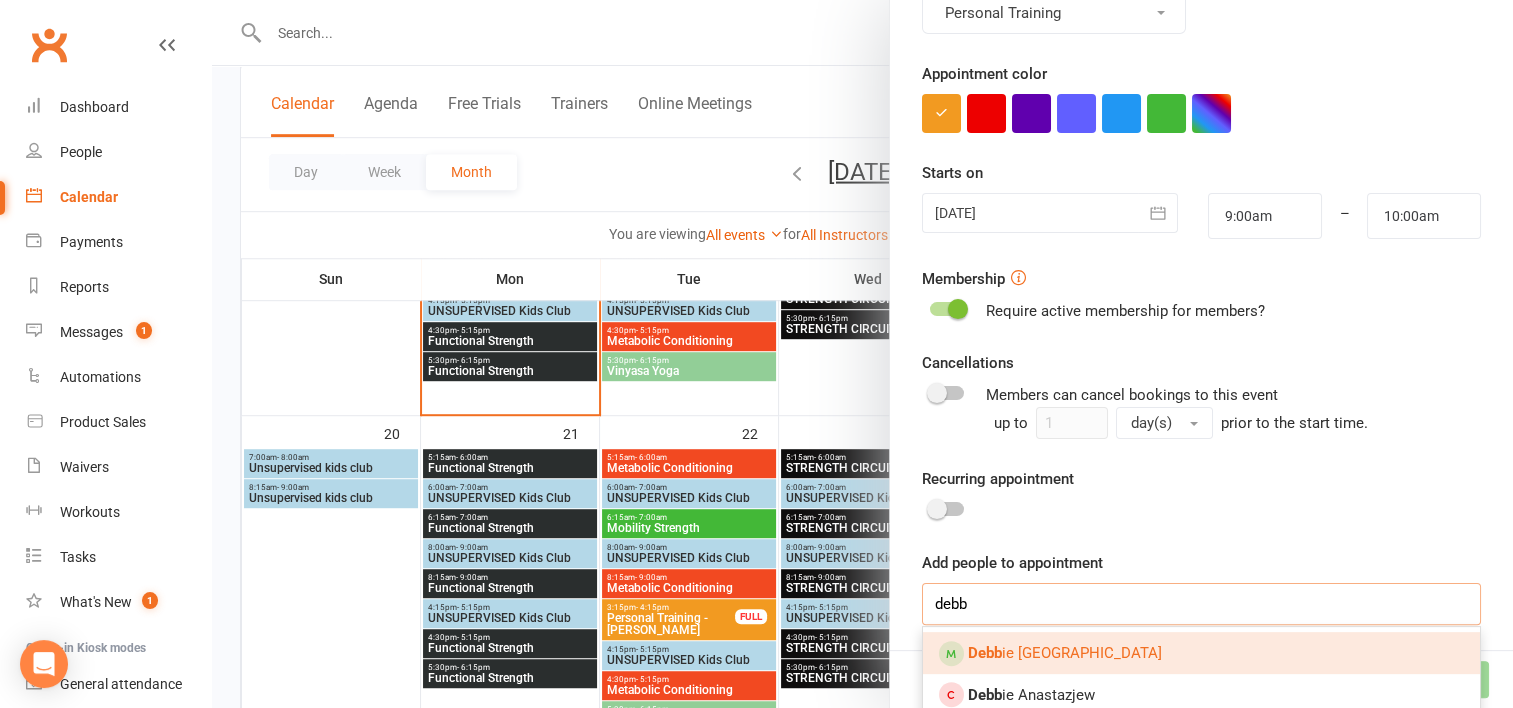 type on "debb" 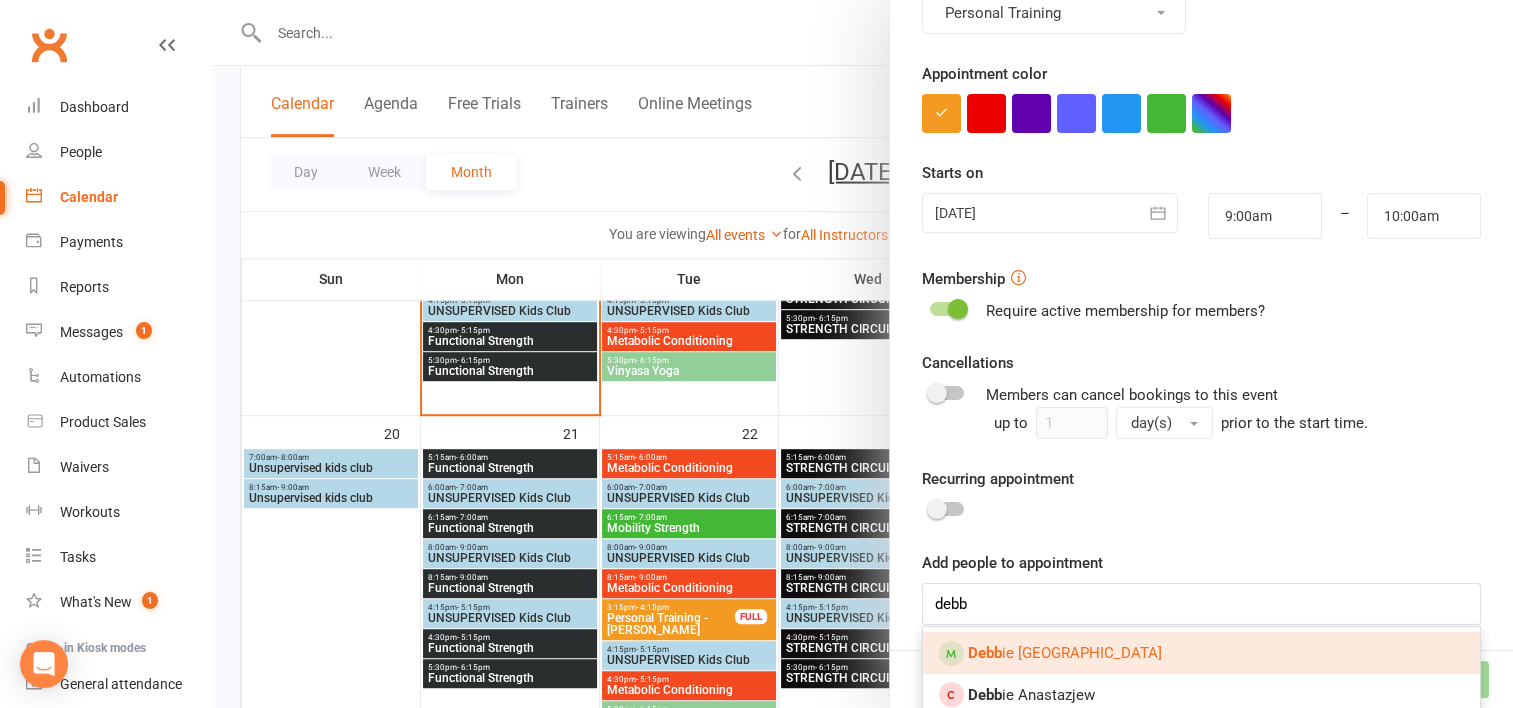 click on "Debb" at bounding box center (985, 653) 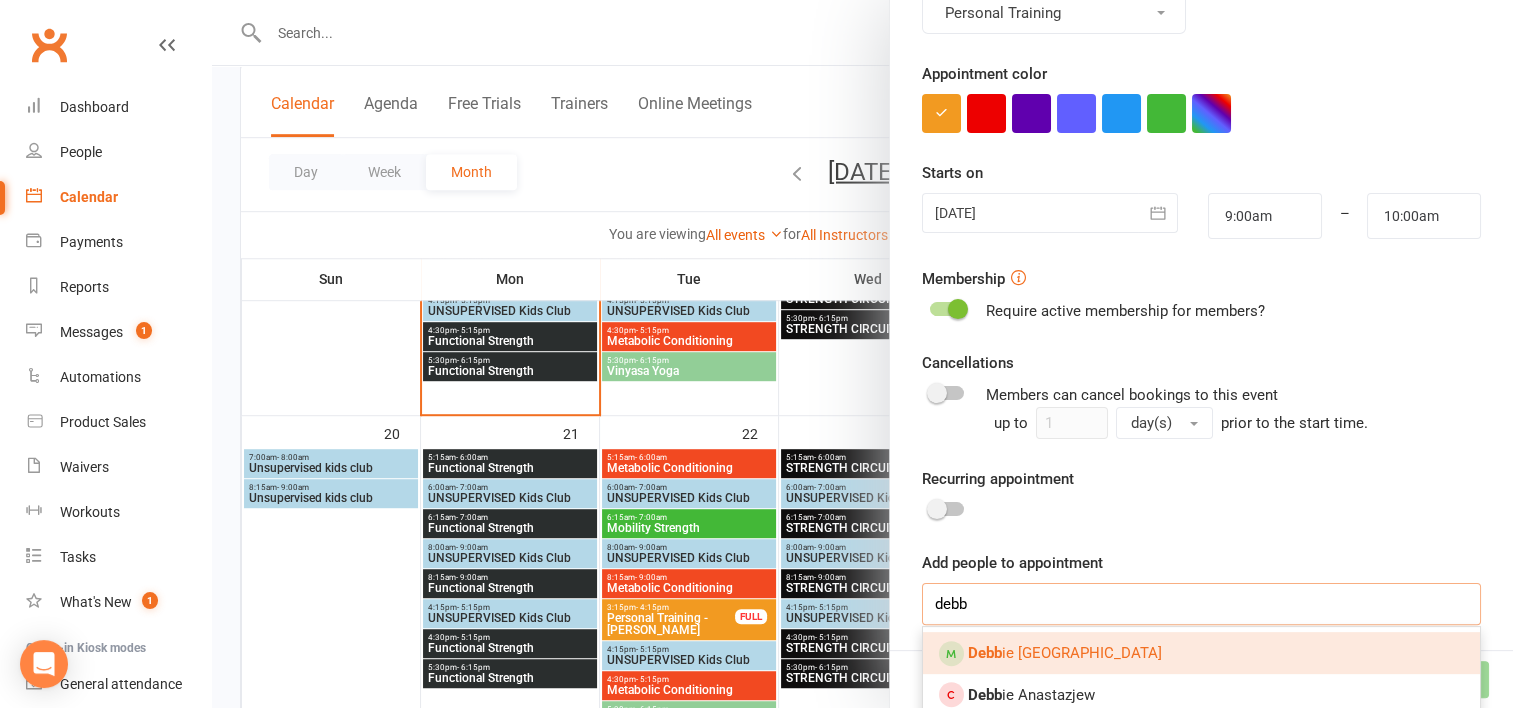 type 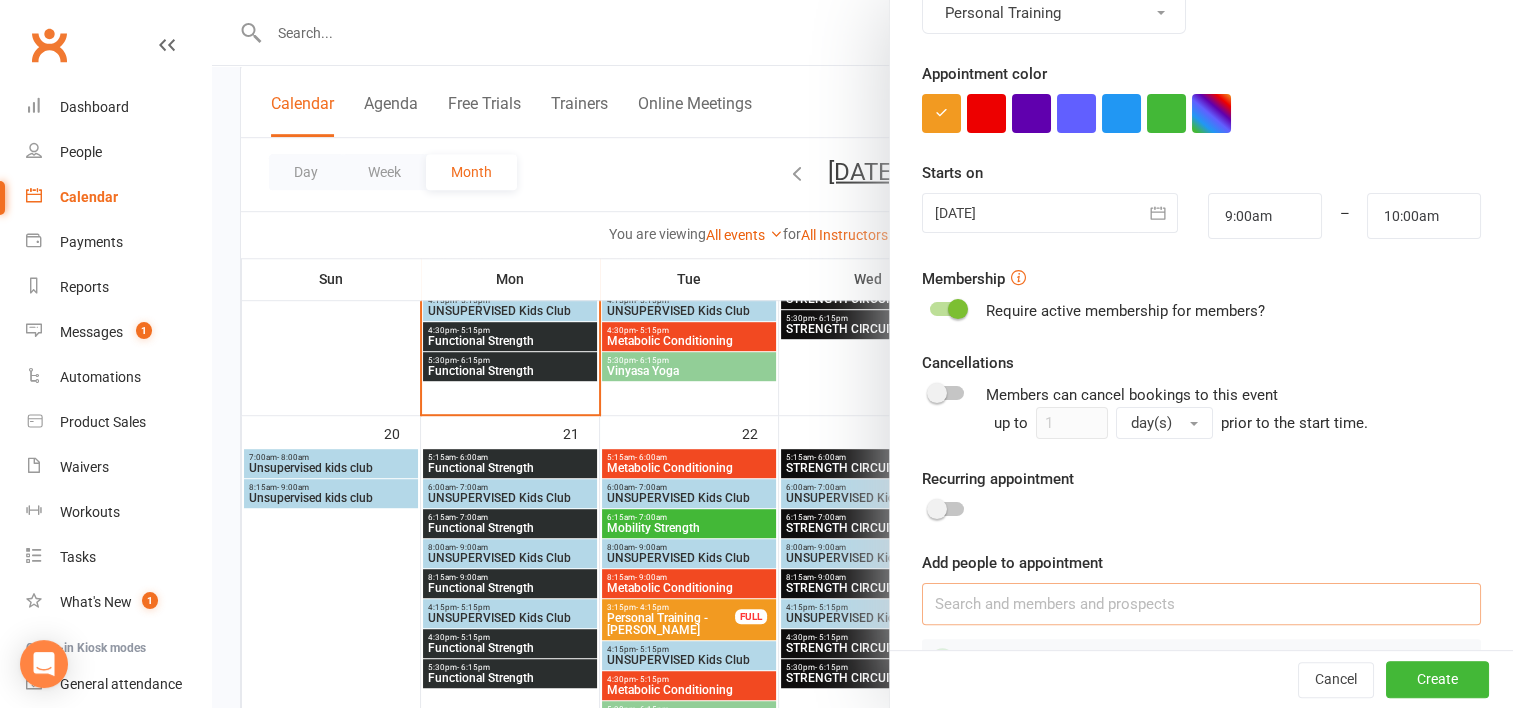 scroll, scrollTop: 385, scrollLeft: 0, axis: vertical 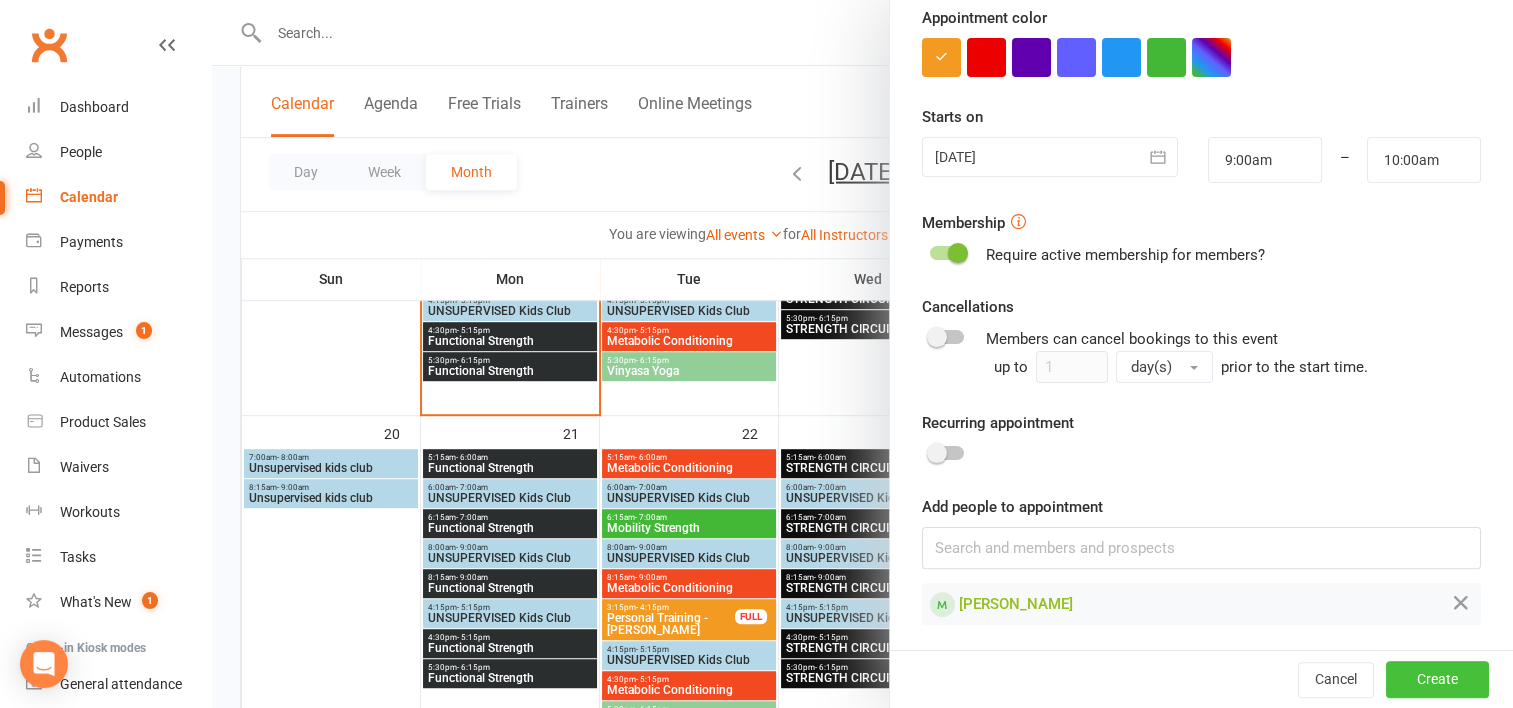 click on "Create" at bounding box center [1437, 680] 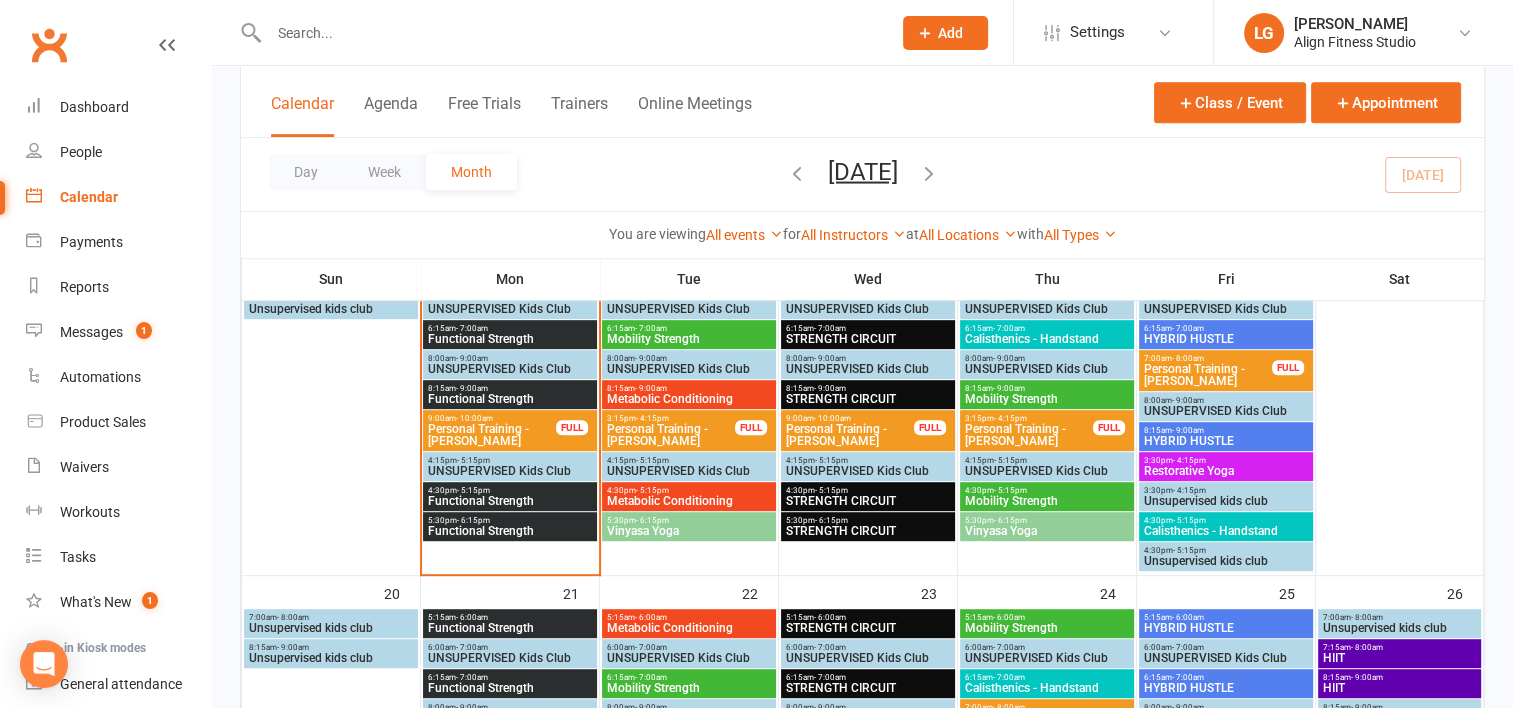 scroll, scrollTop: 874, scrollLeft: 0, axis: vertical 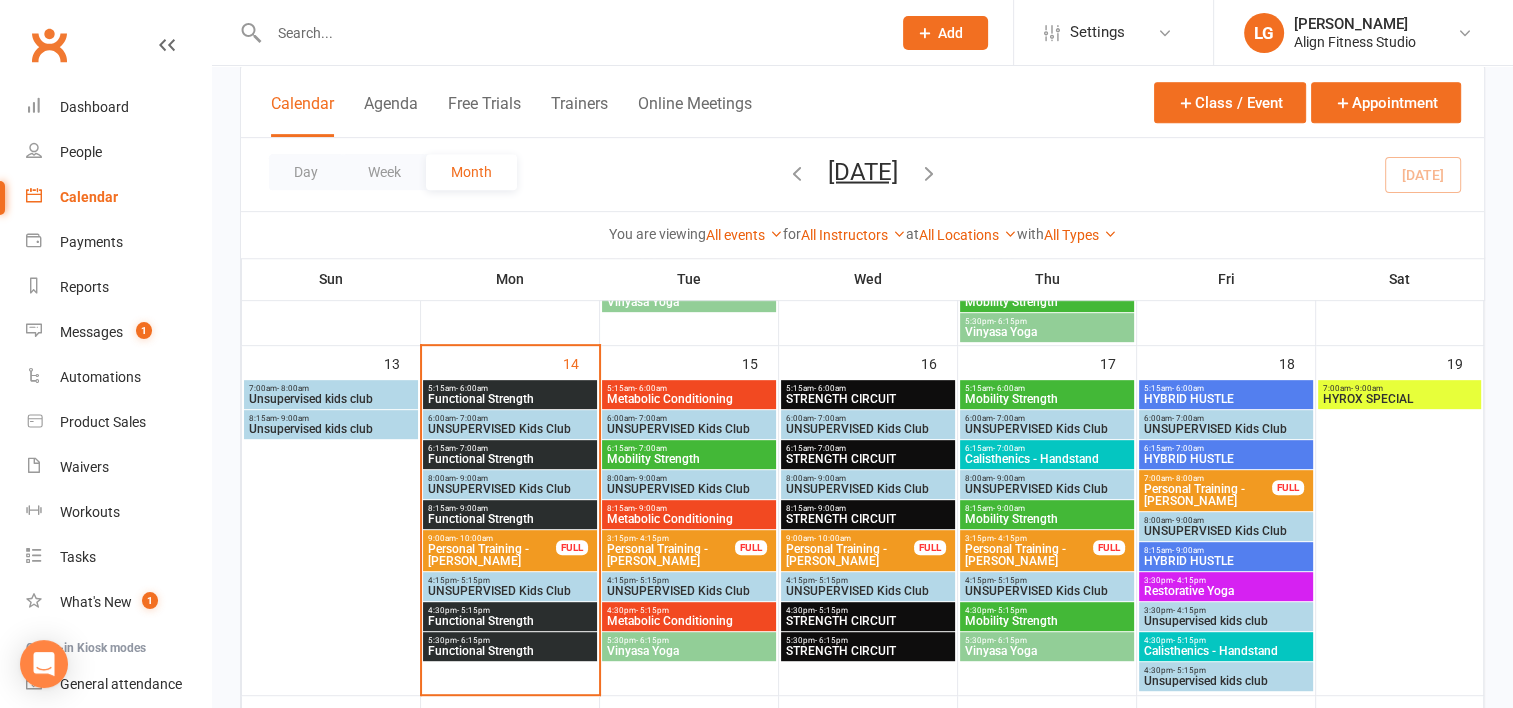 click at bounding box center [570, 33] 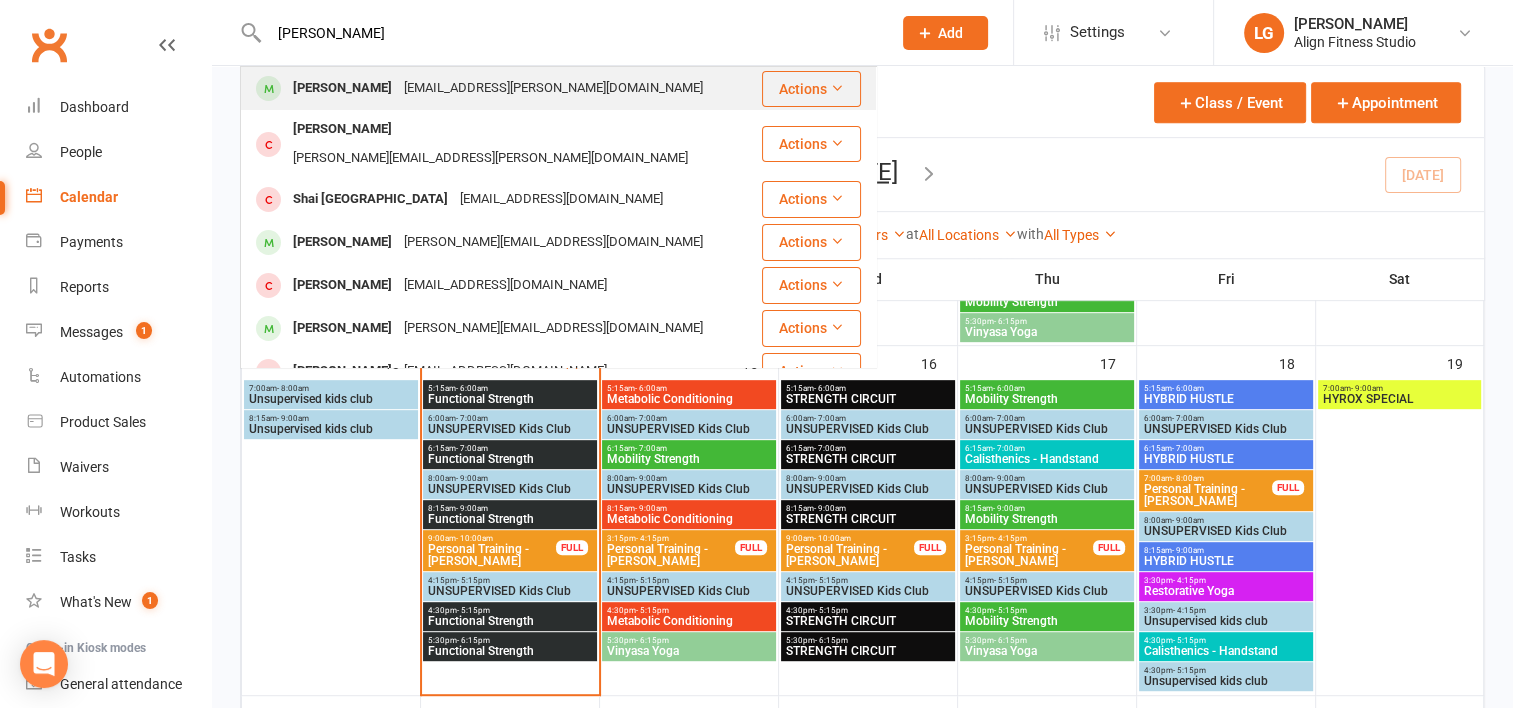 type on "[PERSON_NAME]" 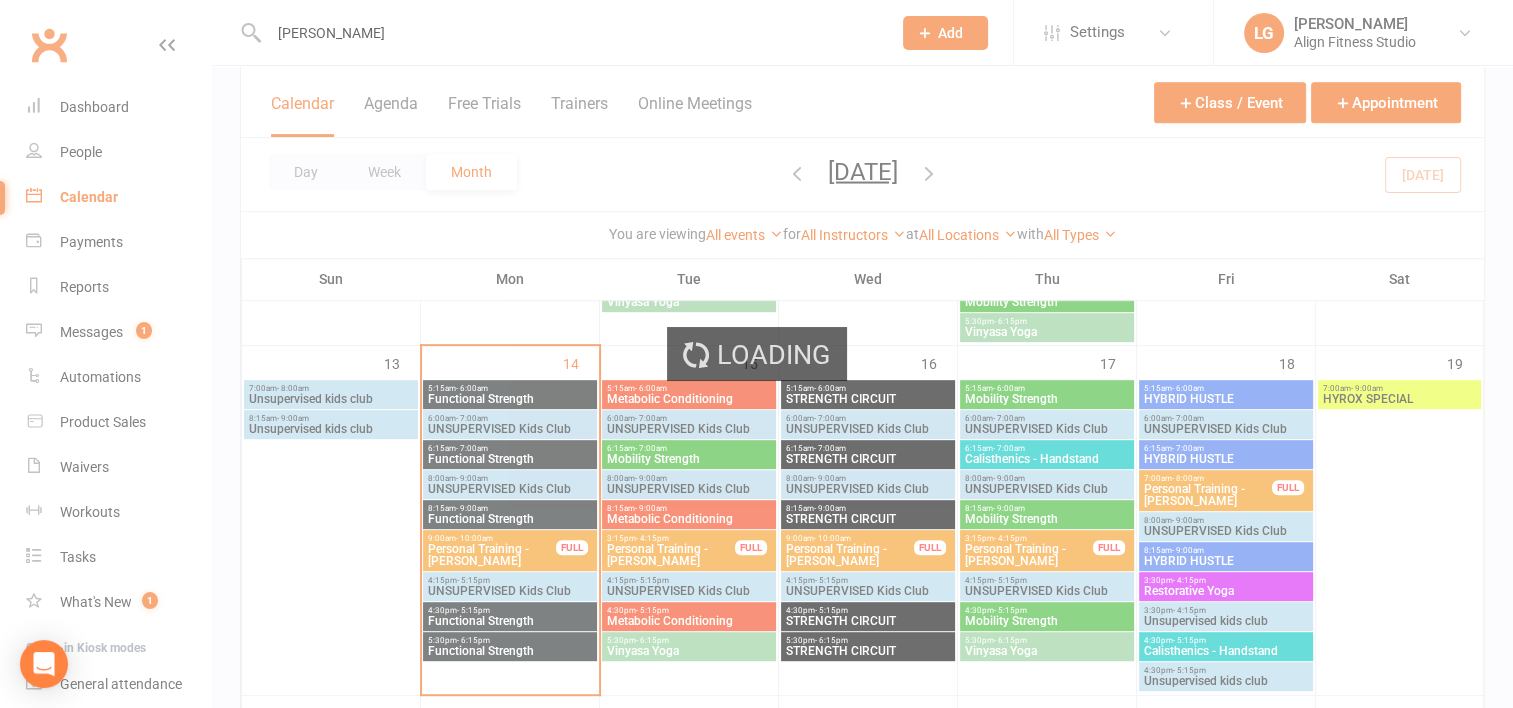 type 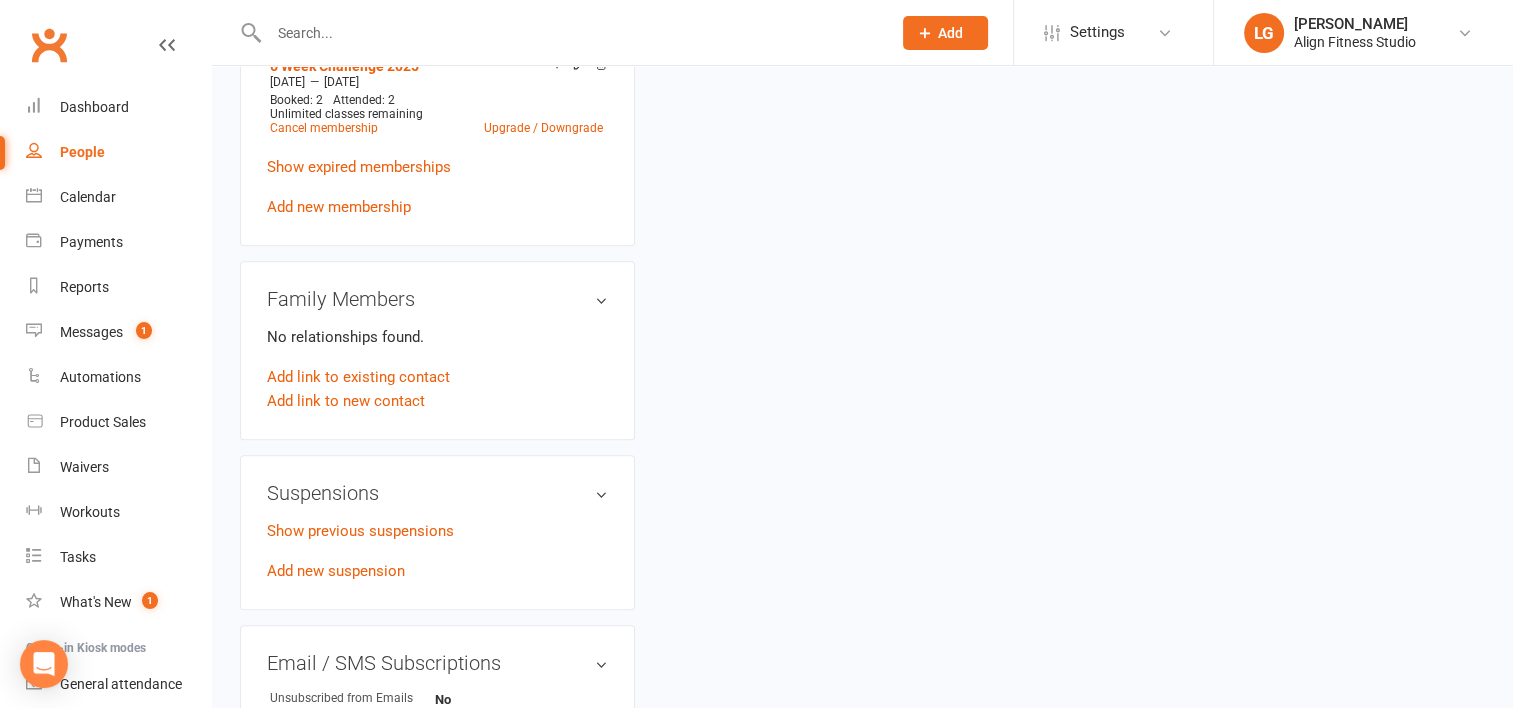 scroll, scrollTop: 0, scrollLeft: 0, axis: both 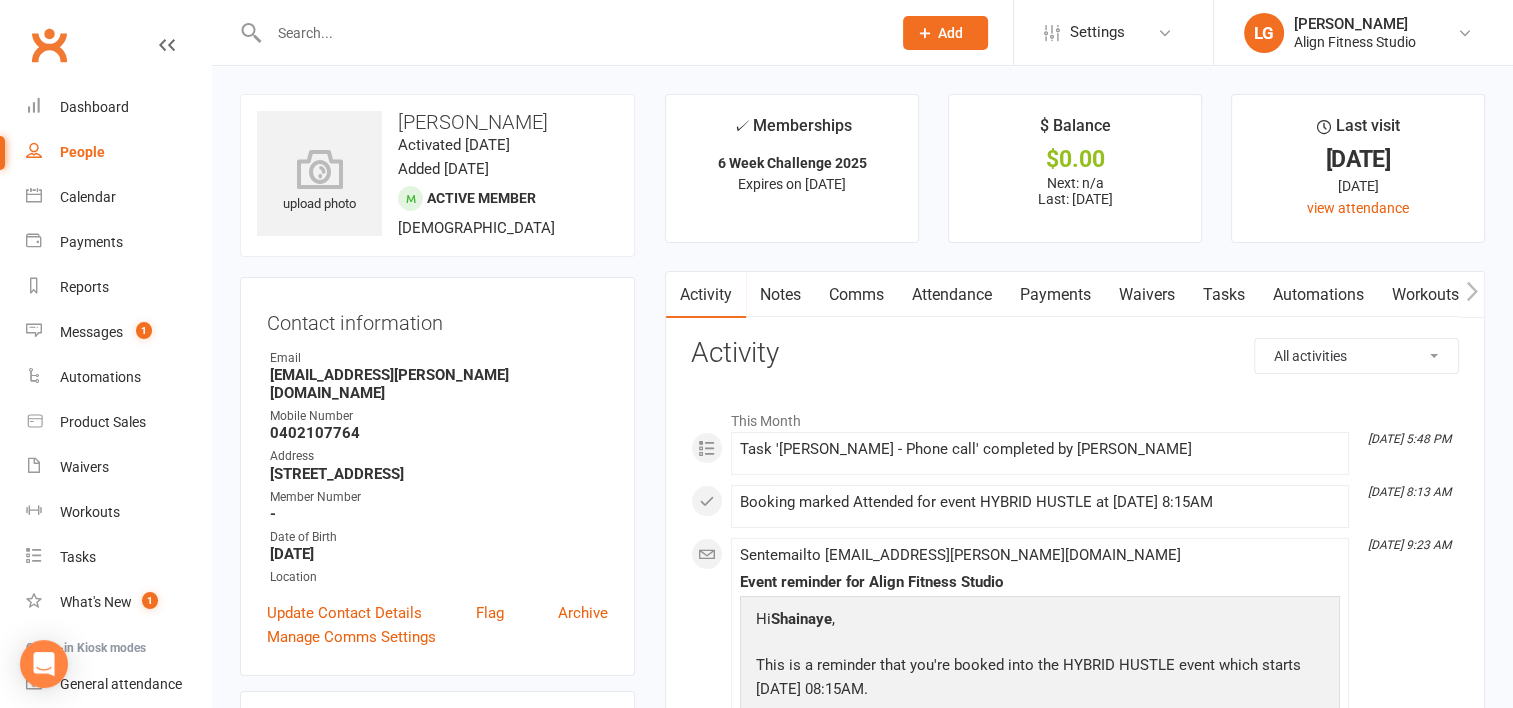 click on "Payments" at bounding box center (1055, 295) 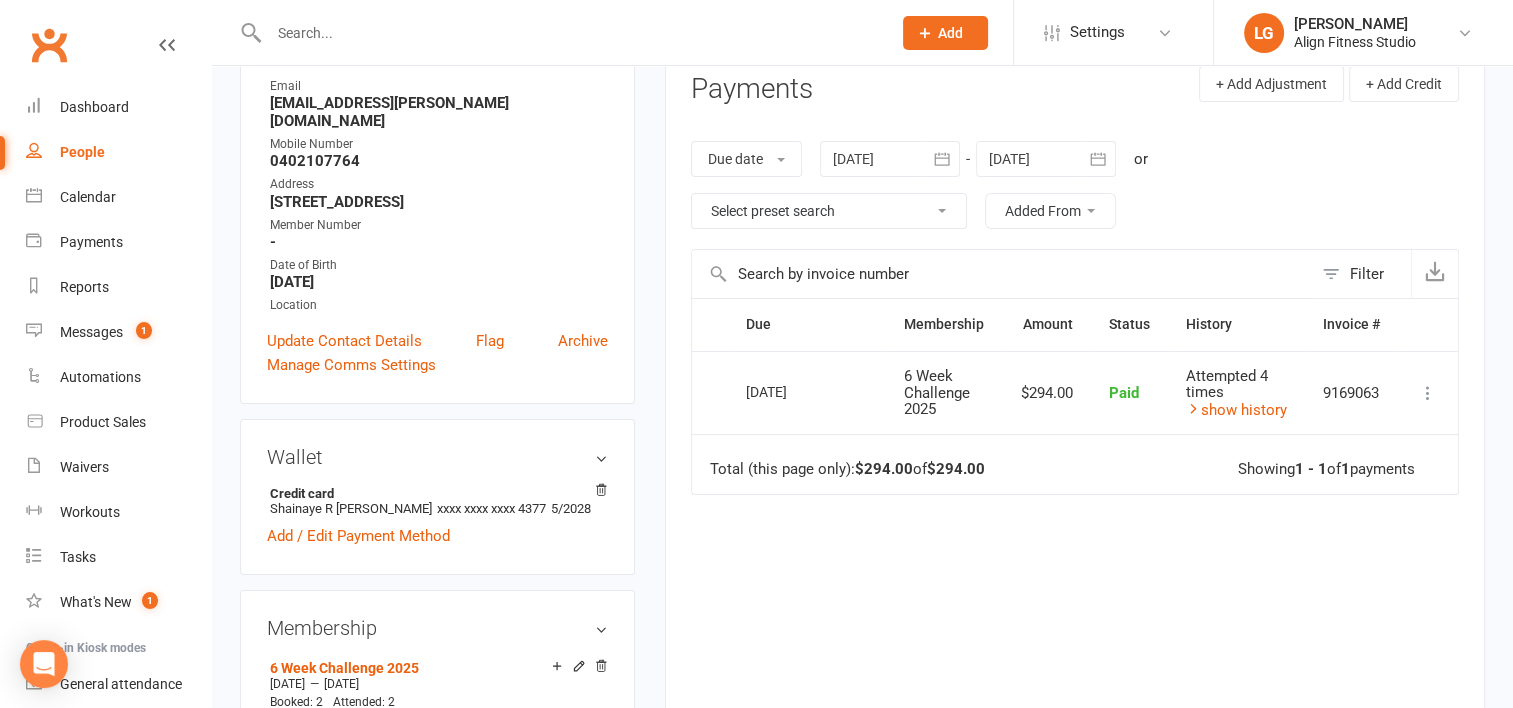 scroll, scrollTop: 274, scrollLeft: 0, axis: vertical 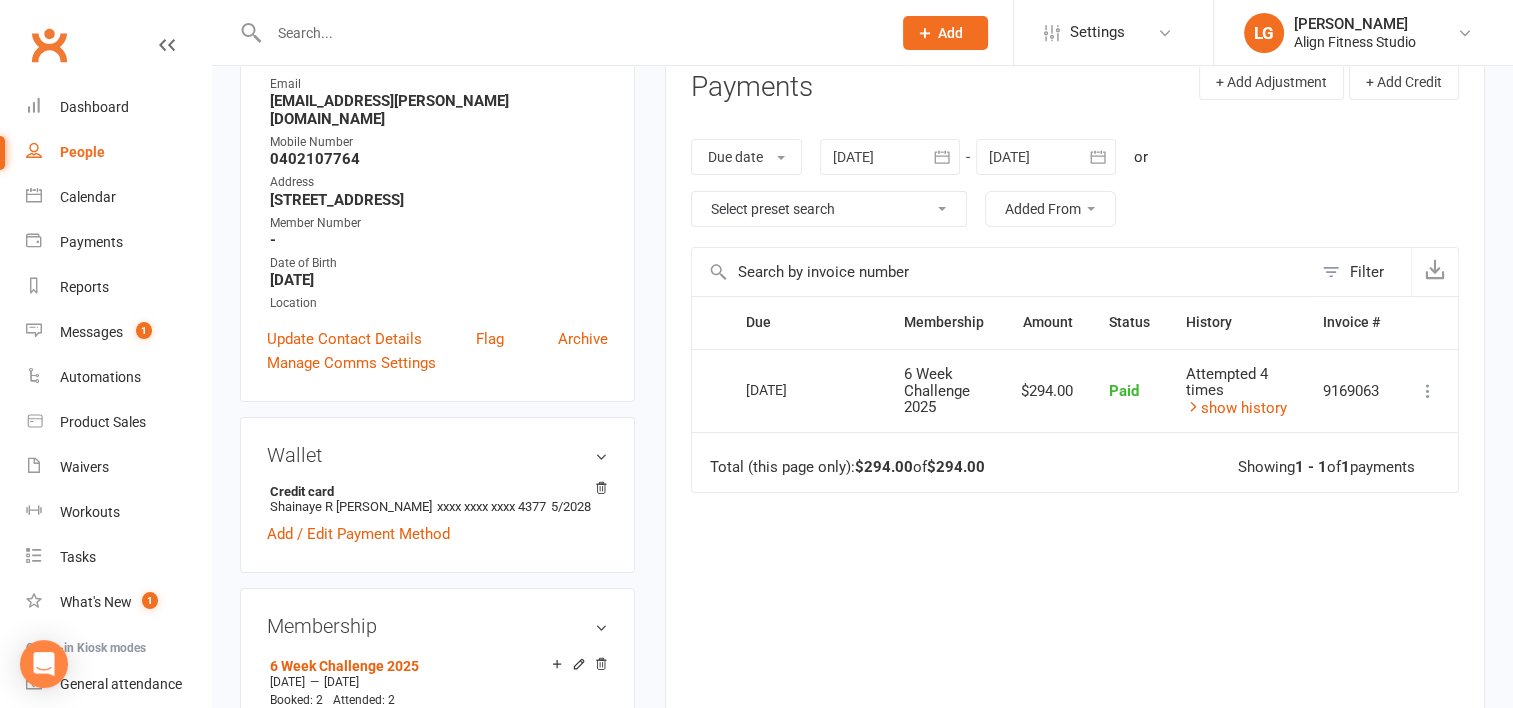 click at bounding box center [942, 157] 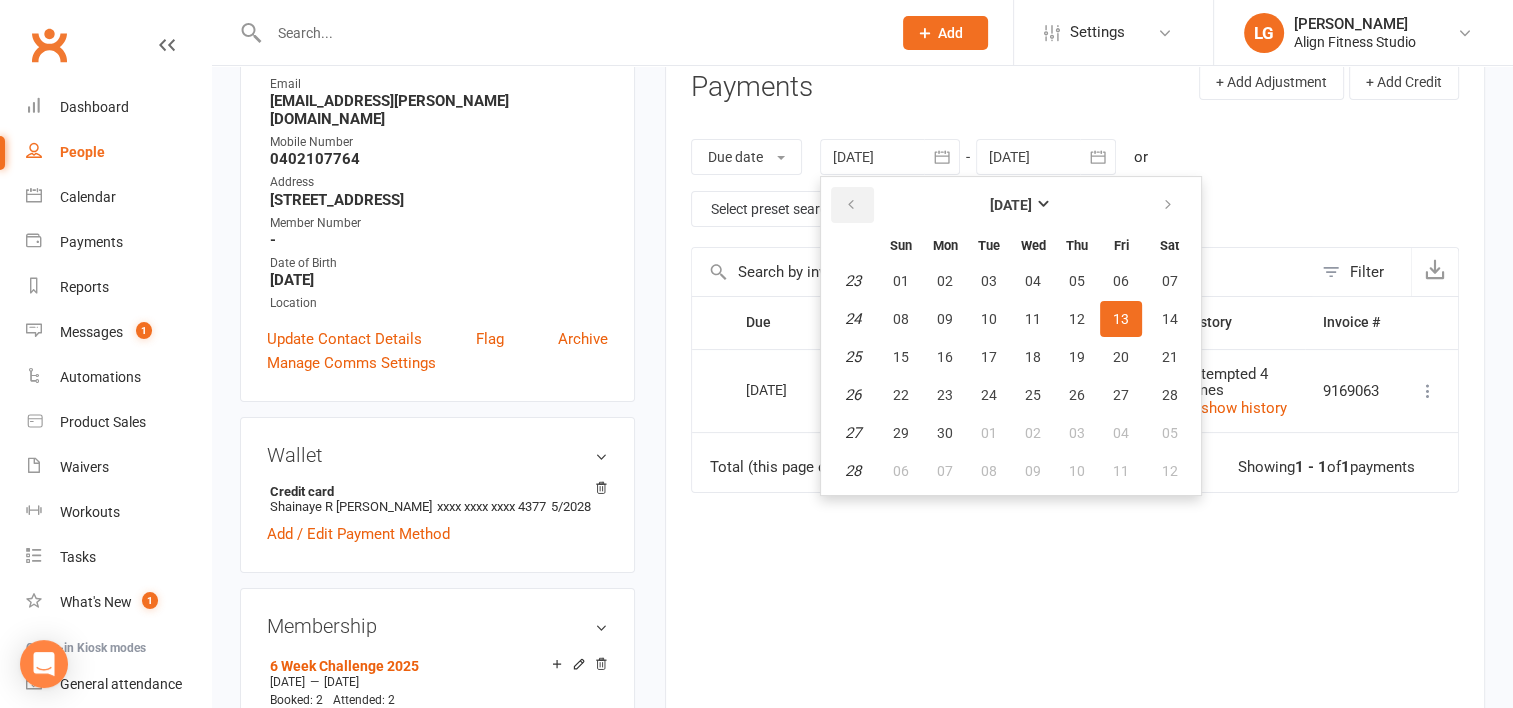 click at bounding box center (851, 205) 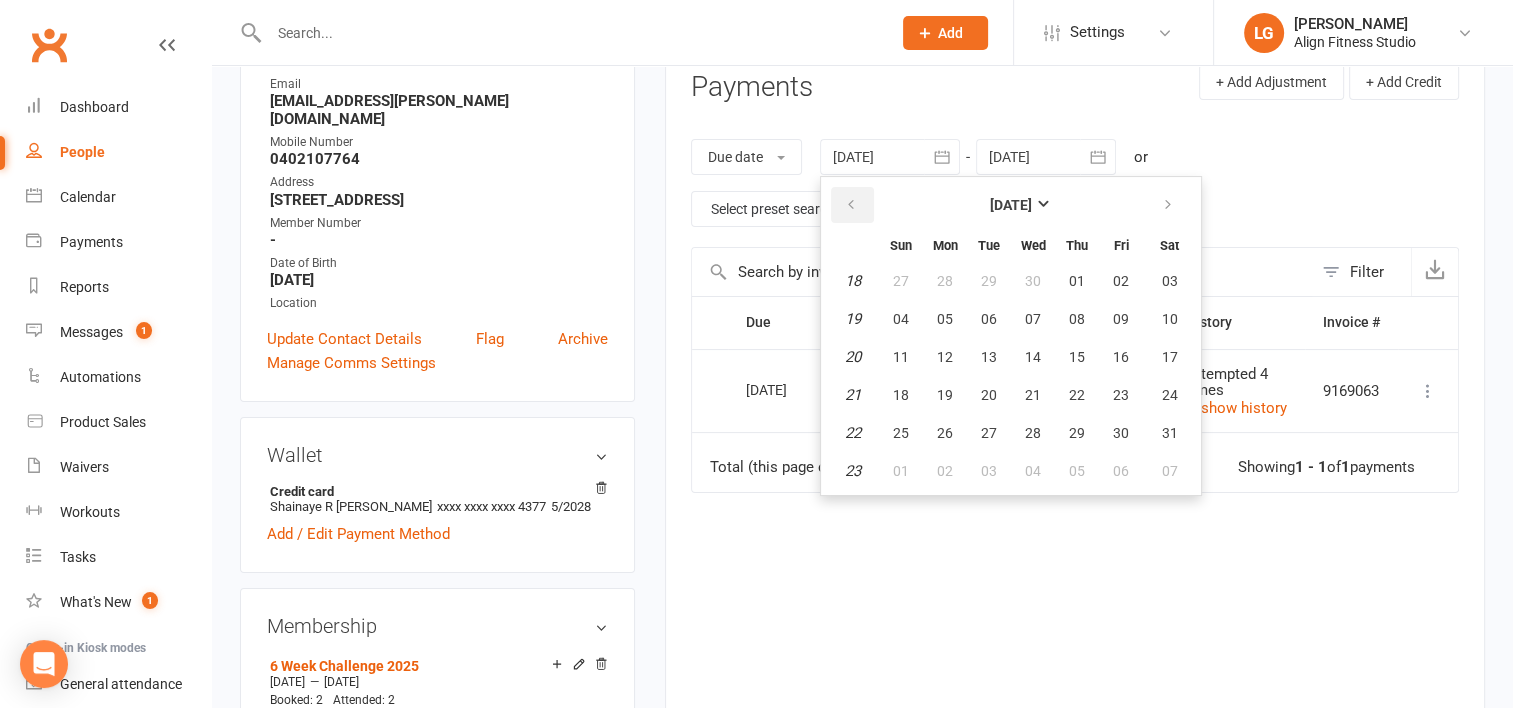 click at bounding box center [851, 205] 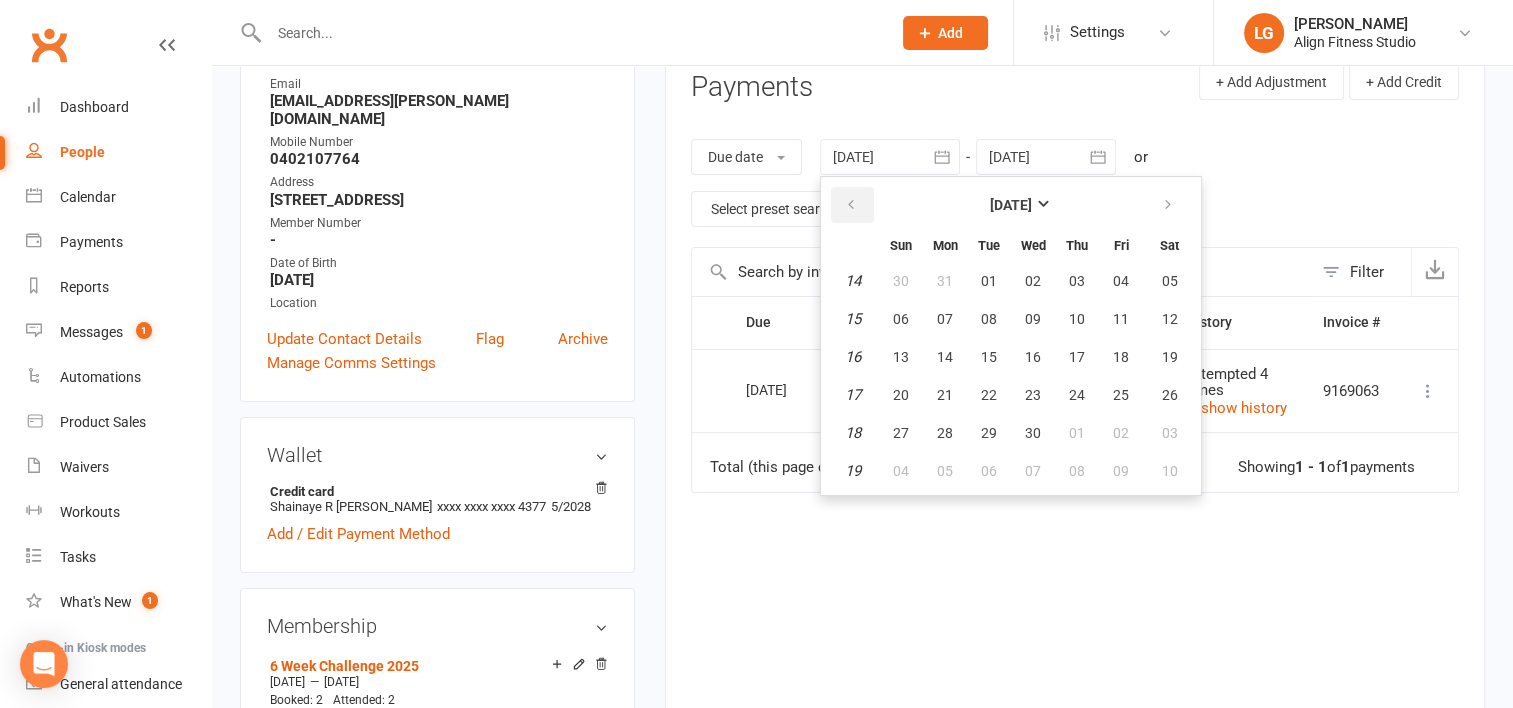 click at bounding box center (851, 205) 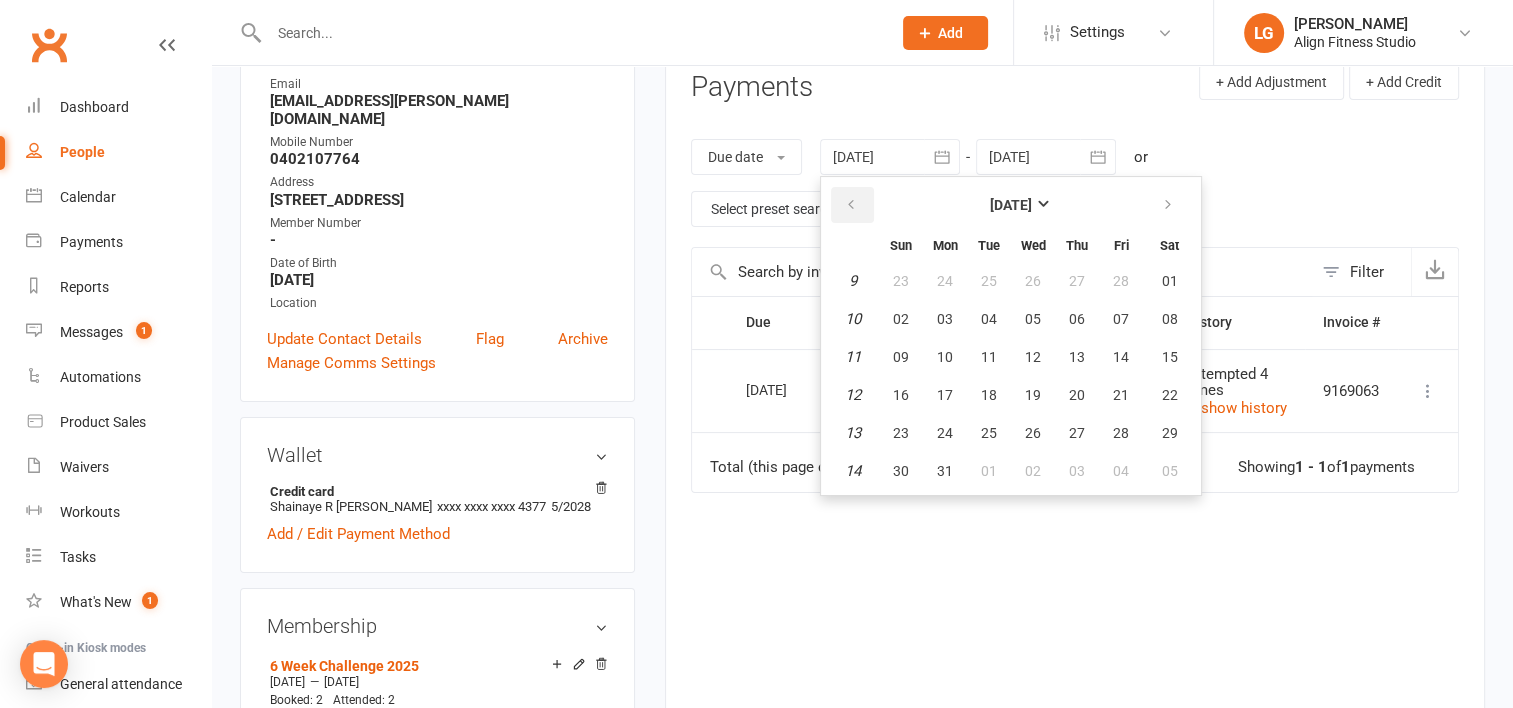 click at bounding box center [851, 205] 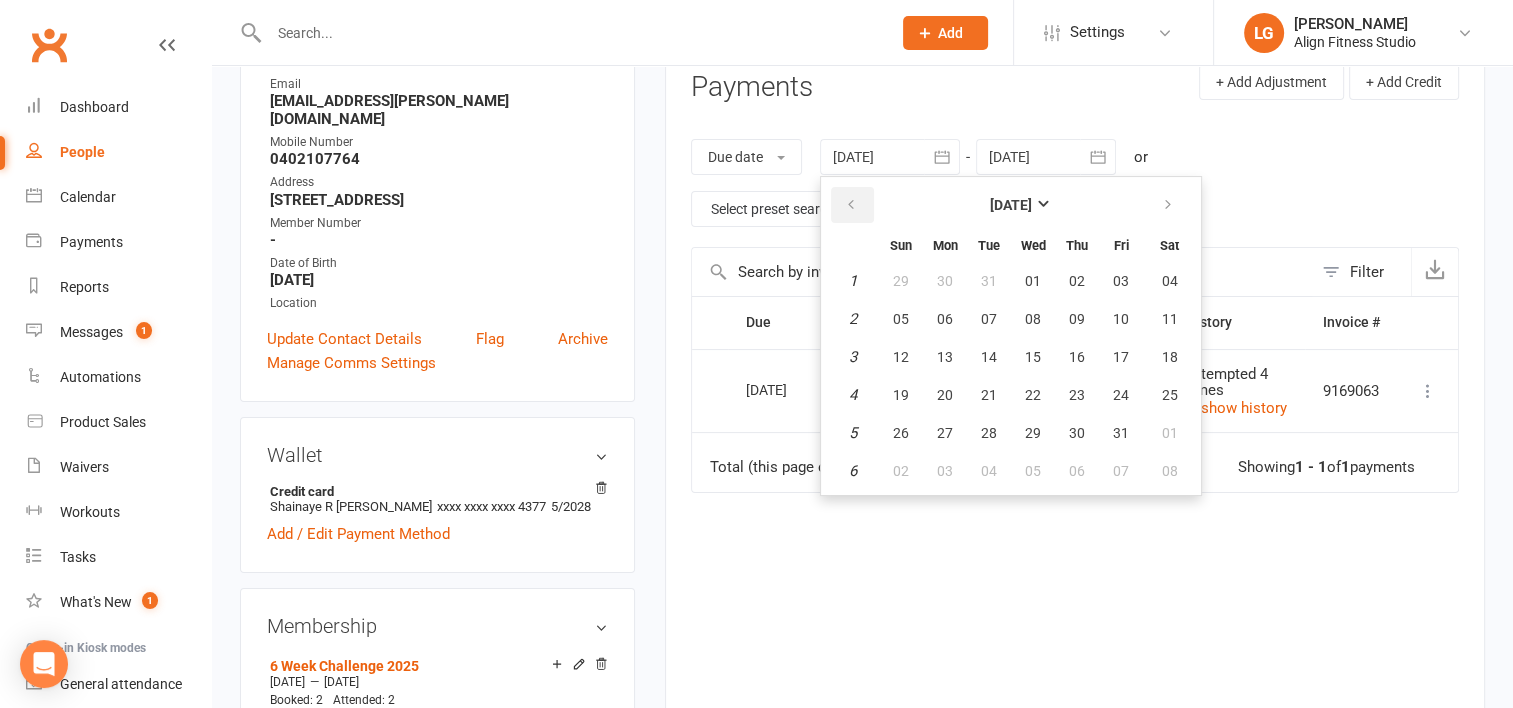 click at bounding box center (851, 205) 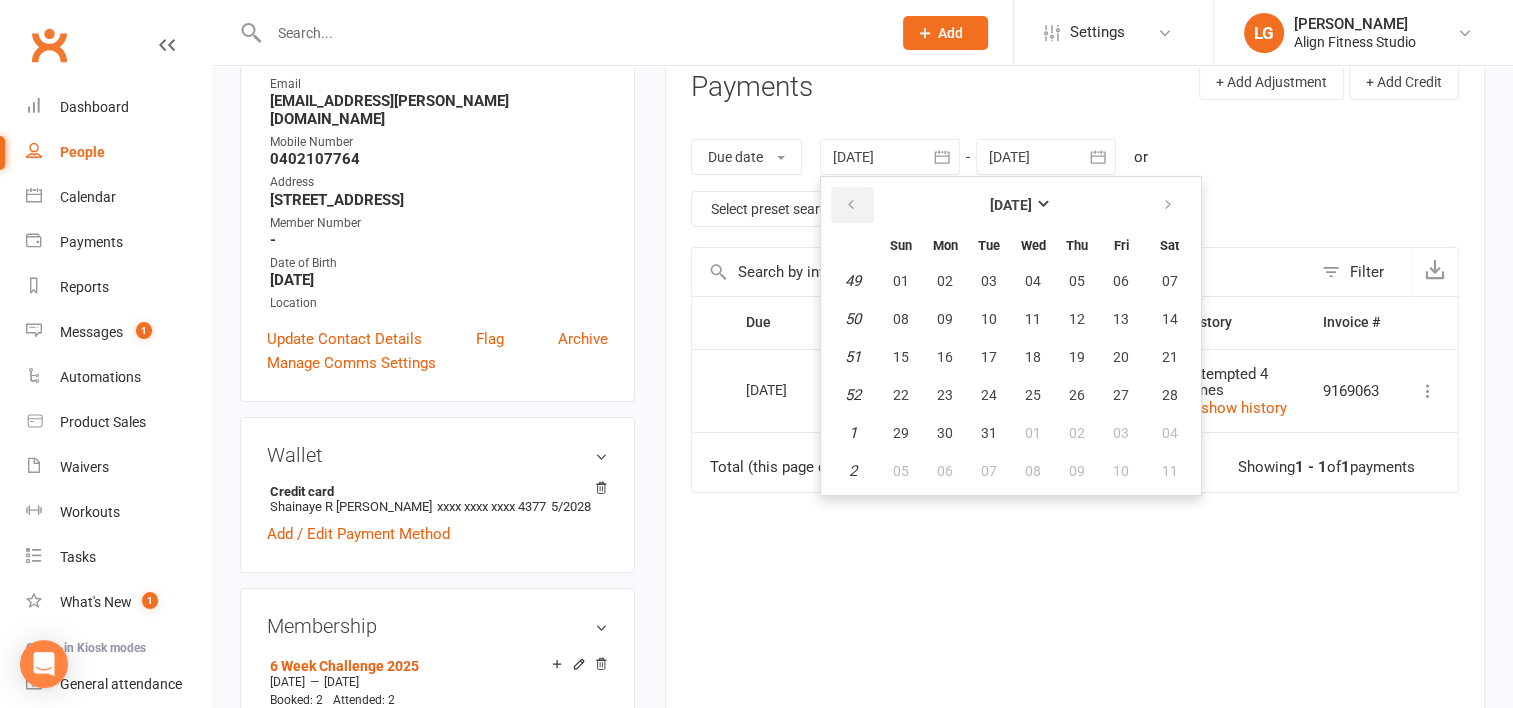 click at bounding box center [851, 205] 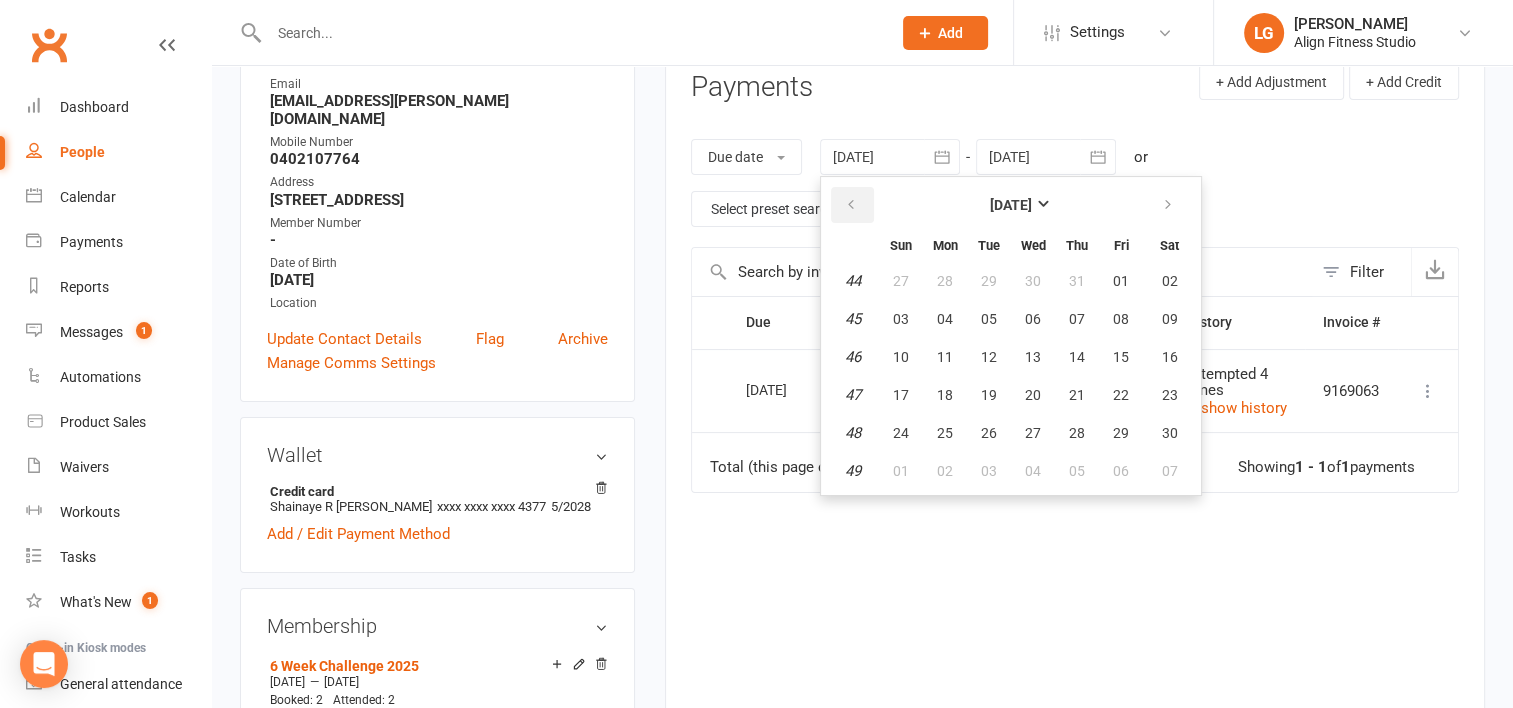 click at bounding box center [851, 205] 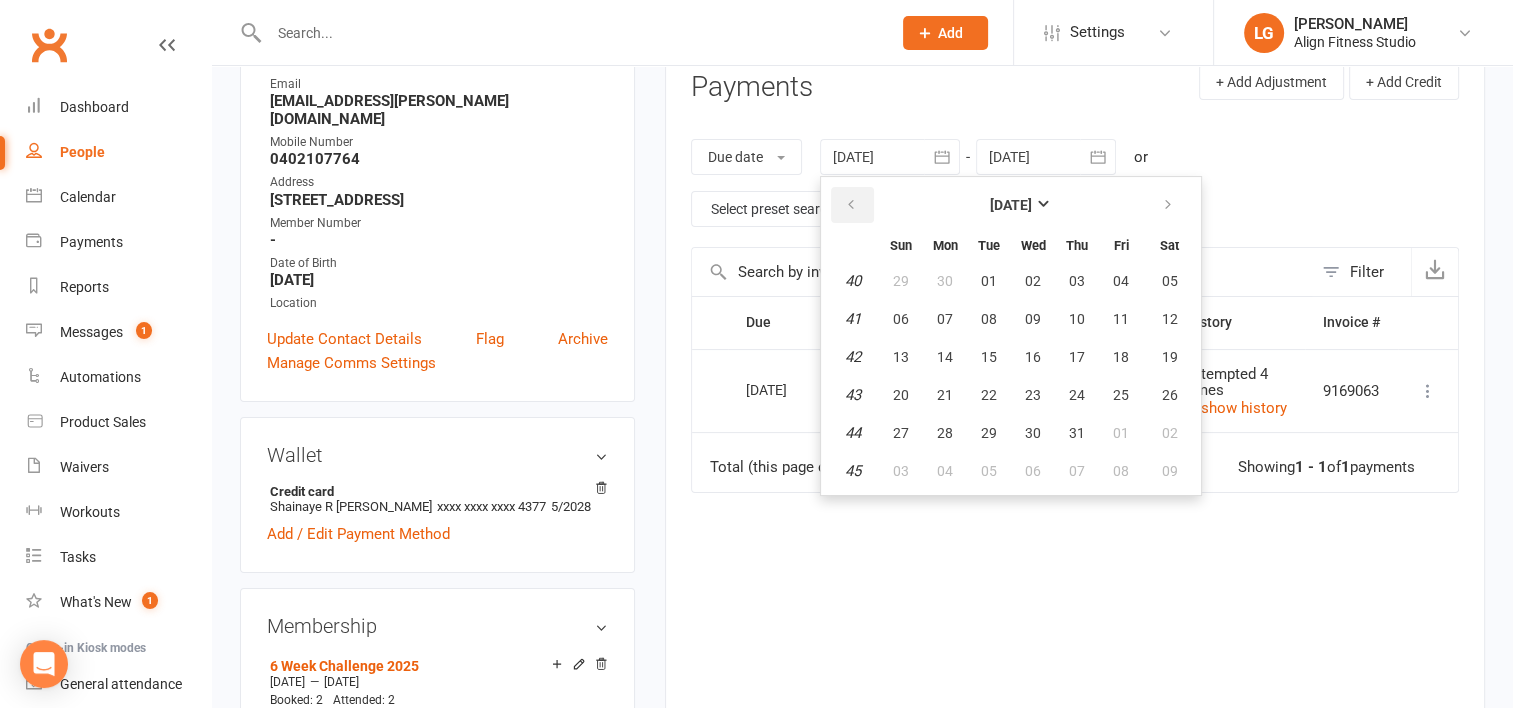 click at bounding box center [851, 205] 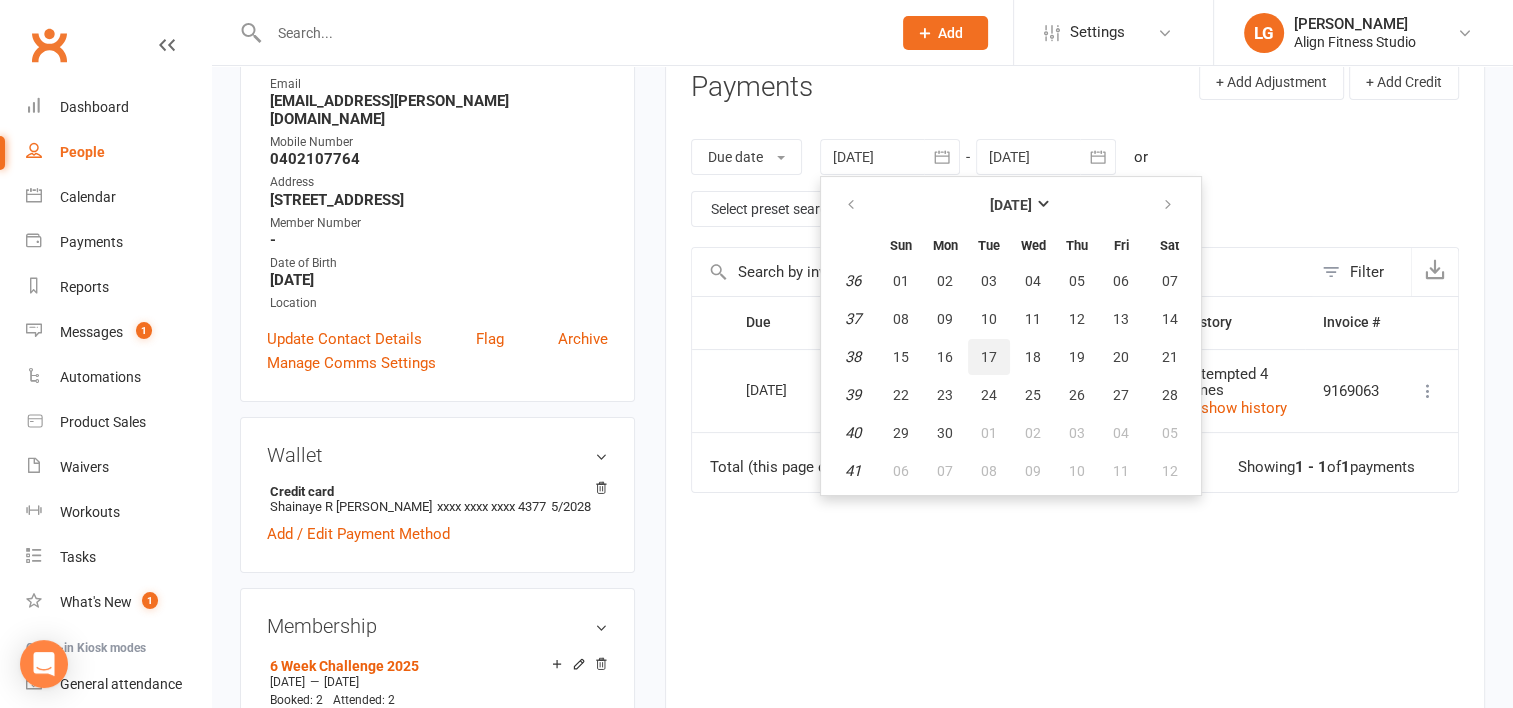 click on "17" at bounding box center (989, 357) 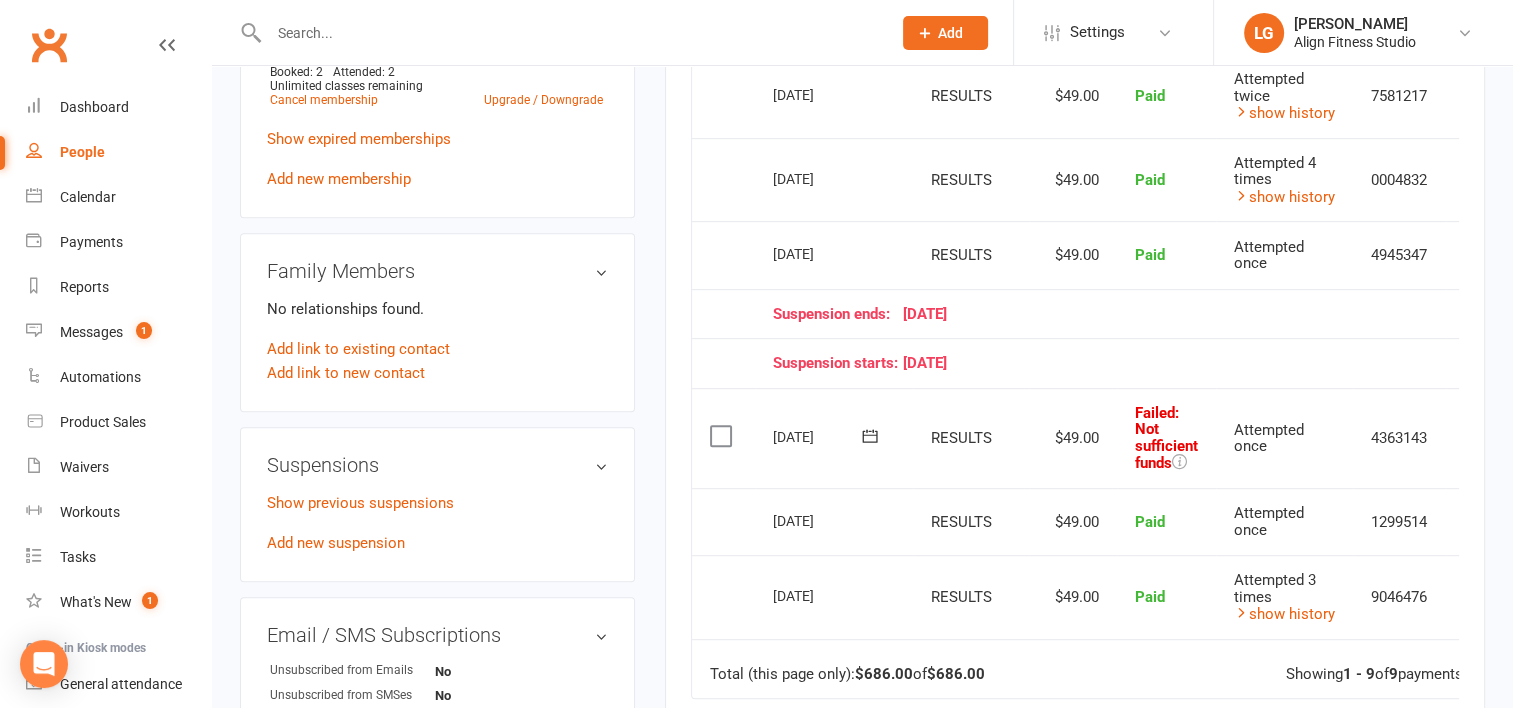 scroll, scrollTop: 956, scrollLeft: 0, axis: vertical 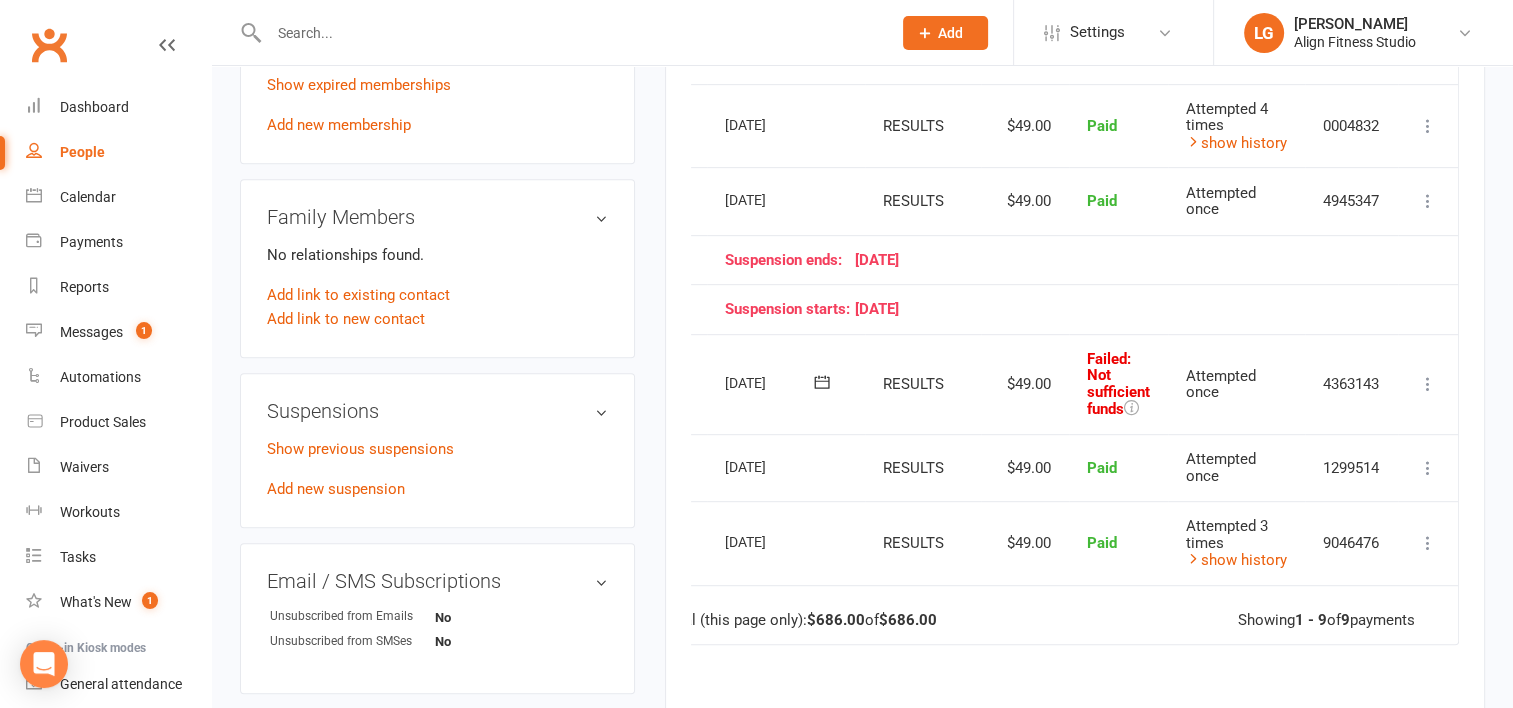 click on "Mark as Paid (Cash)  Mark as Paid (POS)  Mark as Paid (Other)  Skip  Retry now More Info Send message" at bounding box center [1428, 384] 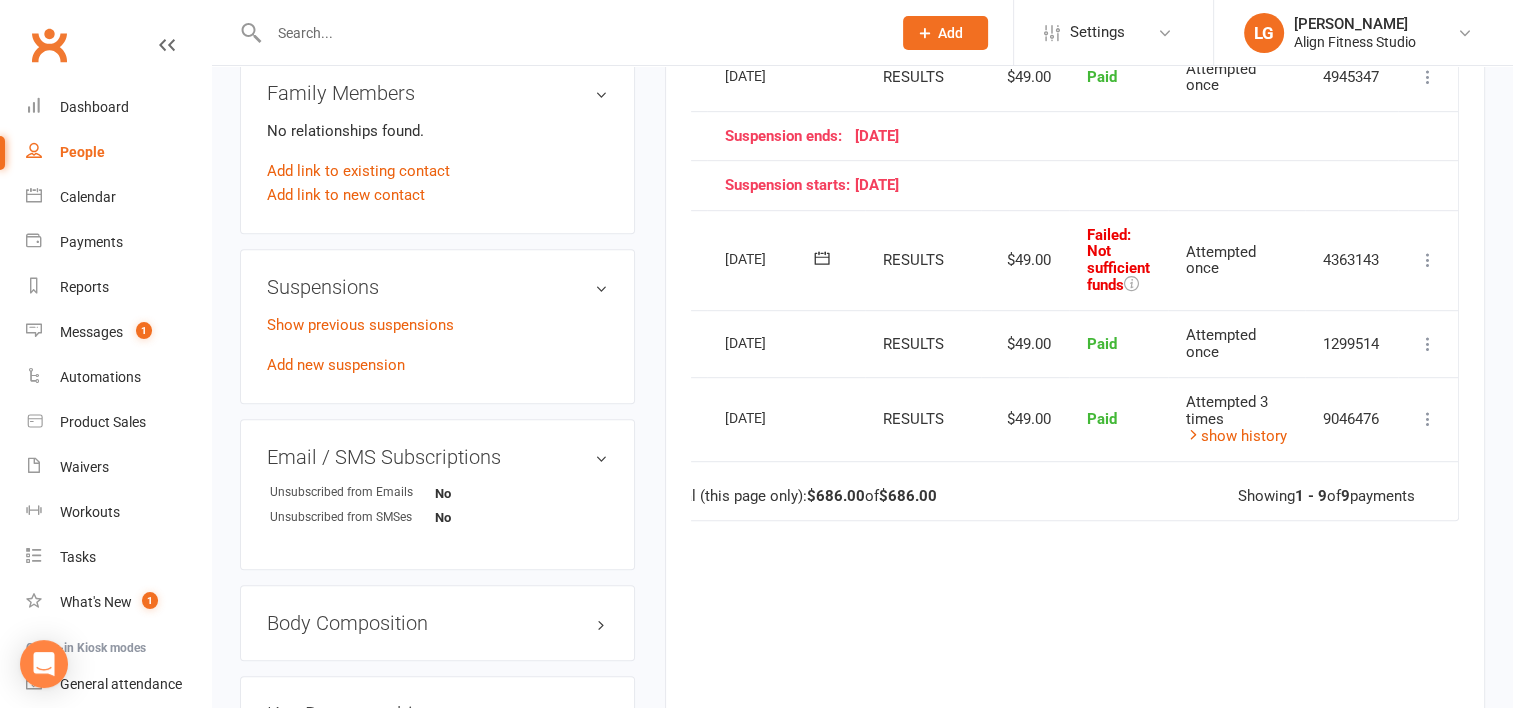 scroll, scrollTop: 1080, scrollLeft: 0, axis: vertical 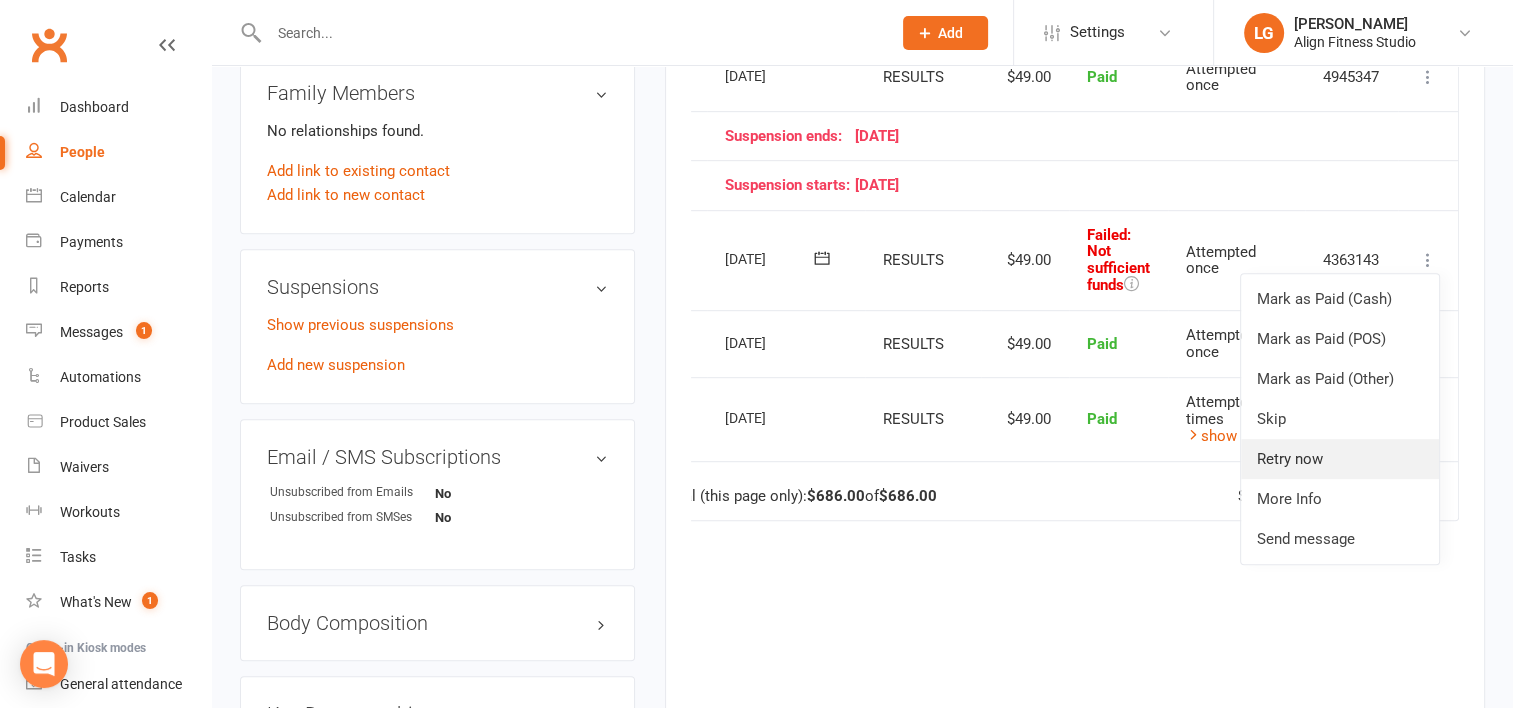 click on "Retry now" at bounding box center [1340, 459] 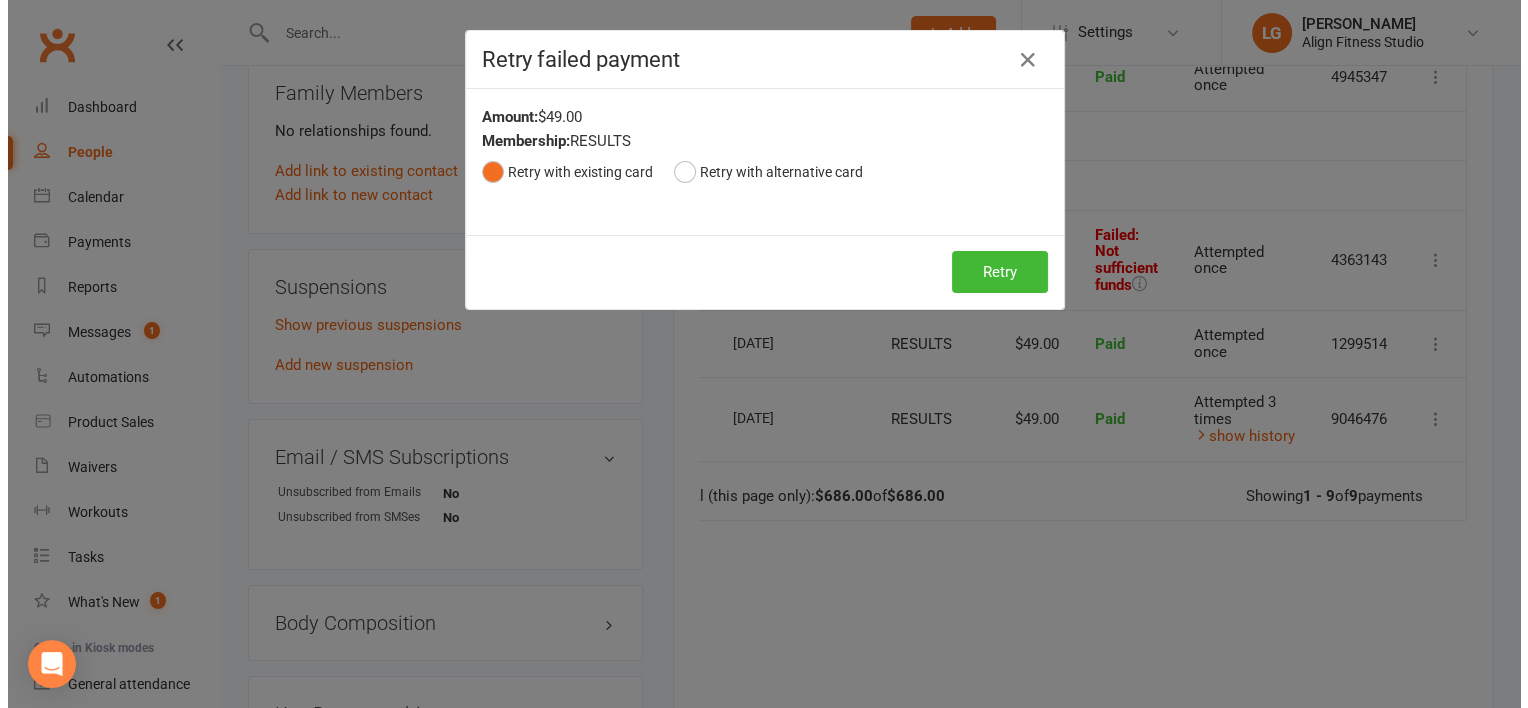 scroll, scrollTop: 0, scrollLeft: 43, axis: horizontal 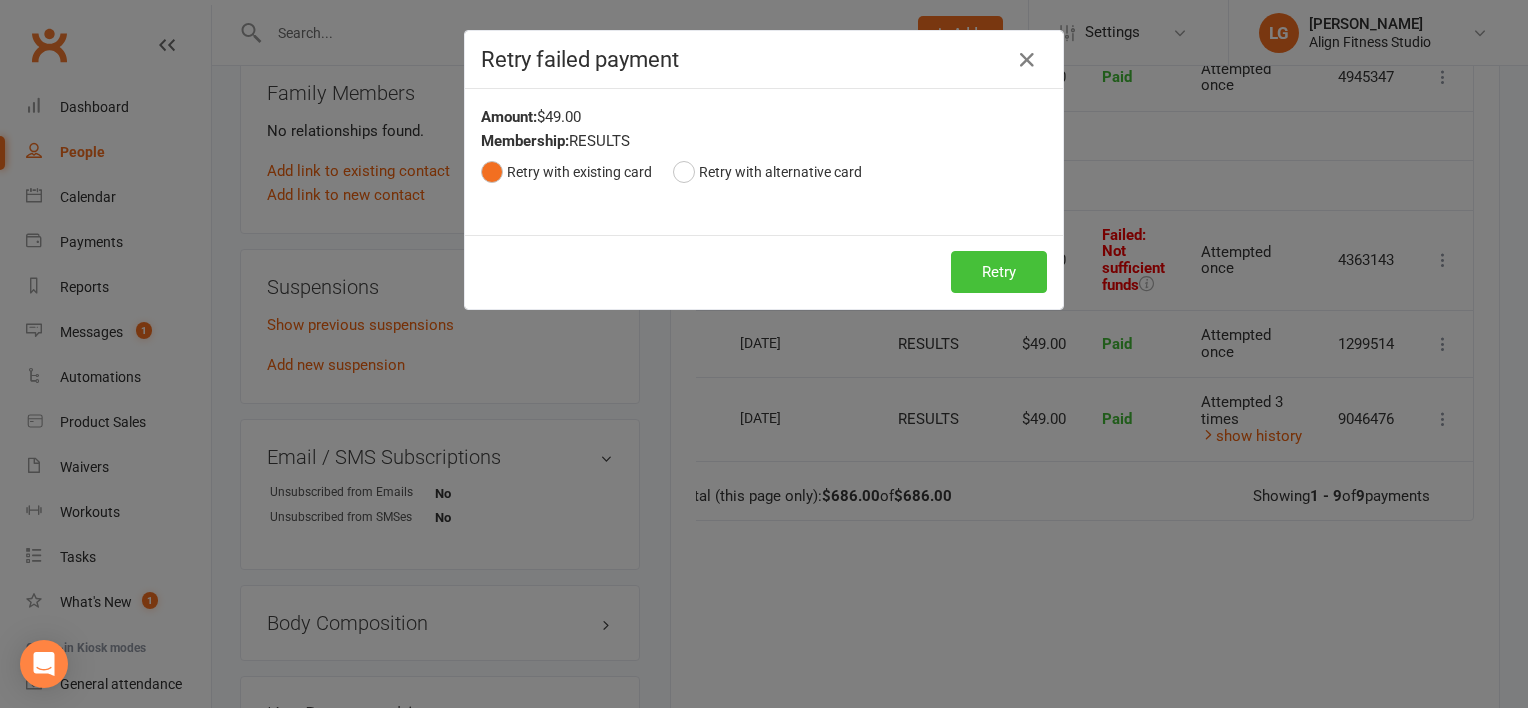 click on "Retry" at bounding box center [999, 272] 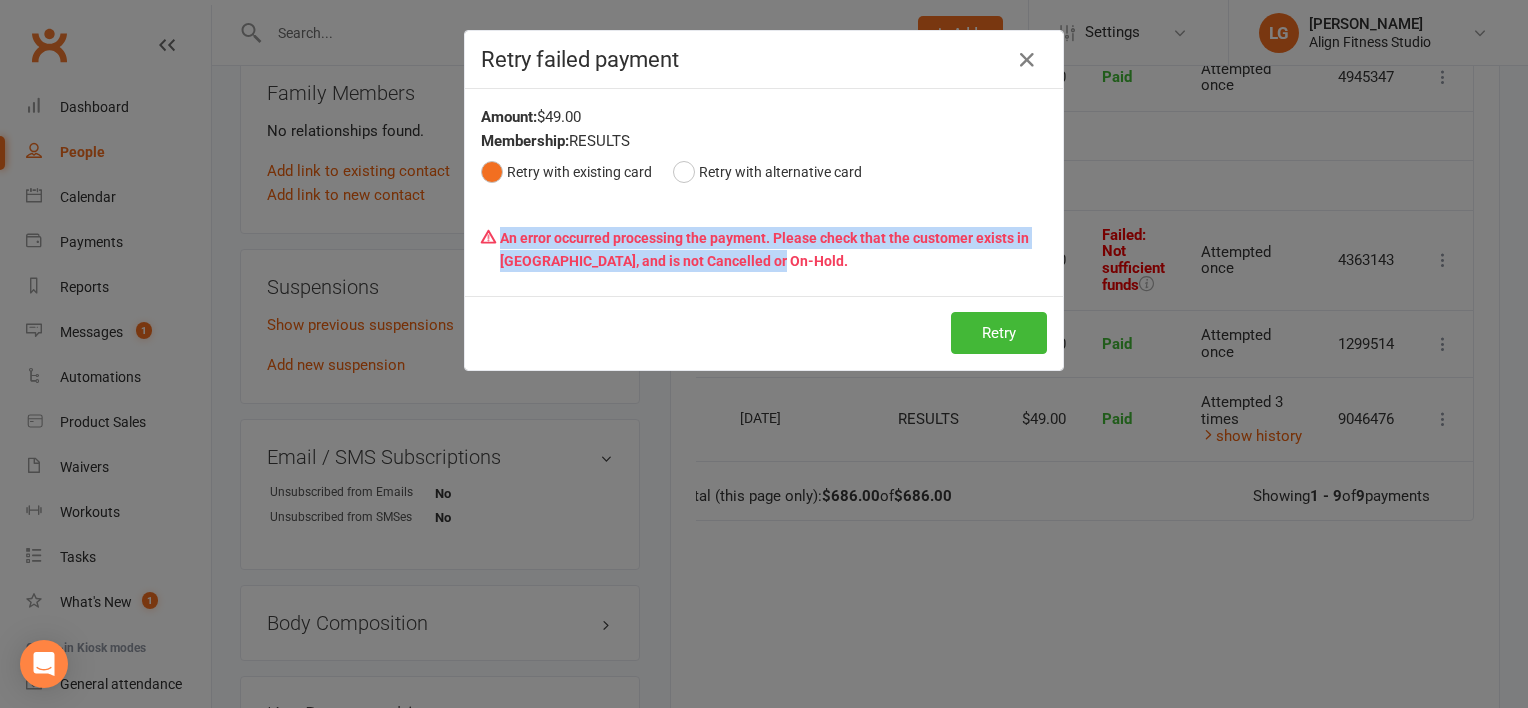 drag, startPoint x: 794, startPoint y: 265, endPoint x: 496, endPoint y: 245, distance: 298.67038 